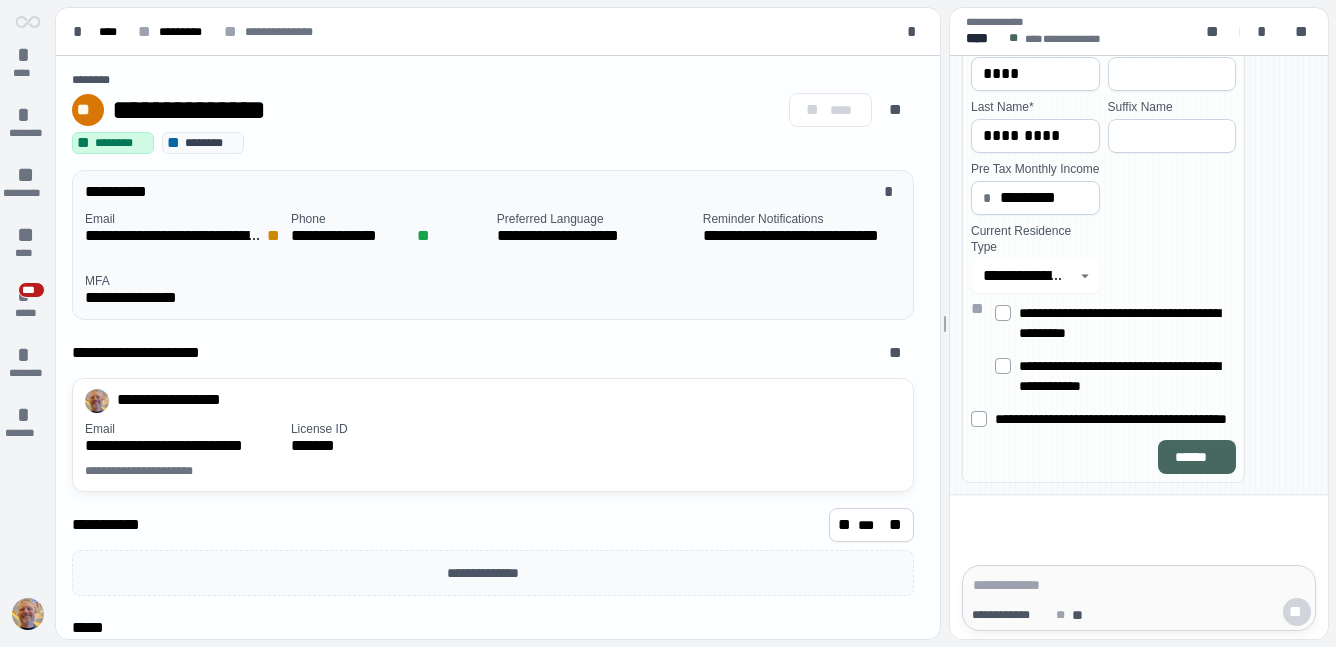 scroll, scrollTop: 0, scrollLeft: 0, axis: both 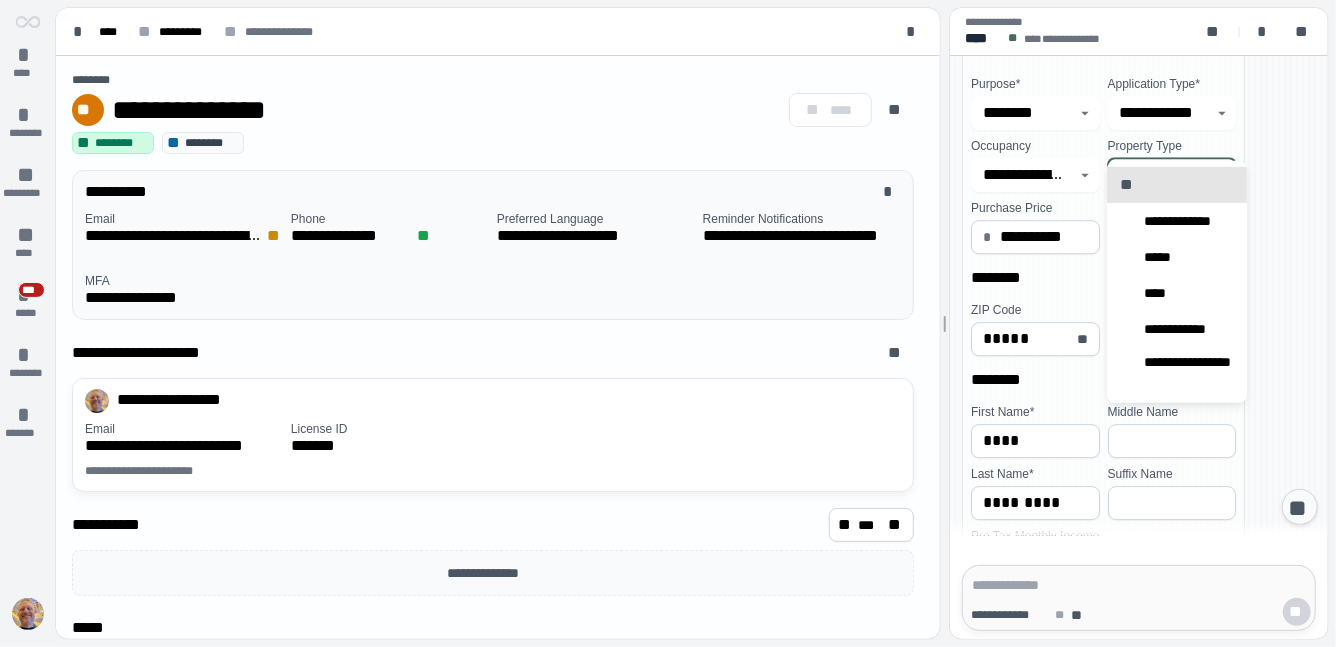 click at bounding box center [1160, 175] 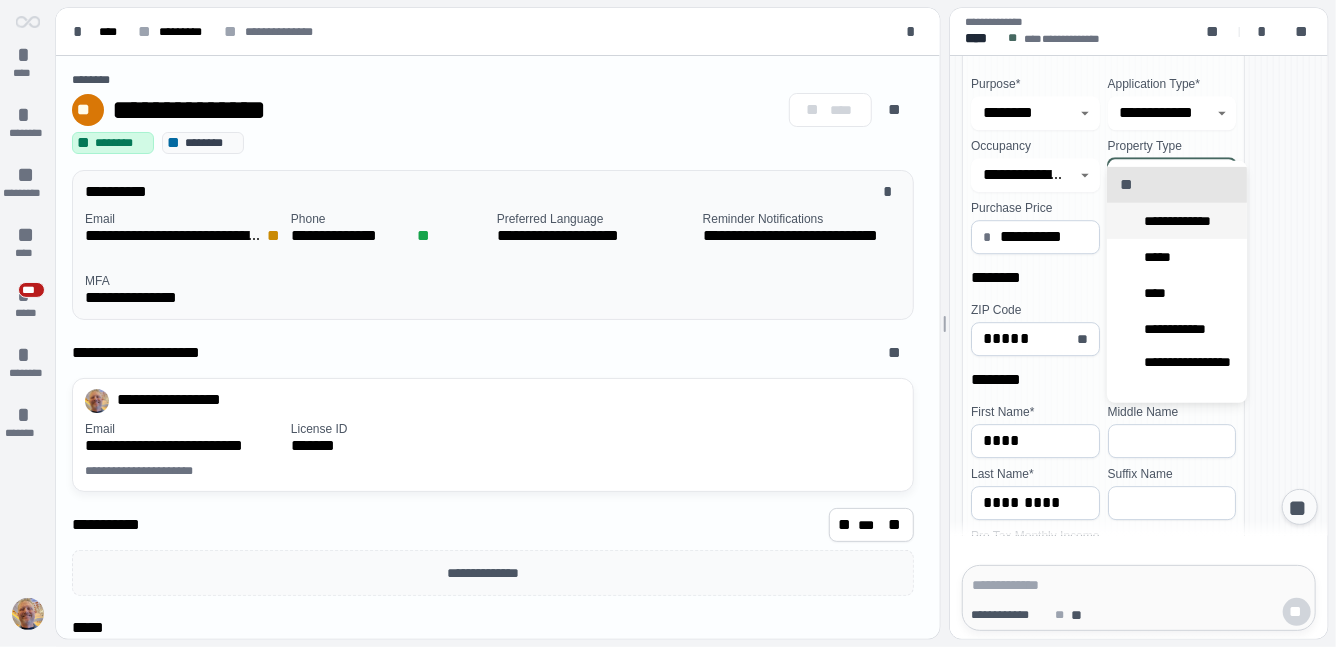 click on "**********" at bounding box center (1186, 221) 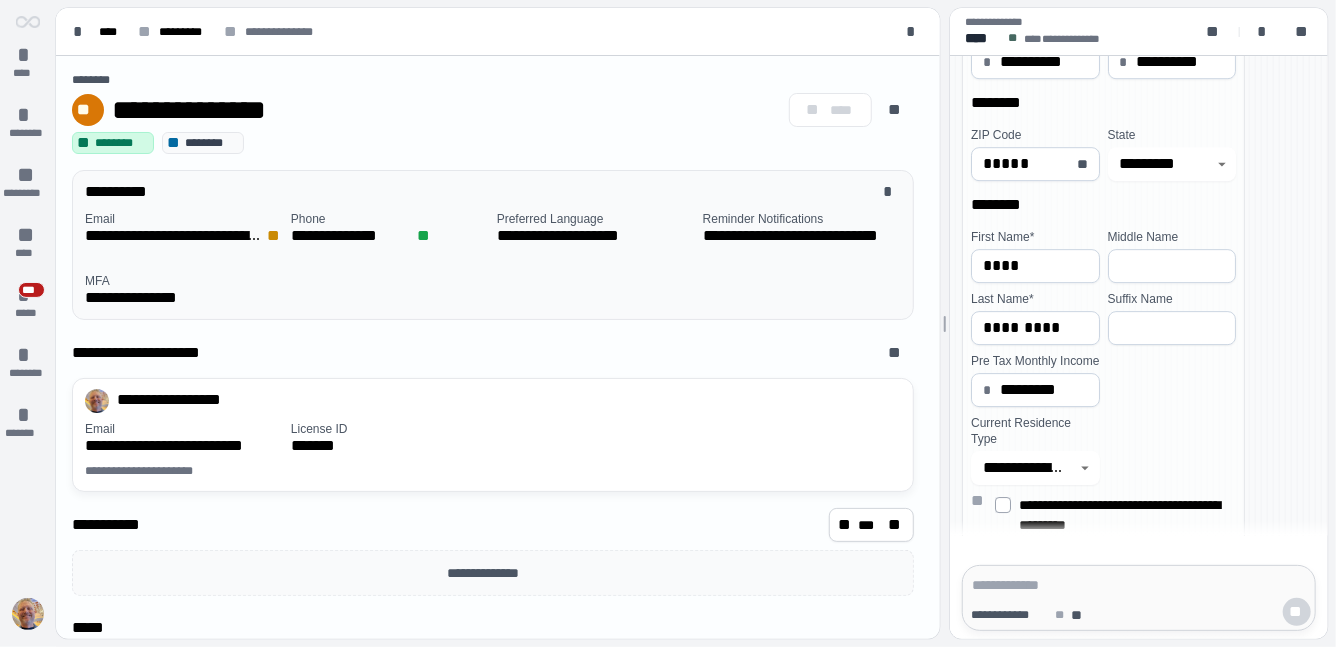 scroll, scrollTop: 0, scrollLeft: 0, axis: both 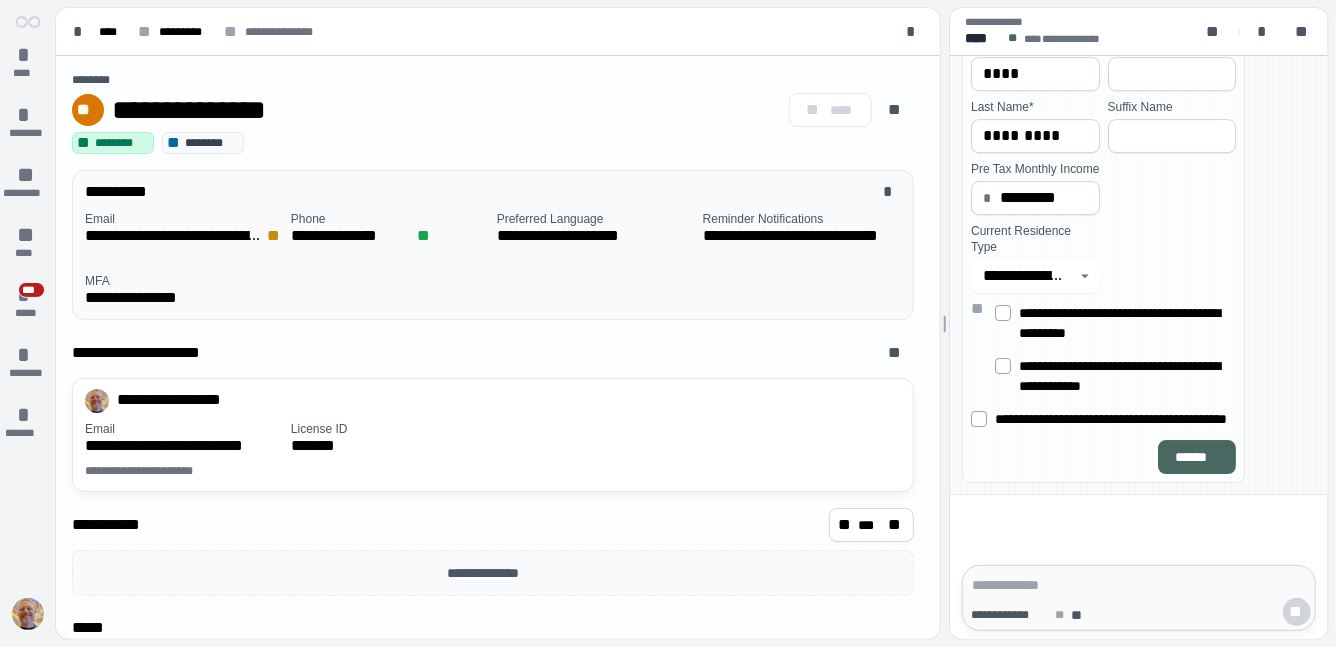 click on "******" at bounding box center [1197, 457] 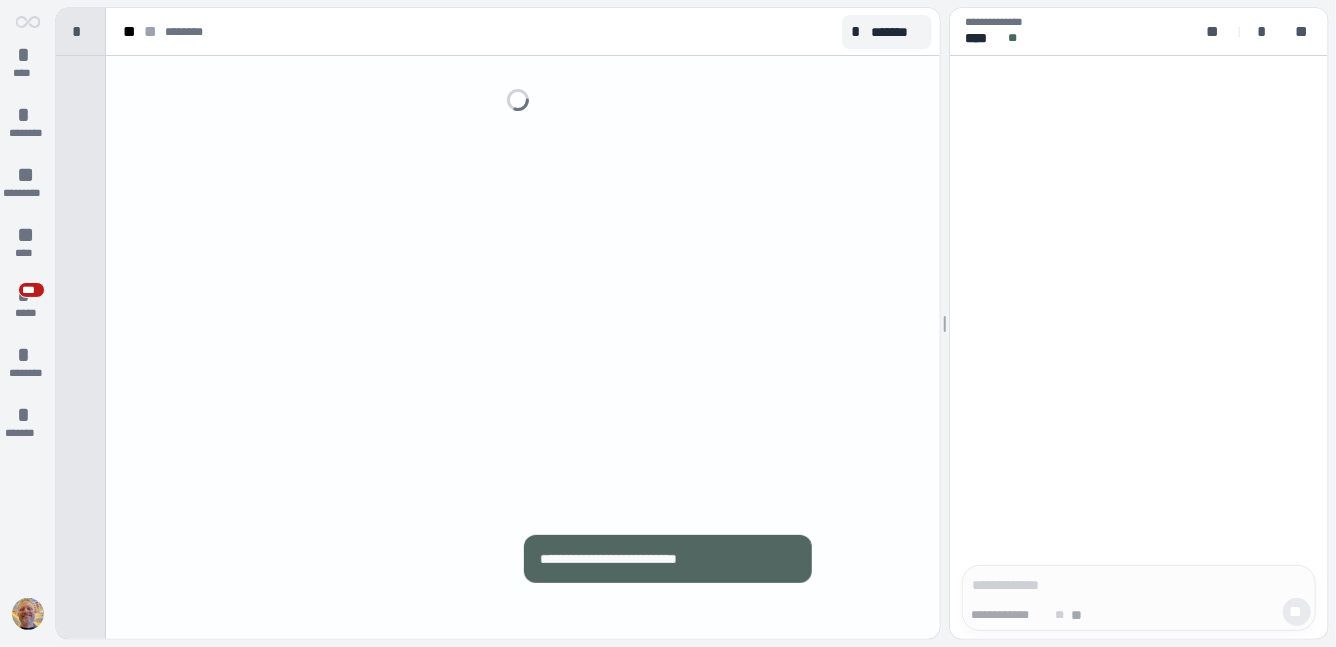 scroll, scrollTop: 0, scrollLeft: 0, axis: both 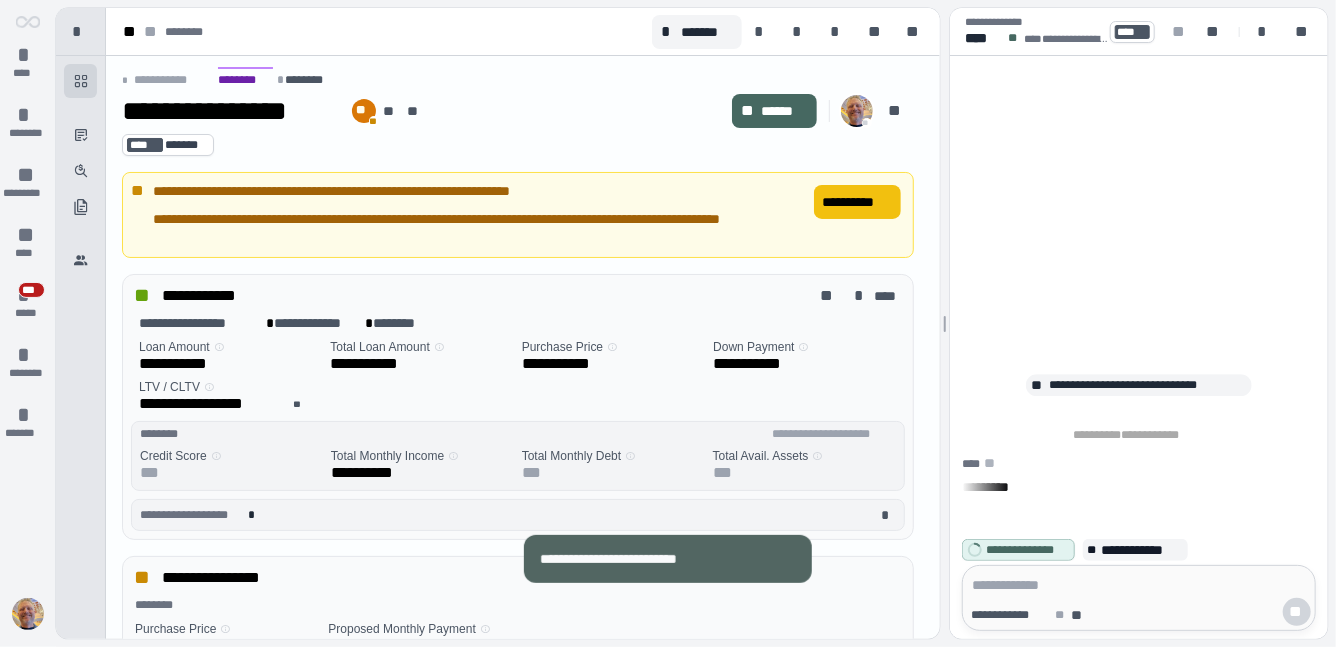 click on "**********" at bounding box center [857, 202] 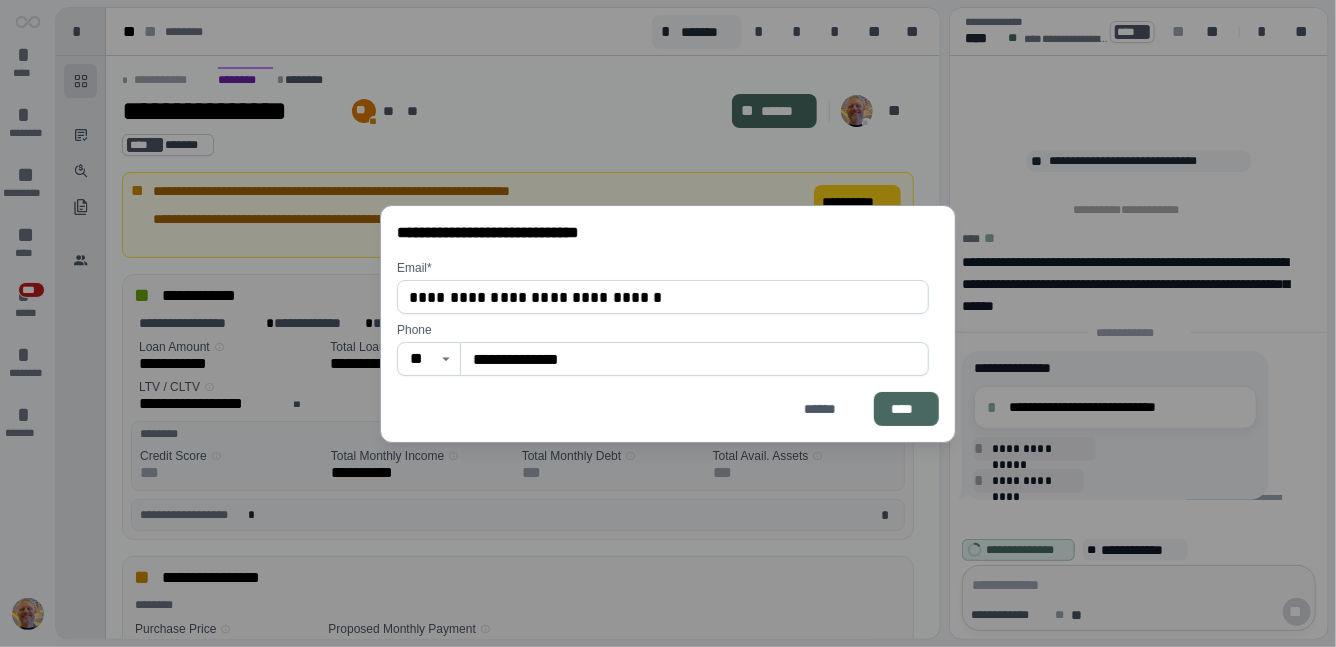 click on "****" at bounding box center [906, 409] 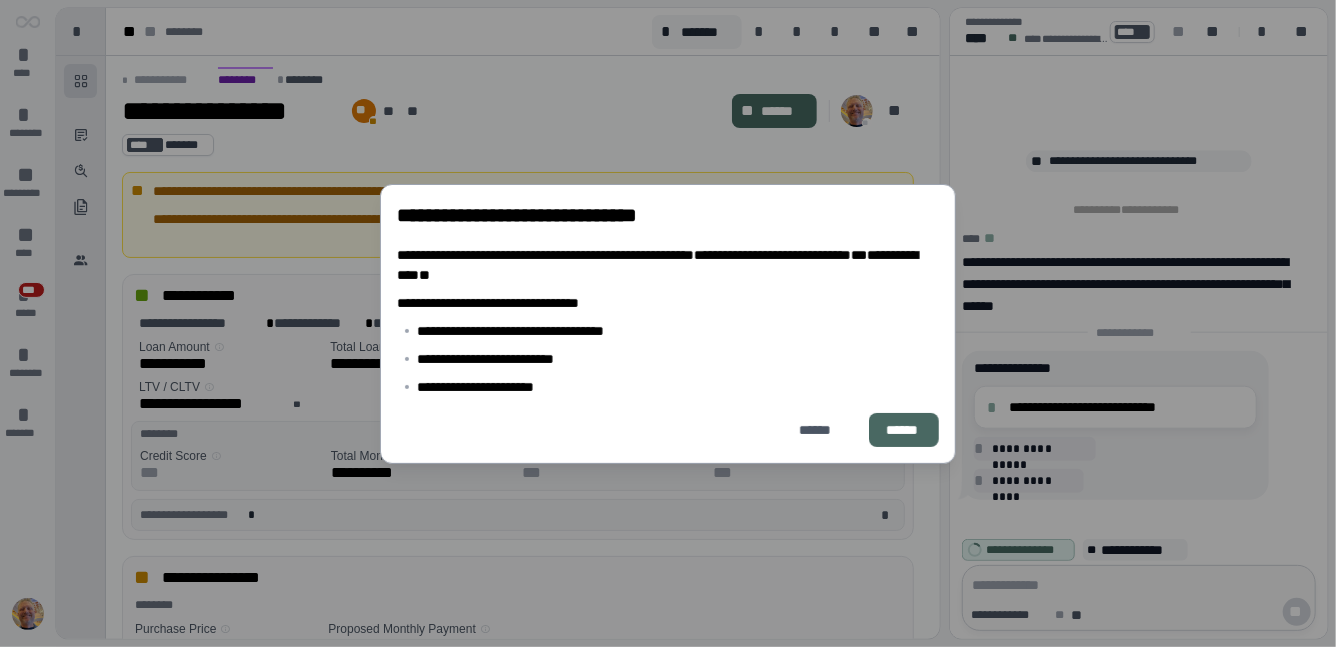 click on "******" at bounding box center (904, 429) 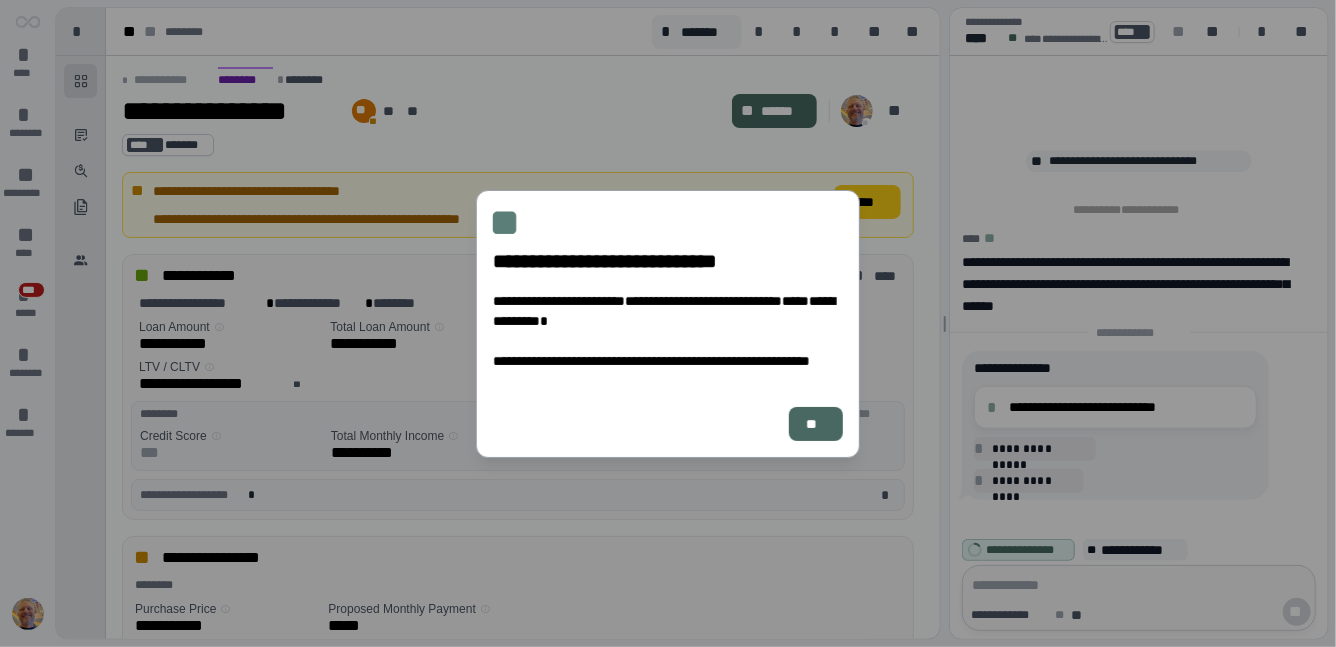 click on "**" at bounding box center (816, 423) 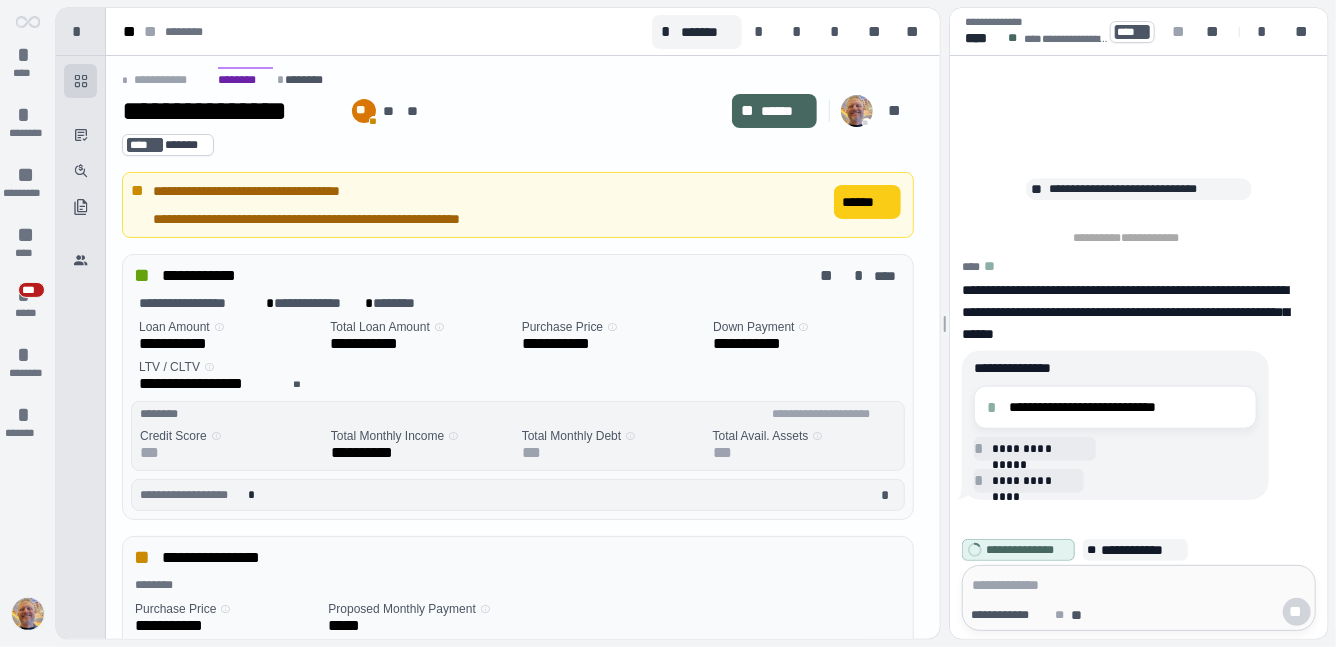 click at bounding box center (28, 614) 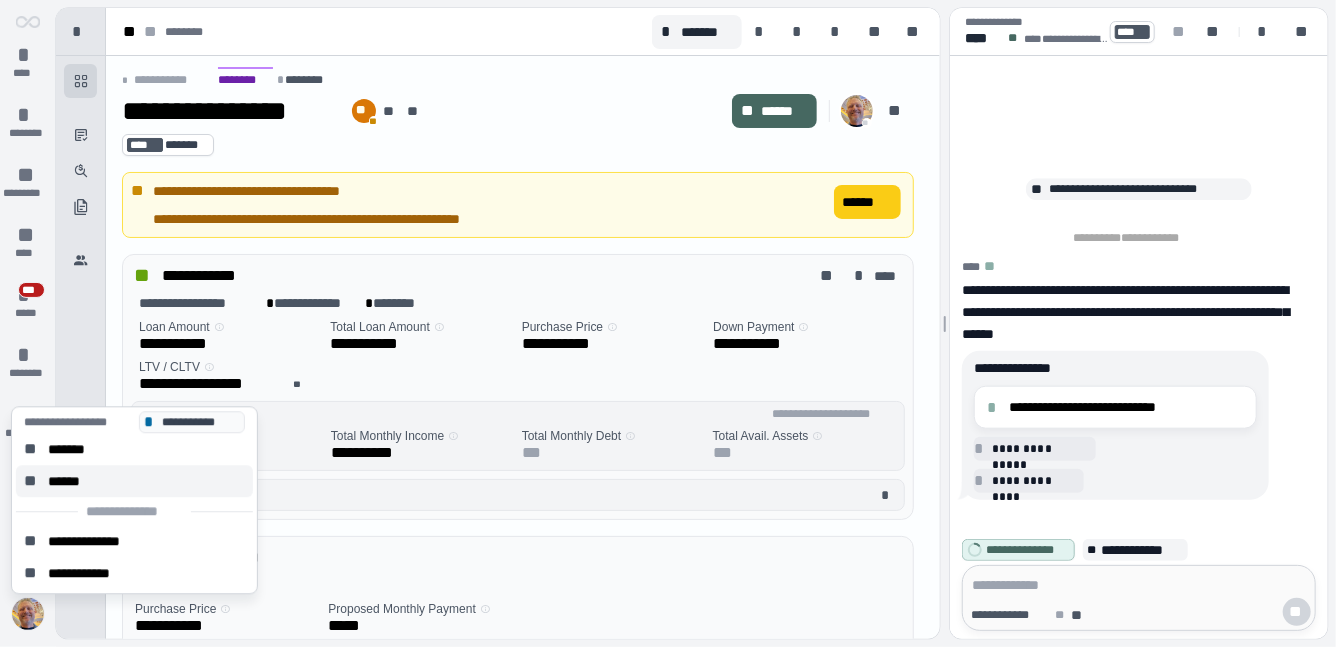 click on "** ******" at bounding box center [134, 481] 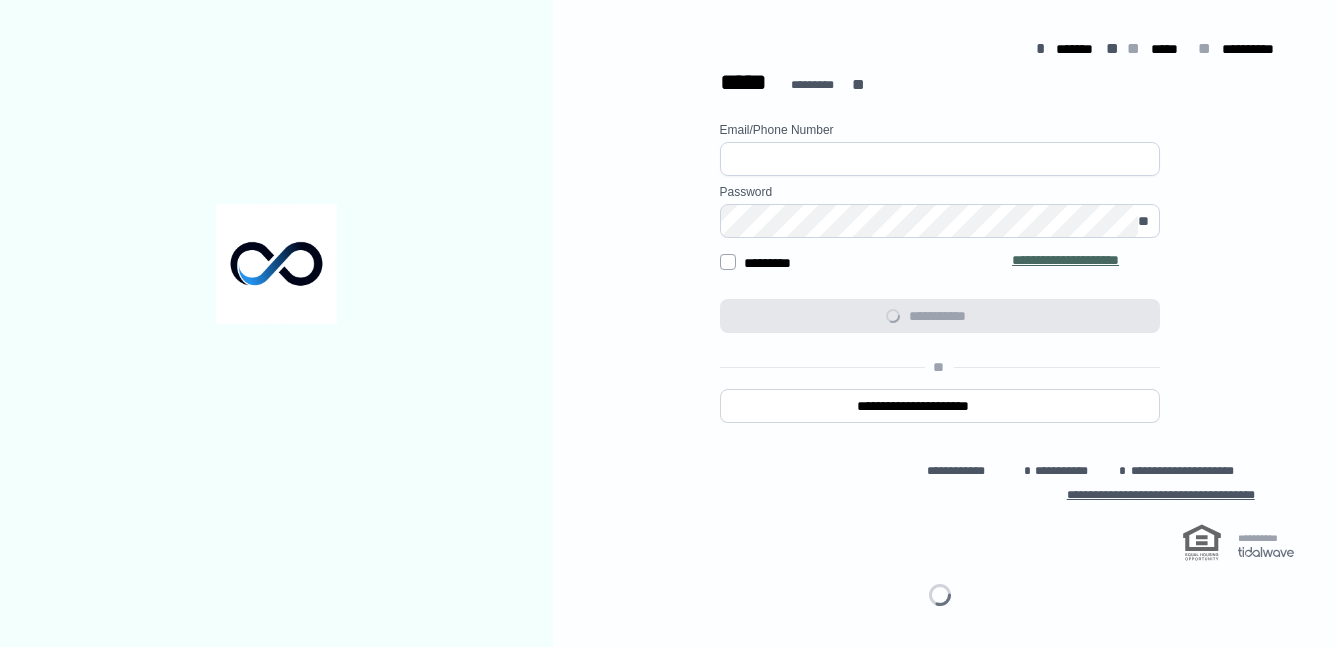 scroll, scrollTop: 0, scrollLeft: 0, axis: both 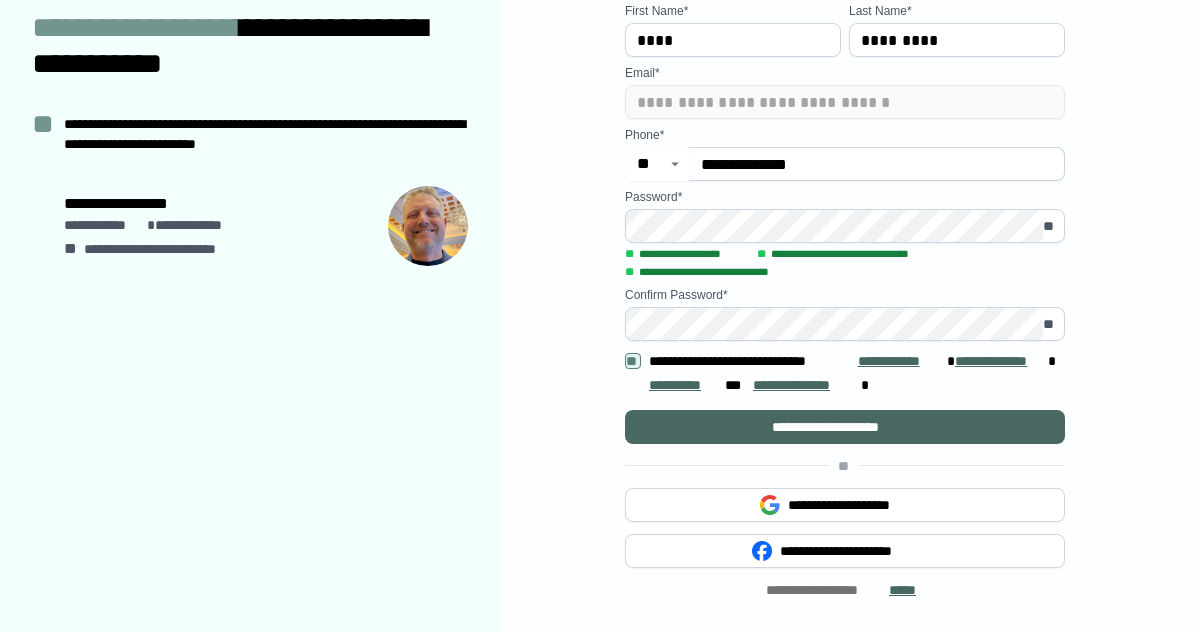 click on "**********" at bounding box center (845, 427) 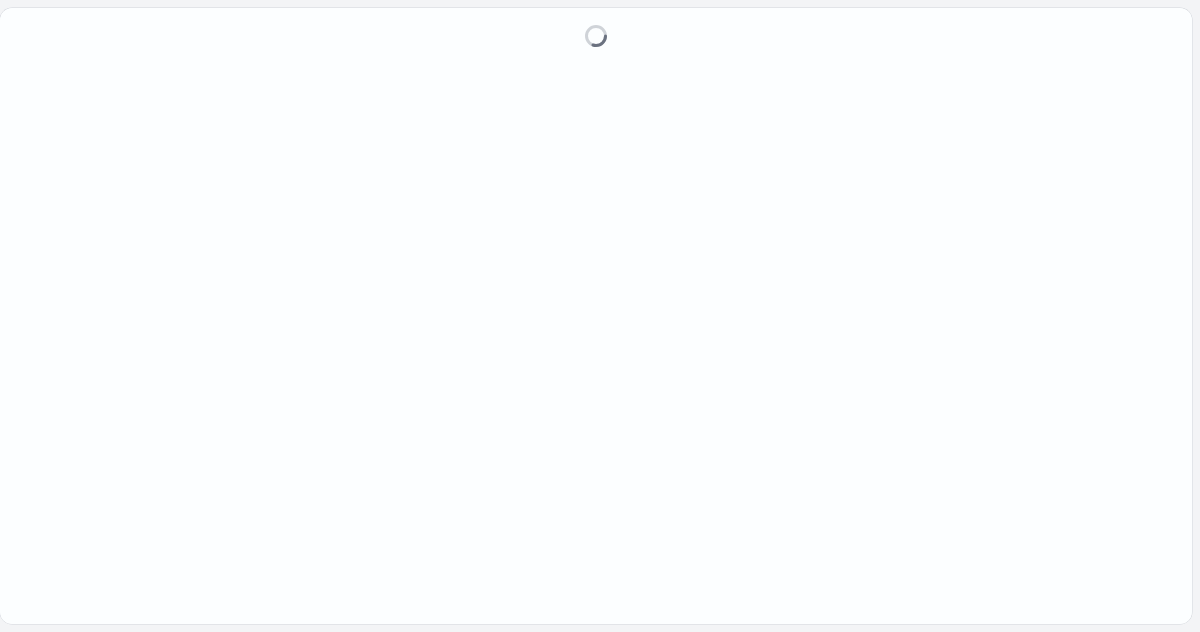 scroll, scrollTop: 0, scrollLeft: 0, axis: both 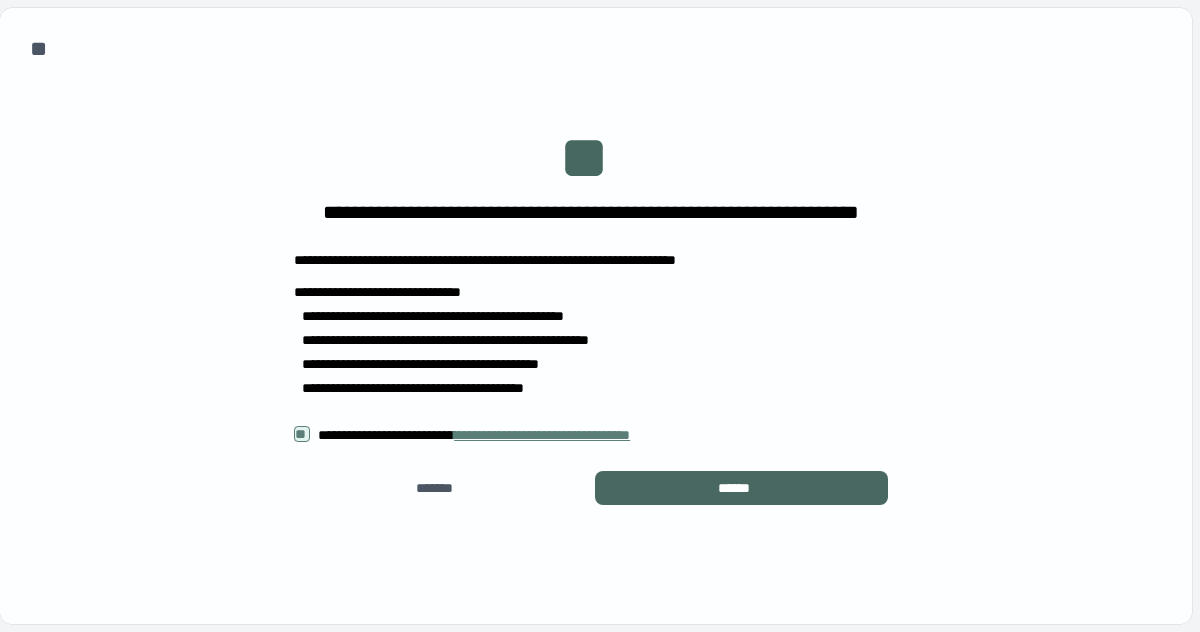 click on "******" at bounding box center [741, 488] 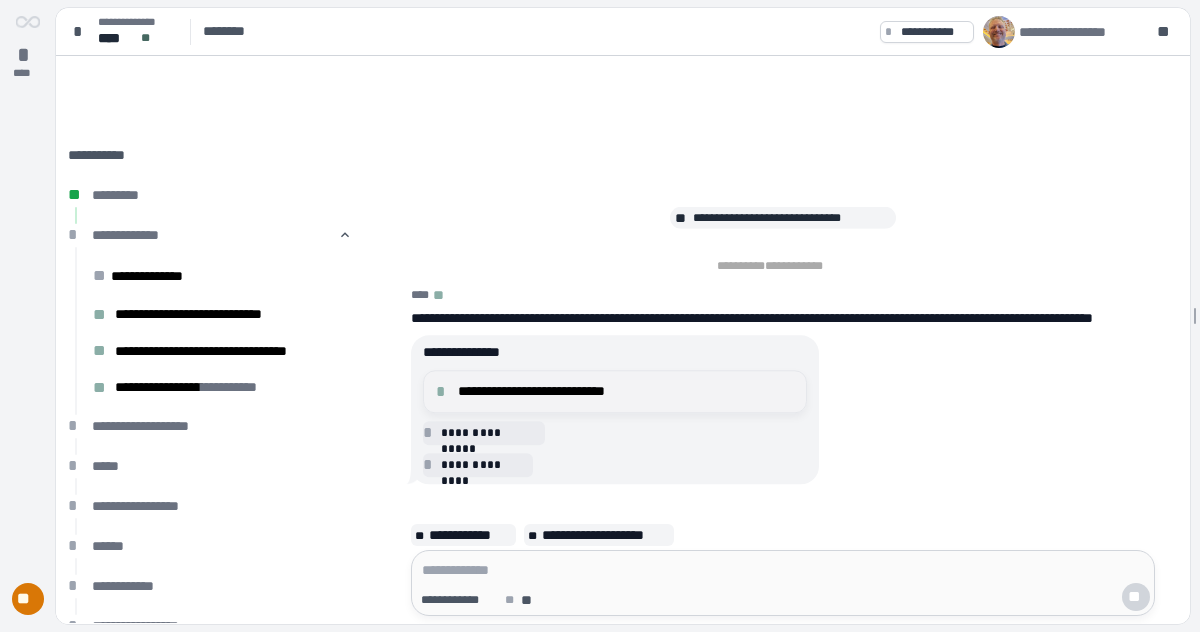 click on "**********" at bounding box center [626, 391] 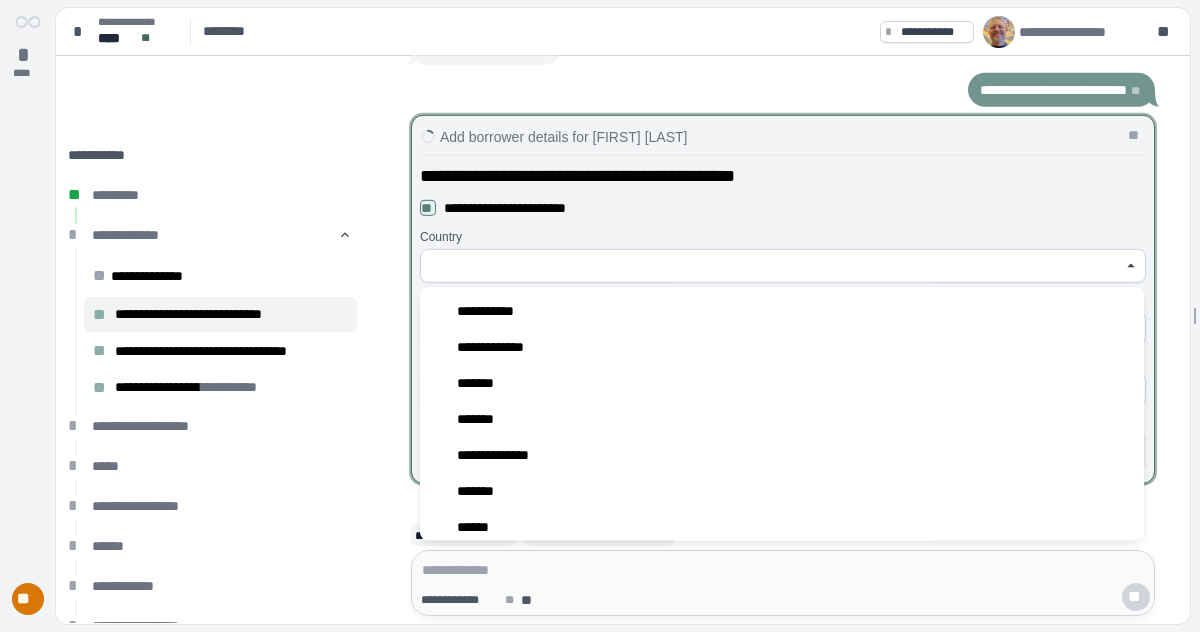 click at bounding box center [772, 266] 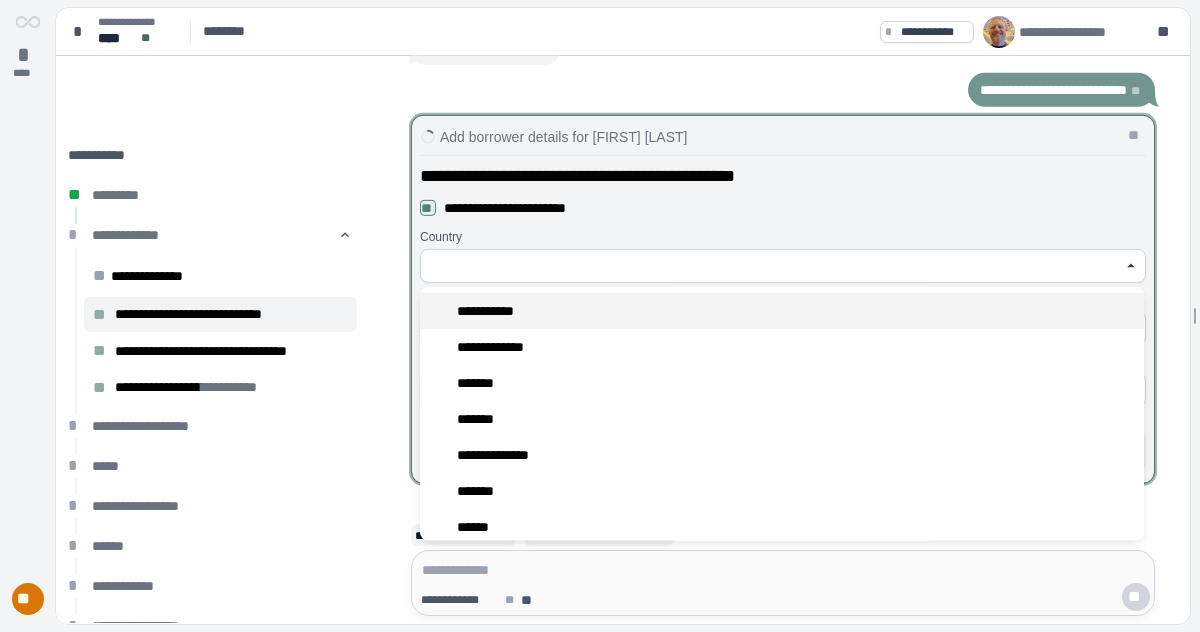 click on "**********" at bounding box center [495, 311] 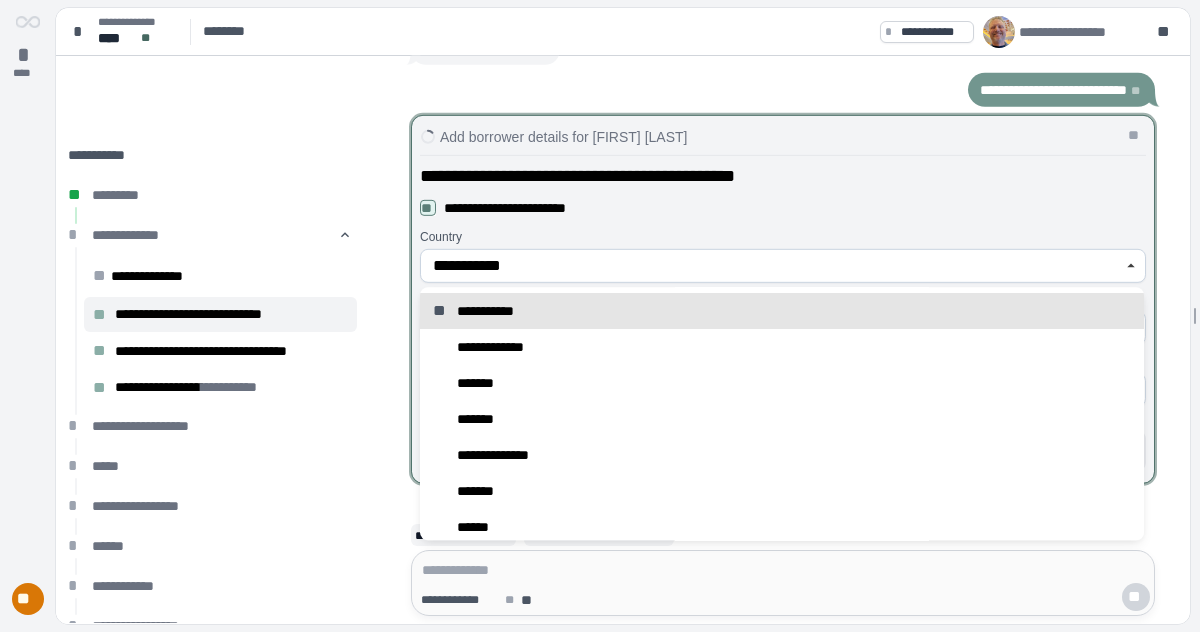 click on "**********" at bounding box center [772, 266] 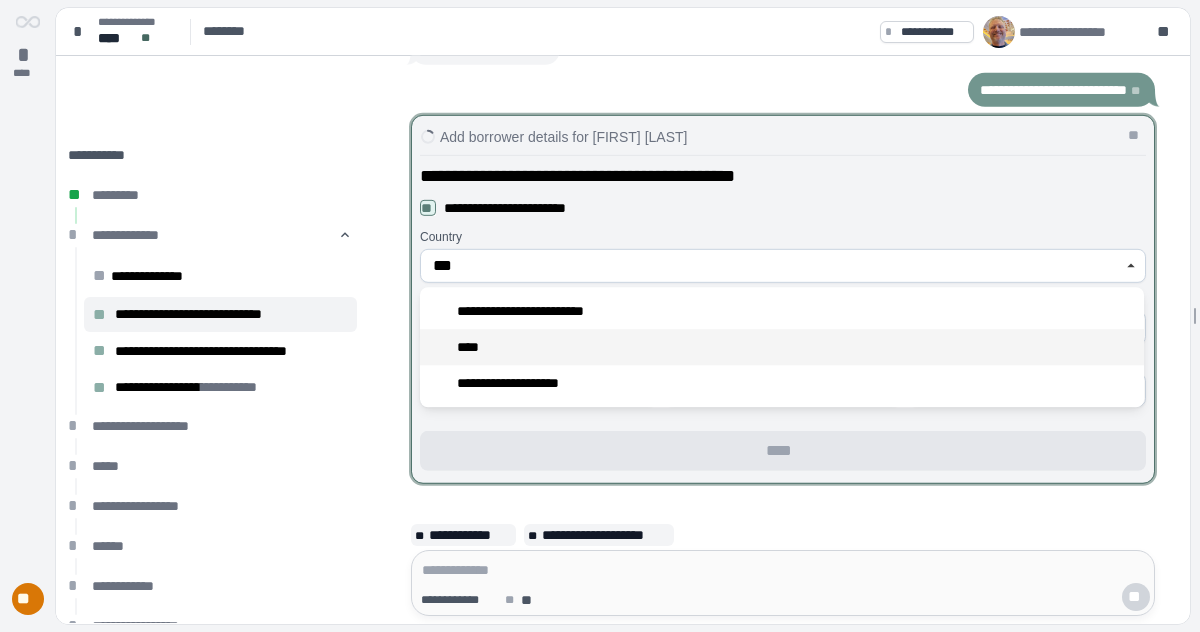click on "****" at bounding box center (782, 347) 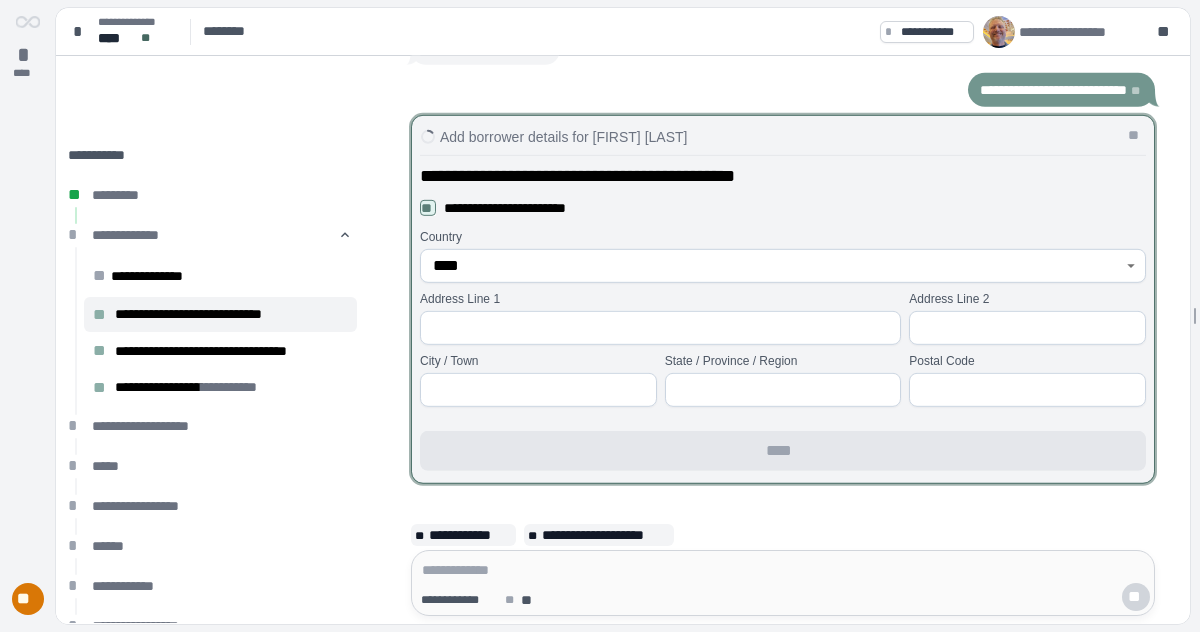 type on "****" 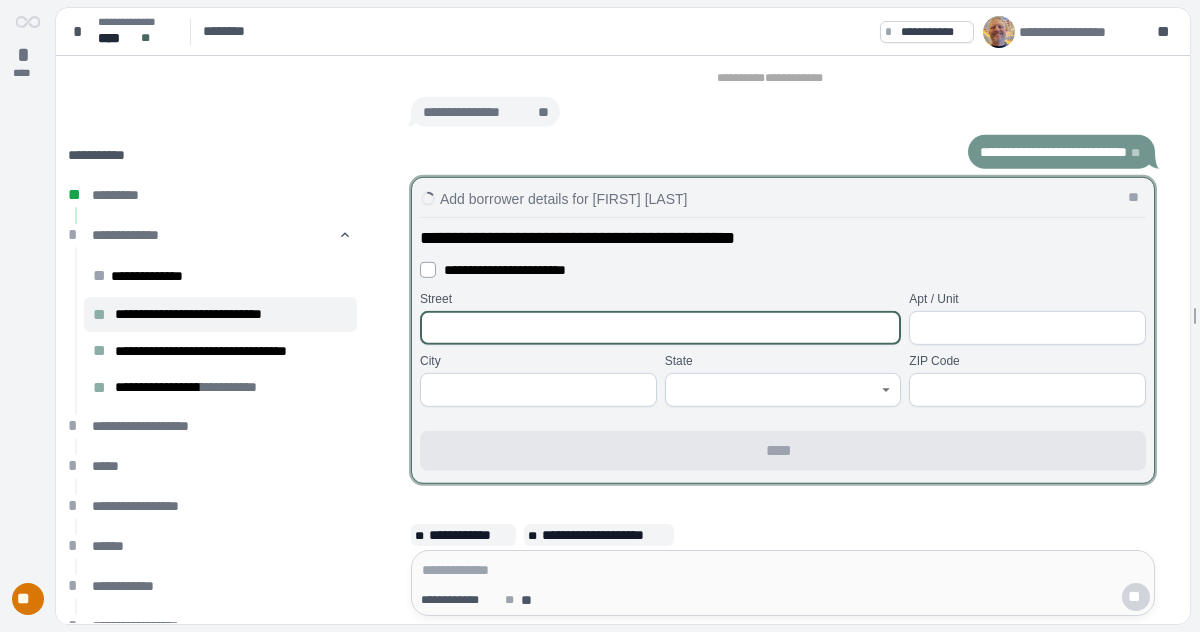 click at bounding box center [660, 328] 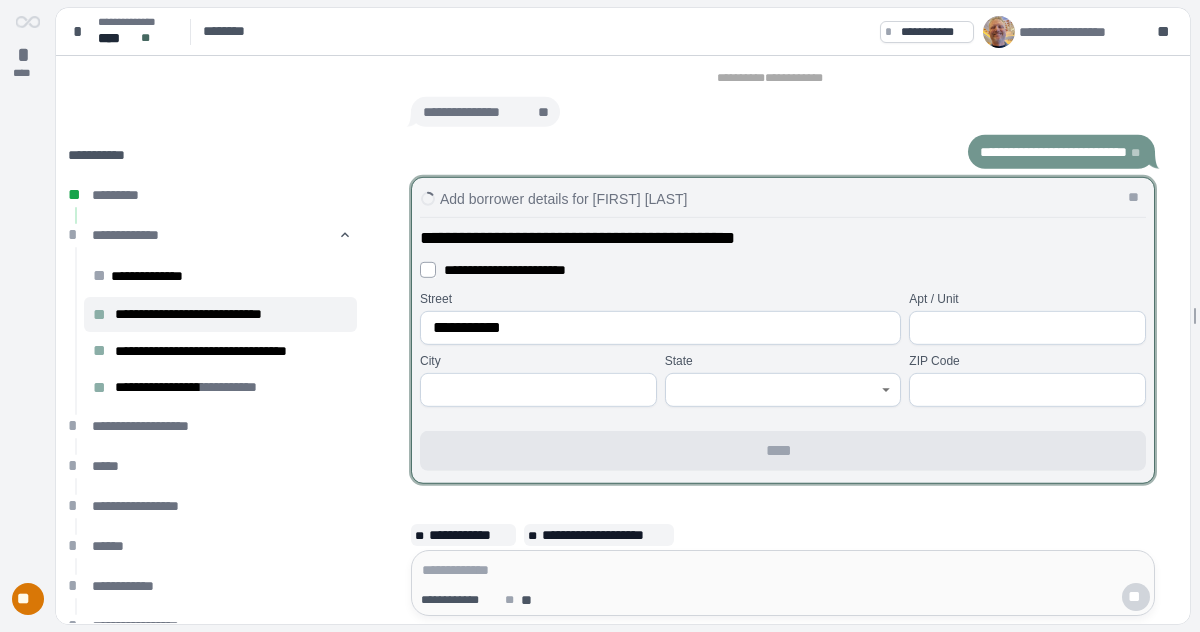 type on "**********" 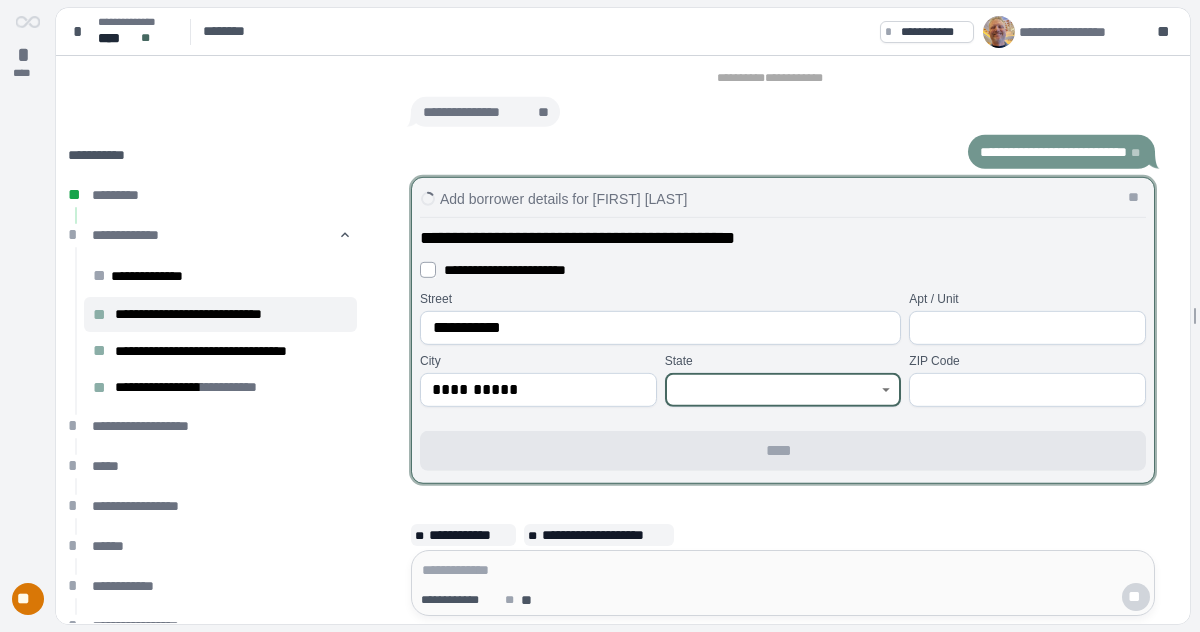type on "**********" 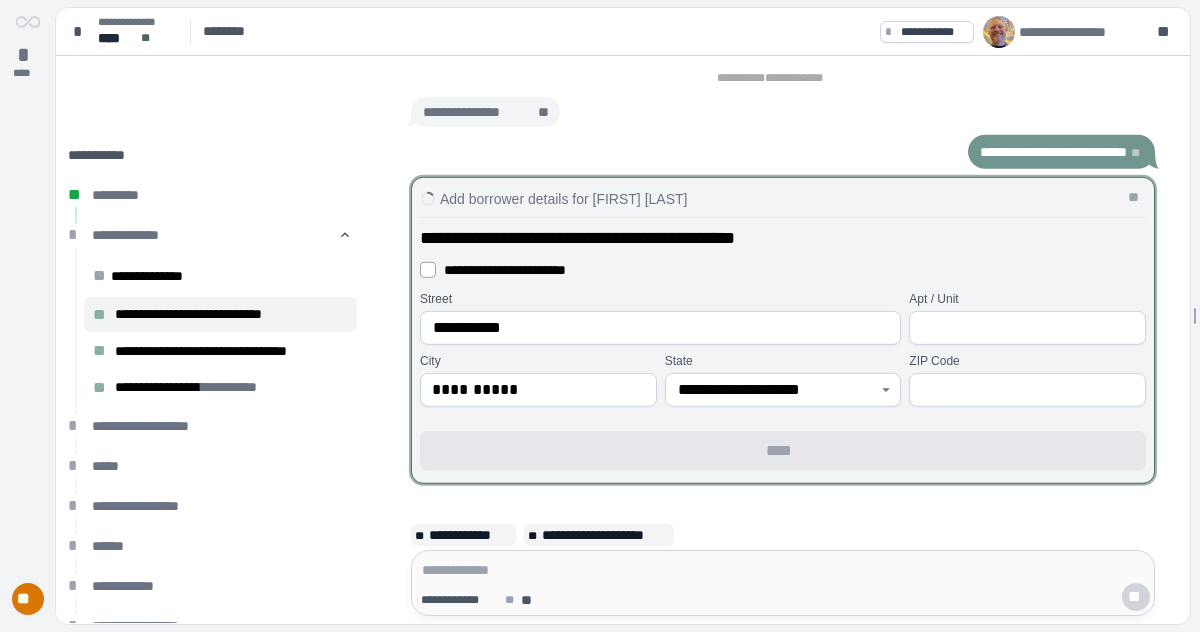 type on "*****" 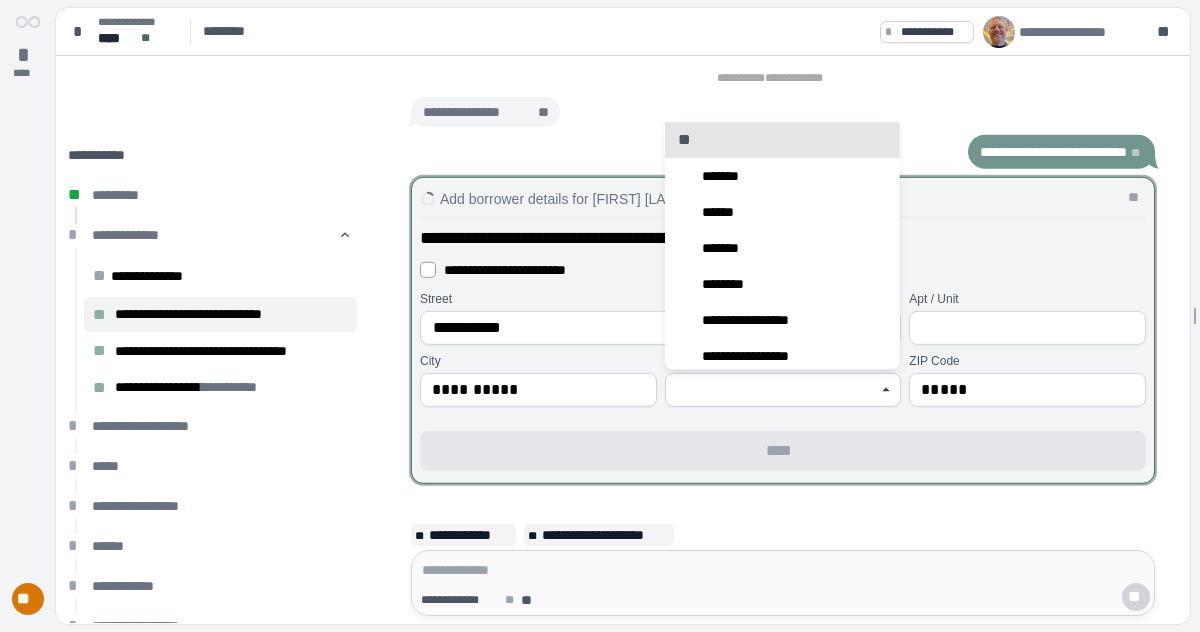 click on "Apt / Unit" at bounding box center (1027, 299) 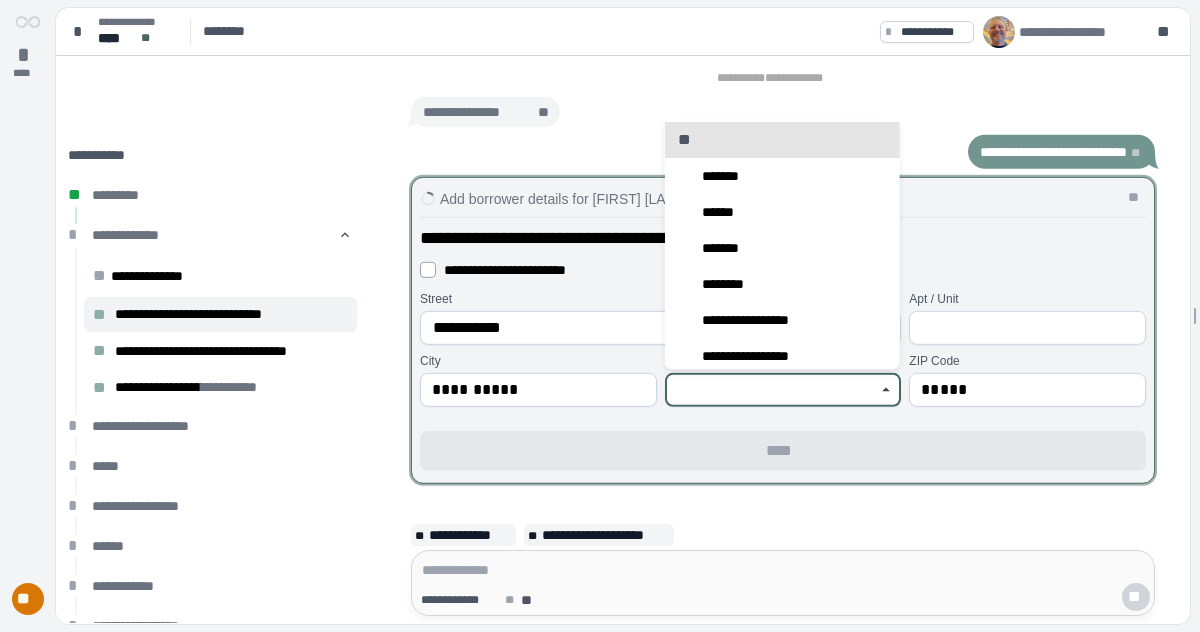 click at bounding box center [772, 390] 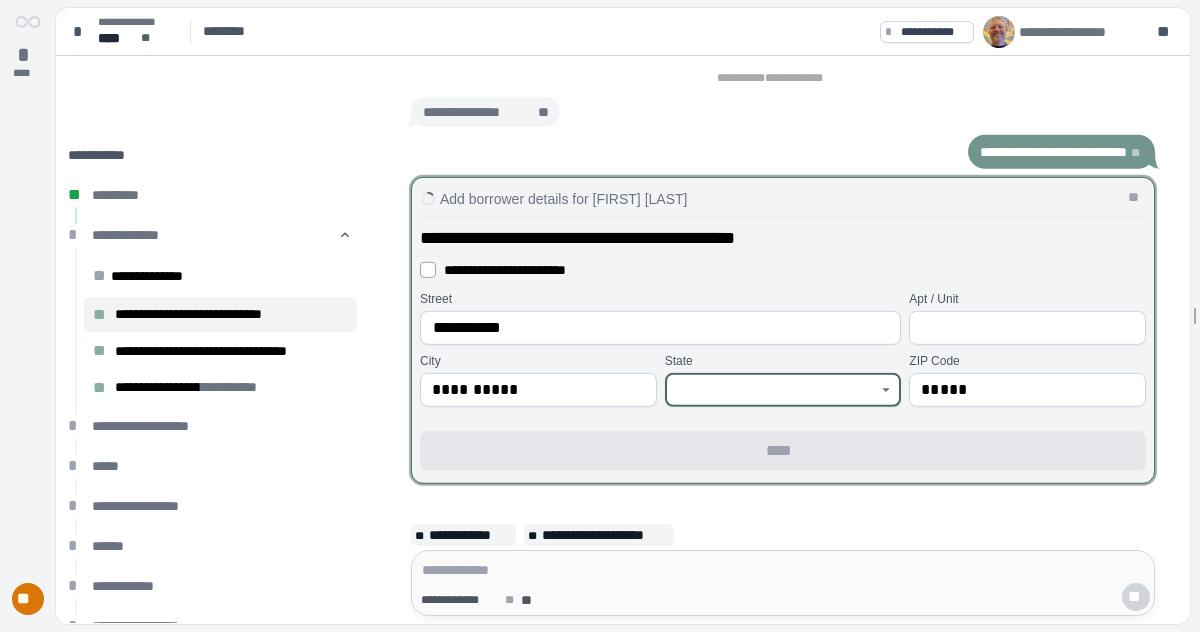 type on "**********" 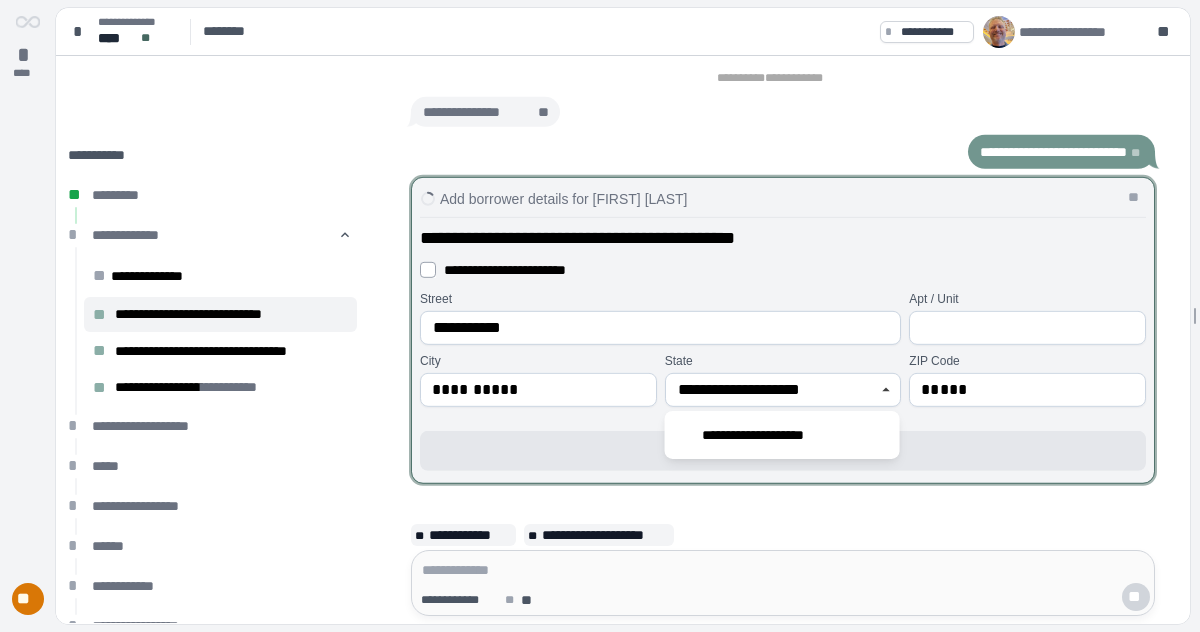 click on "**********" at bounding box center (538, 390) 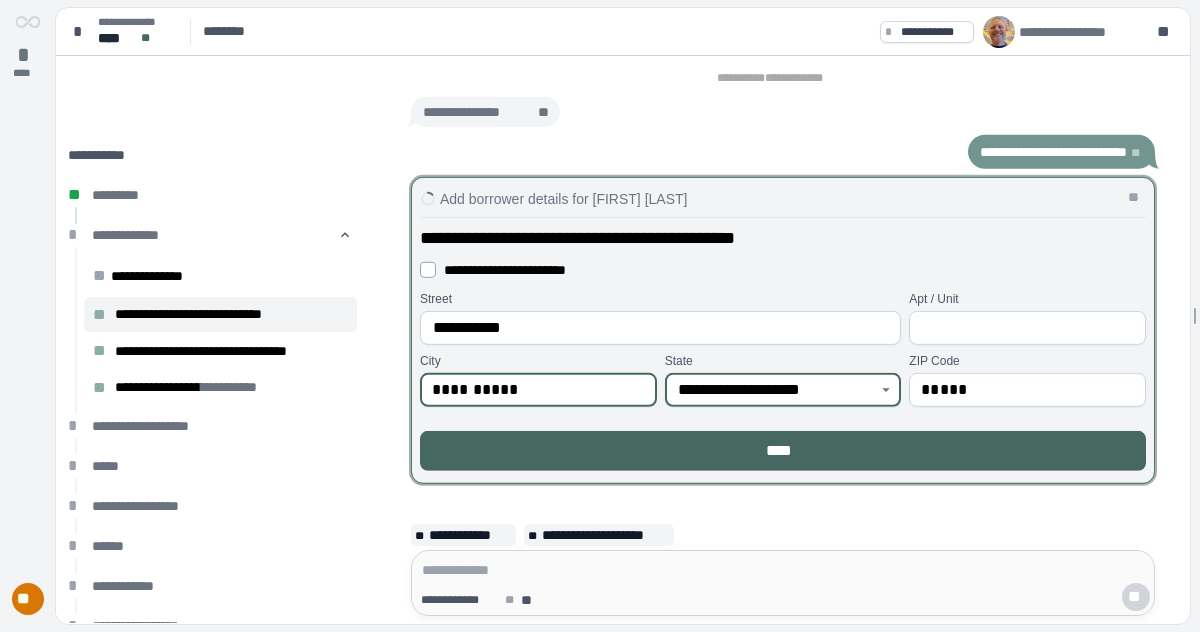 click on "**********" at bounding box center (772, 390) 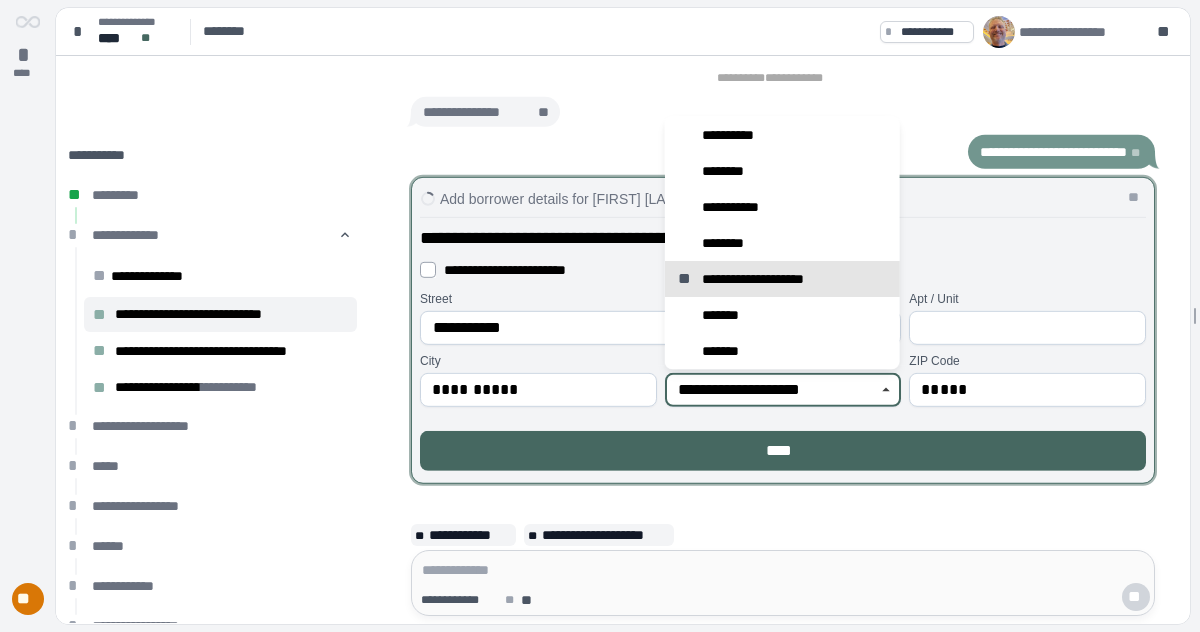 scroll, scrollTop: 297, scrollLeft: 0, axis: vertical 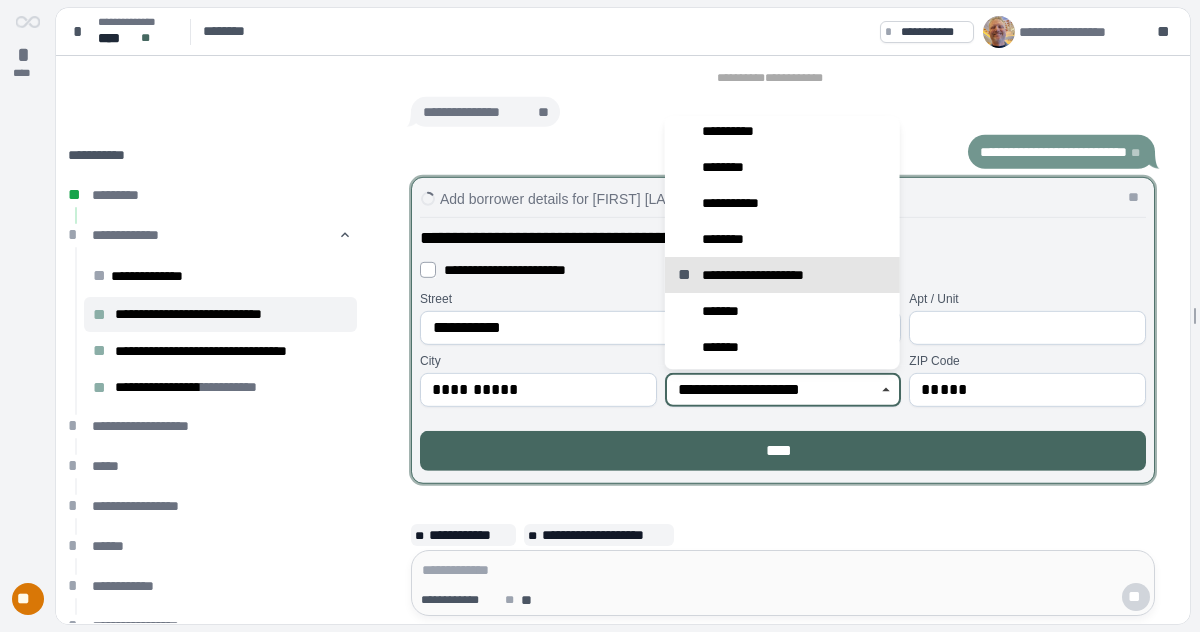 click on "**********" at bounding box center (766, 276) 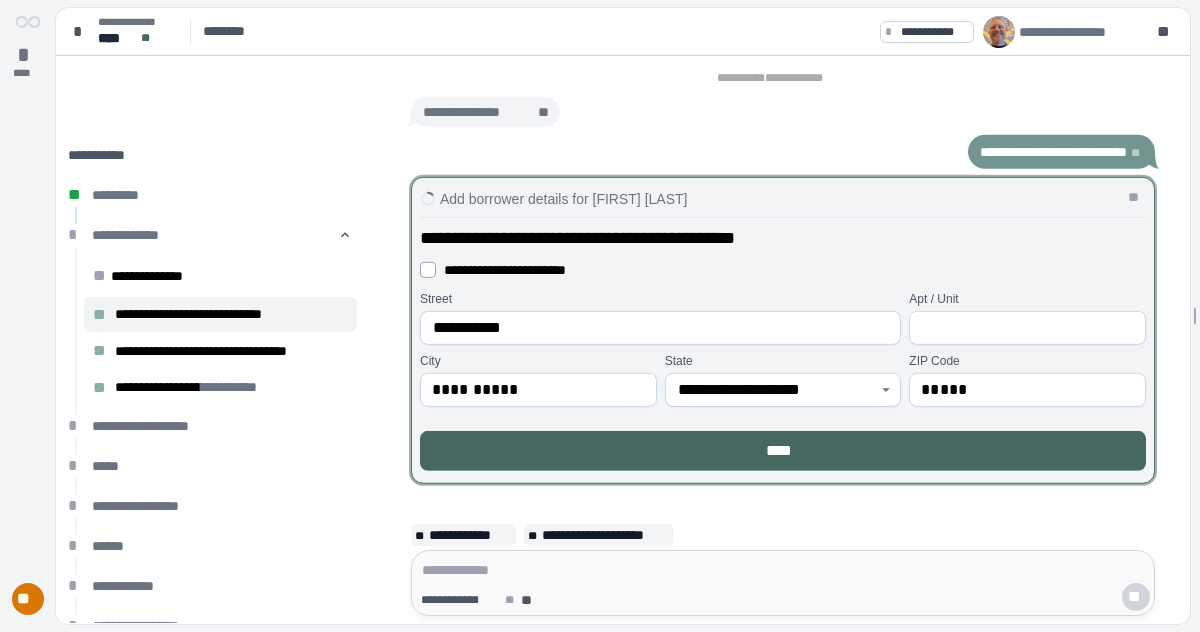 click on "**********" at bounding box center [795, 270] 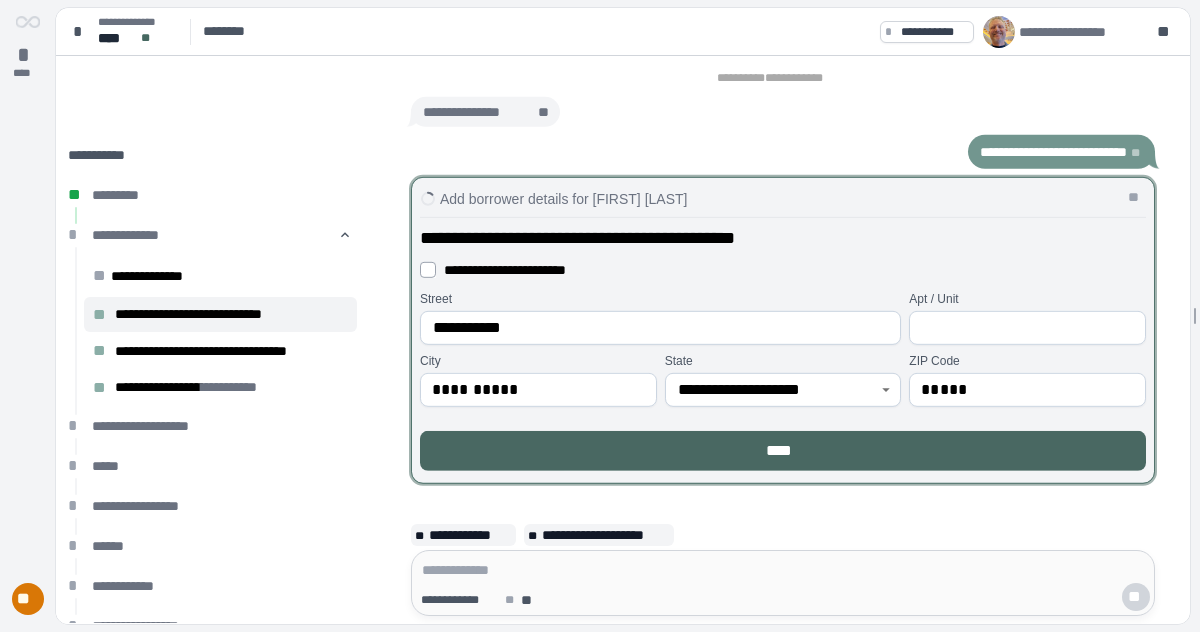 click on "****" at bounding box center (783, 451) 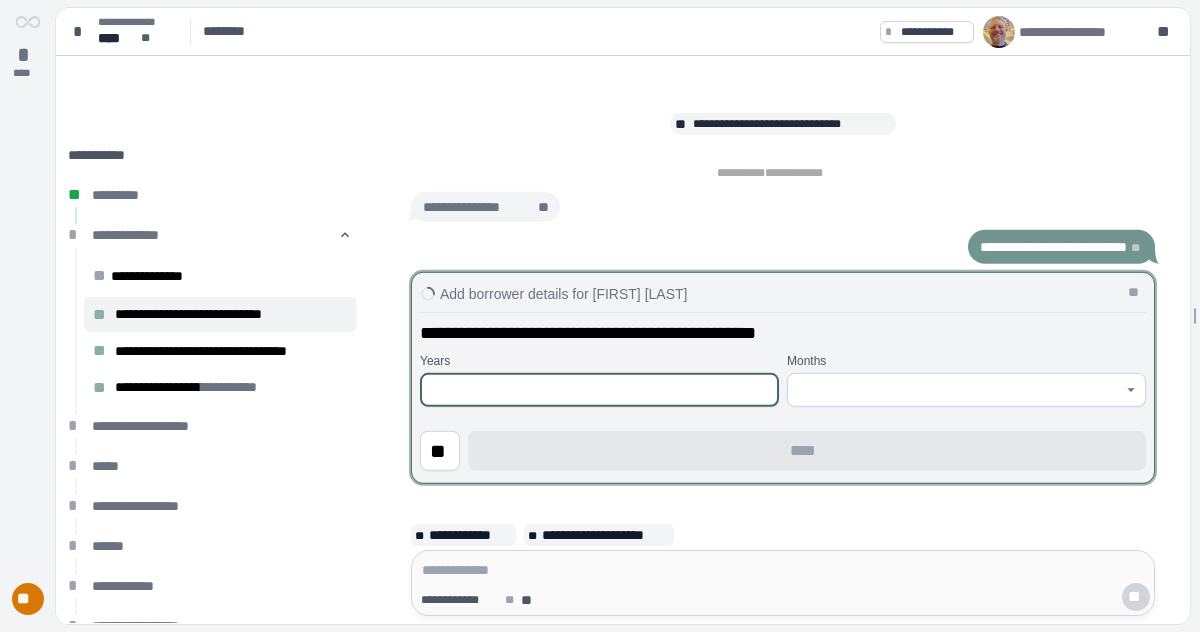 click at bounding box center [599, 390] 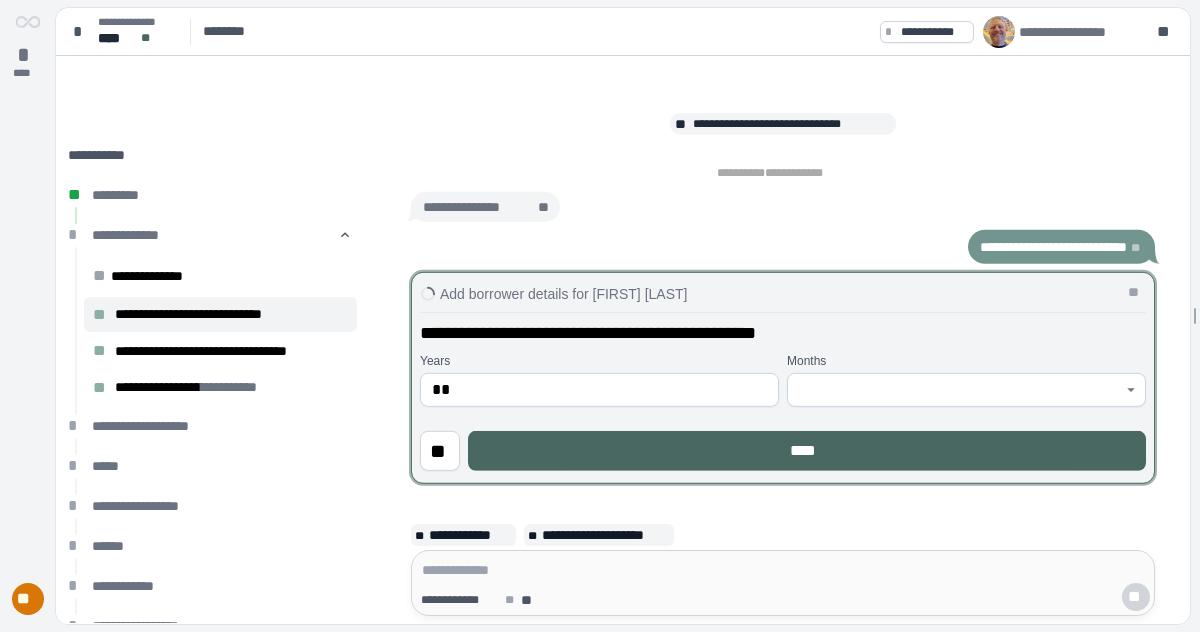 click on "****" at bounding box center [807, 451] 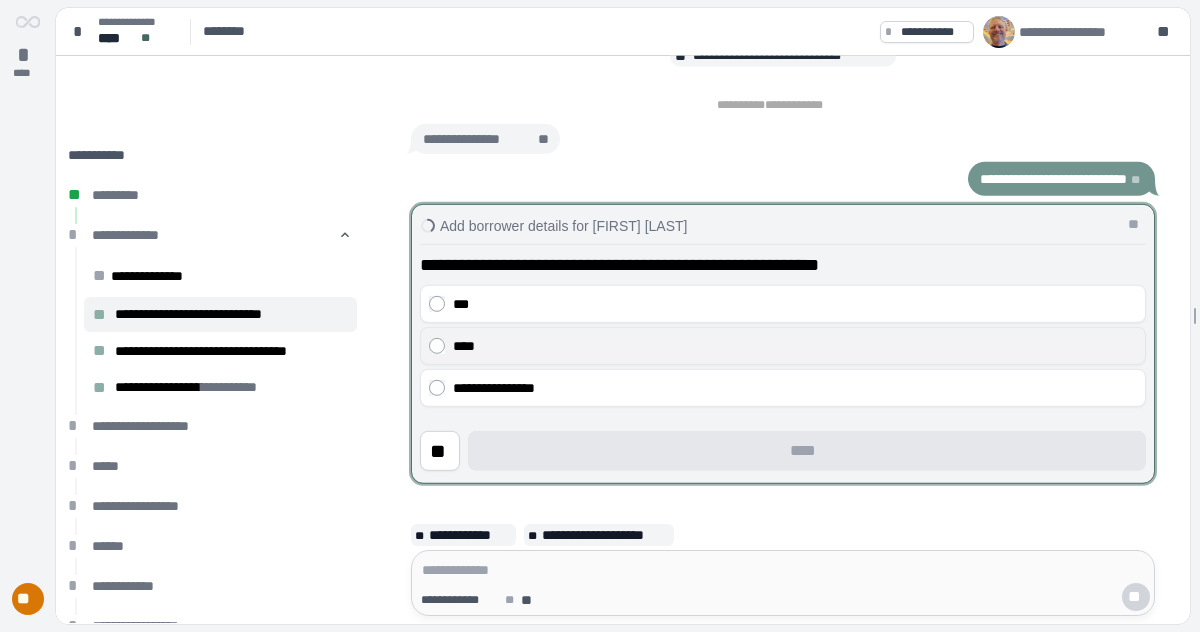 click on "****" at bounding box center (795, 346) 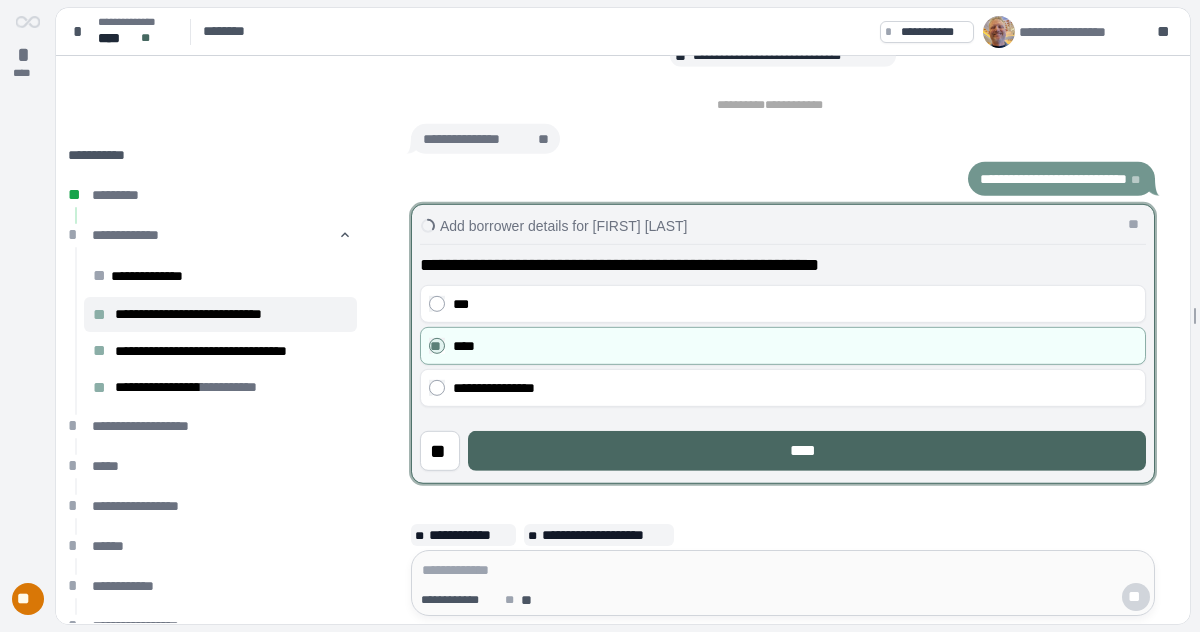 click on "****" at bounding box center [807, 451] 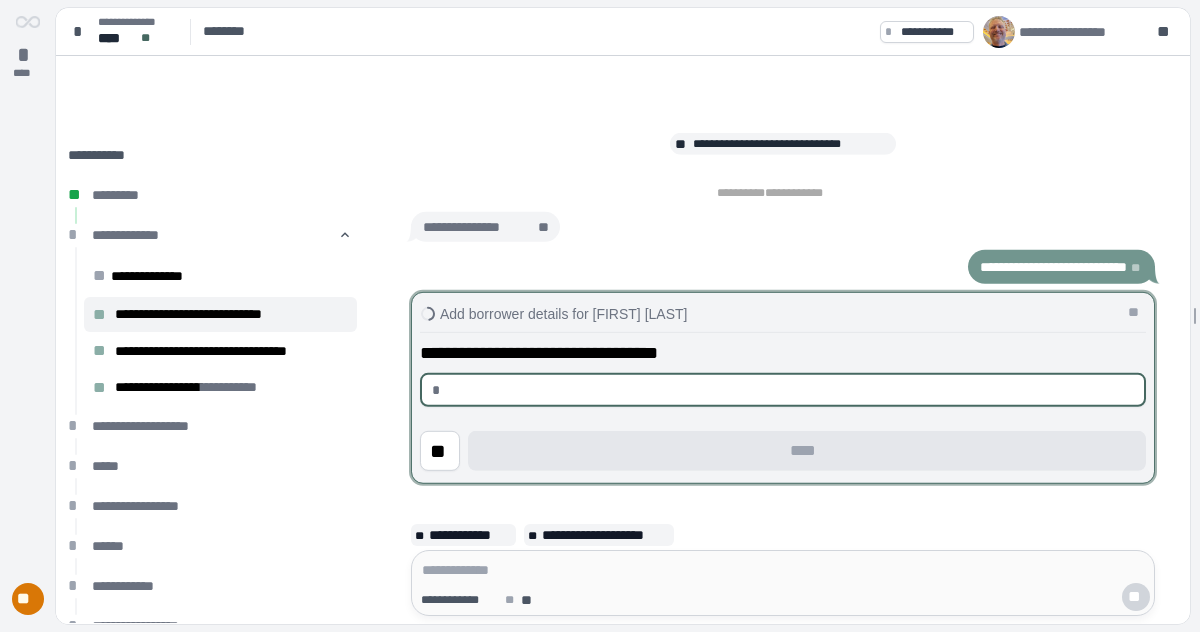 click at bounding box center [791, 390] 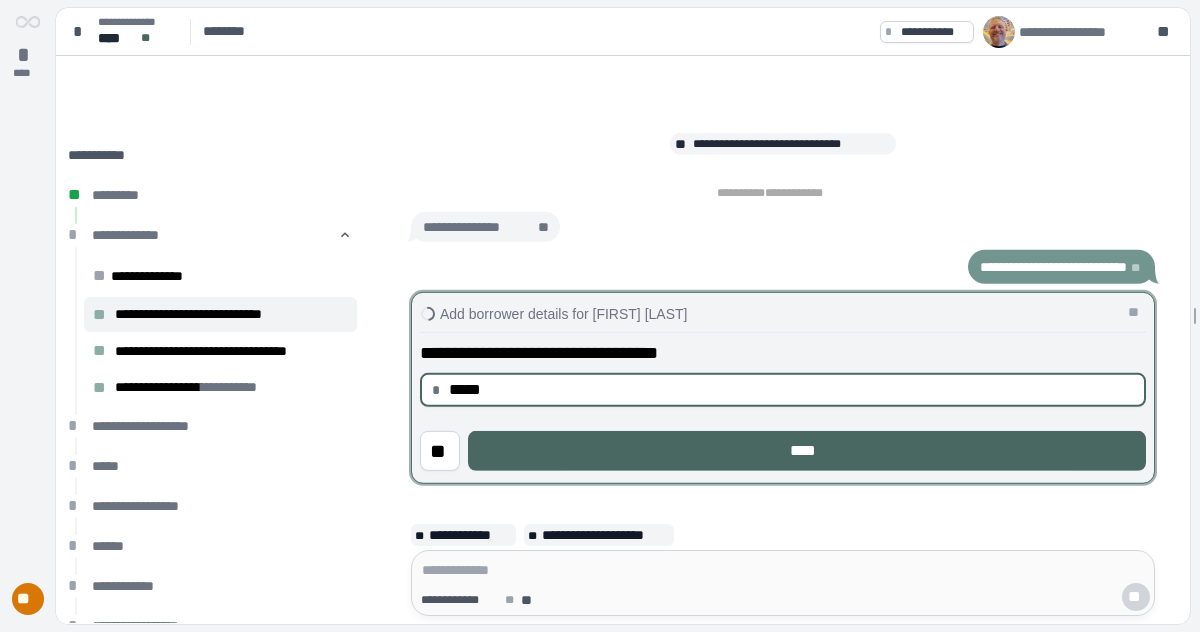 type on "********" 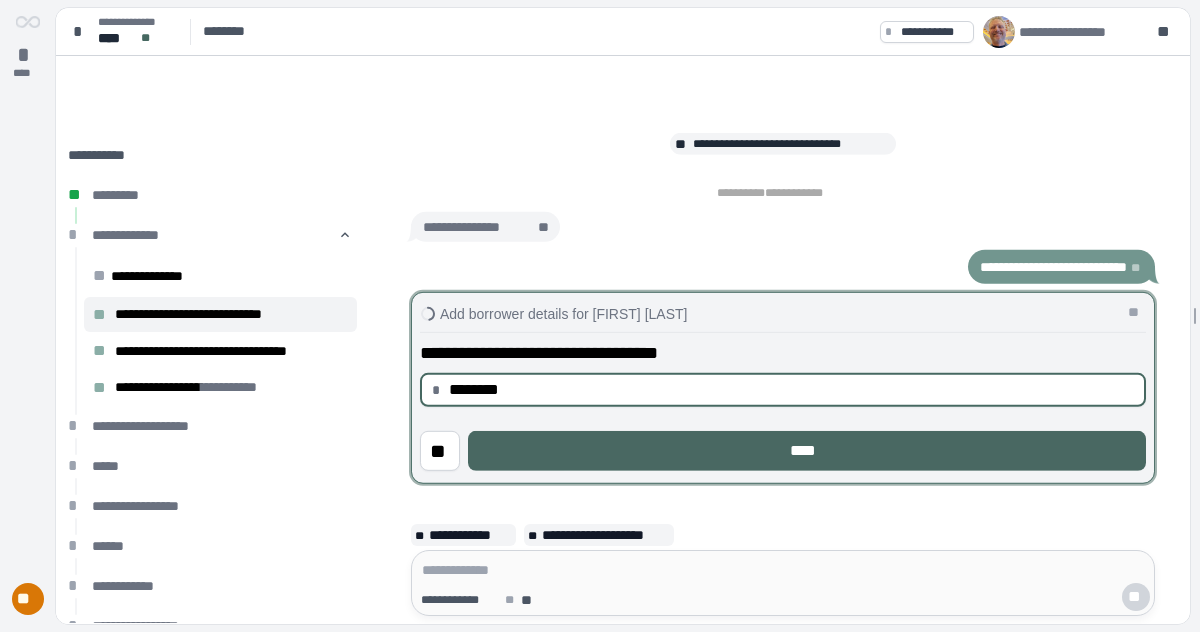 click on "****" at bounding box center [807, 451] 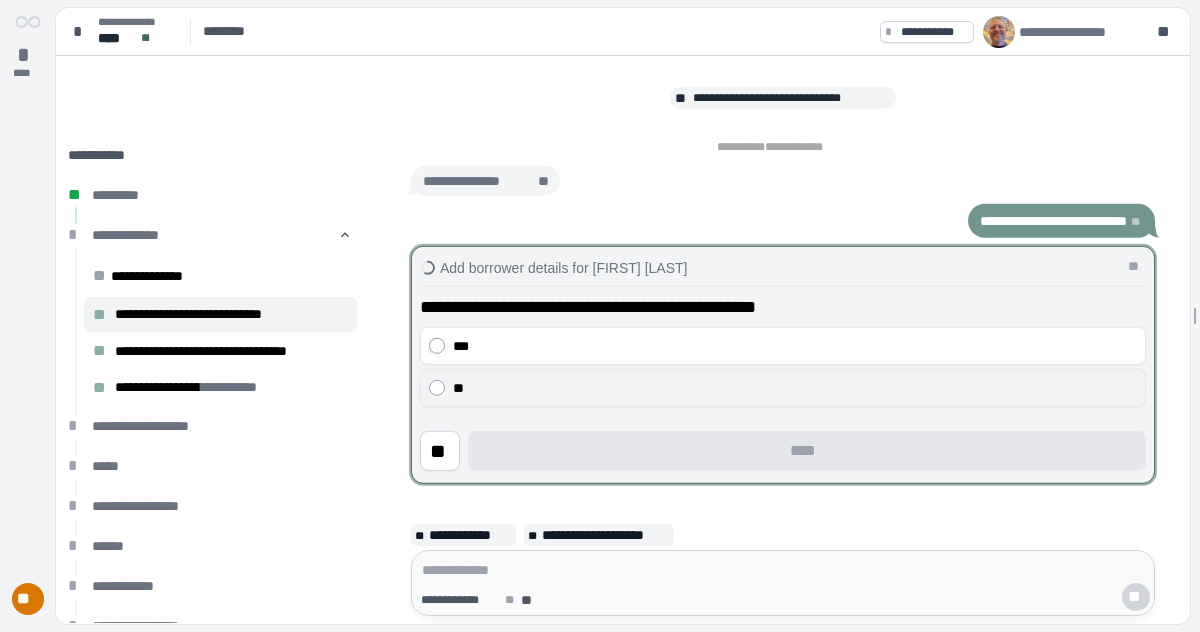 click on "**" at bounding box center (795, 388) 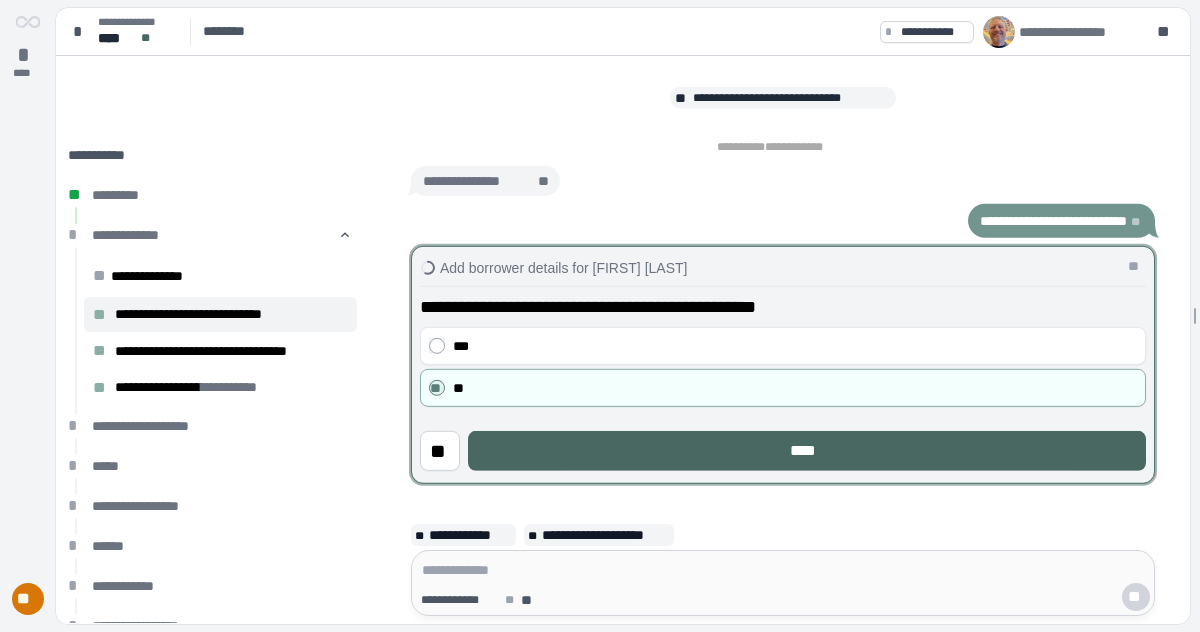 click on "****" at bounding box center (807, 451) 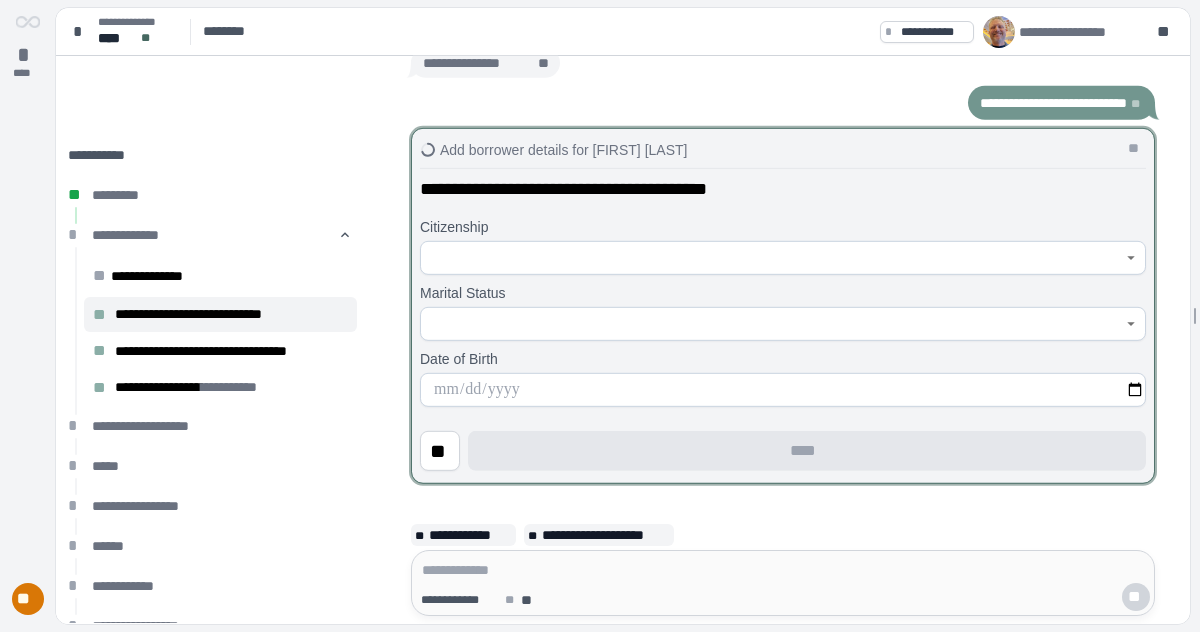 click at bounding box center (772, 258) 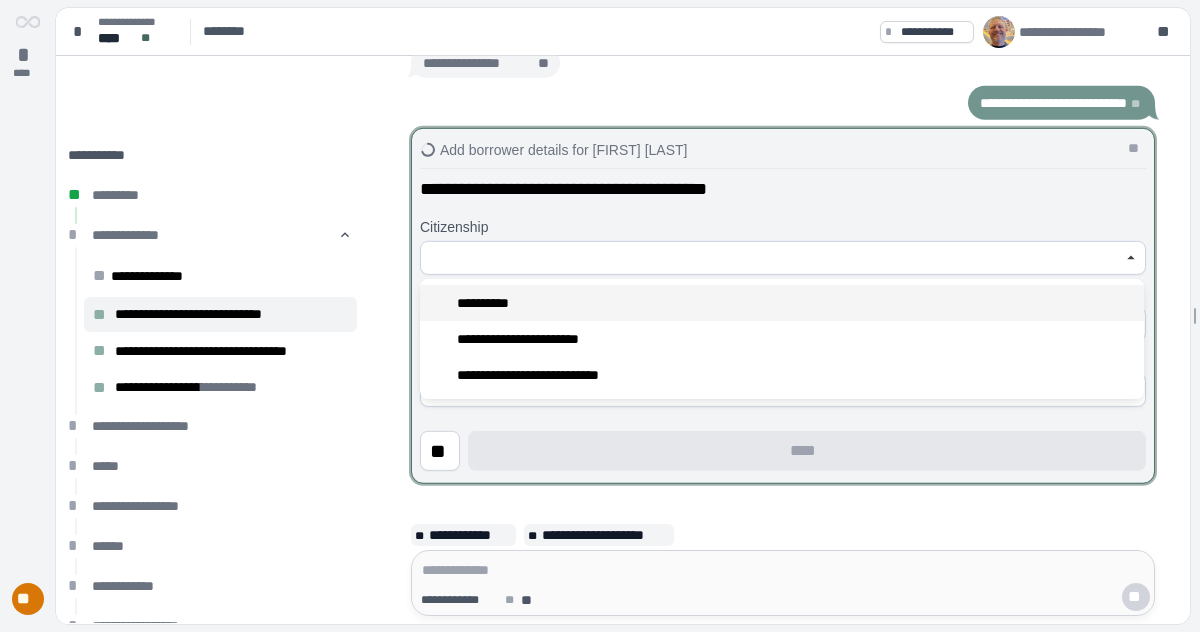 click on "**********" at bounding box center (490, 303) 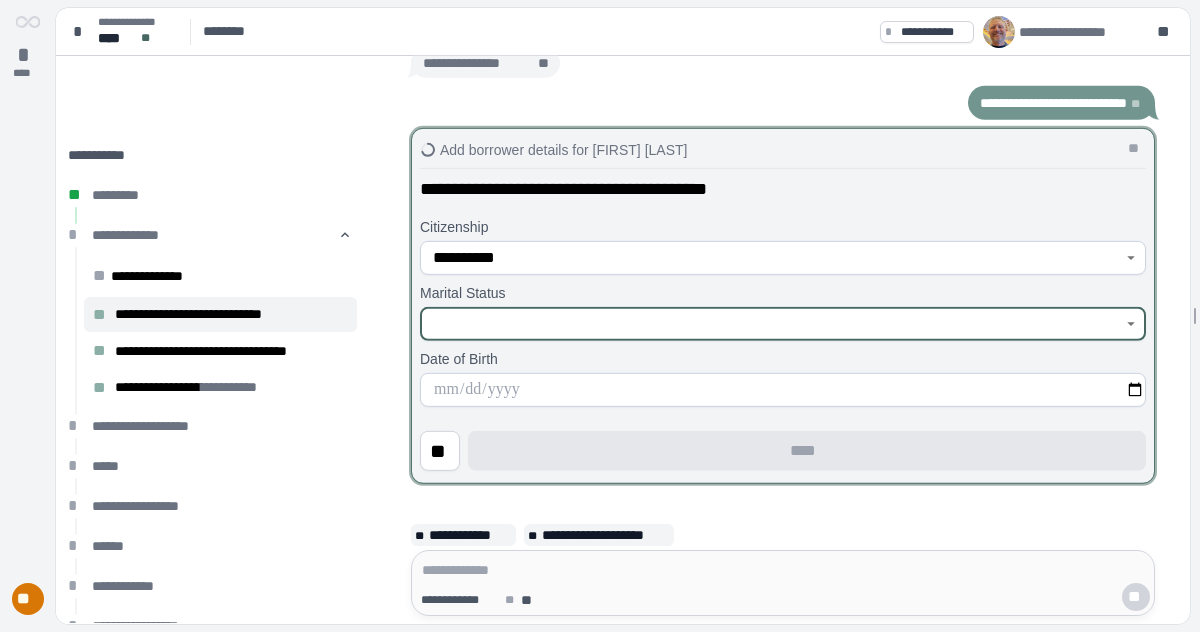 click at bounding box center (772, 324) 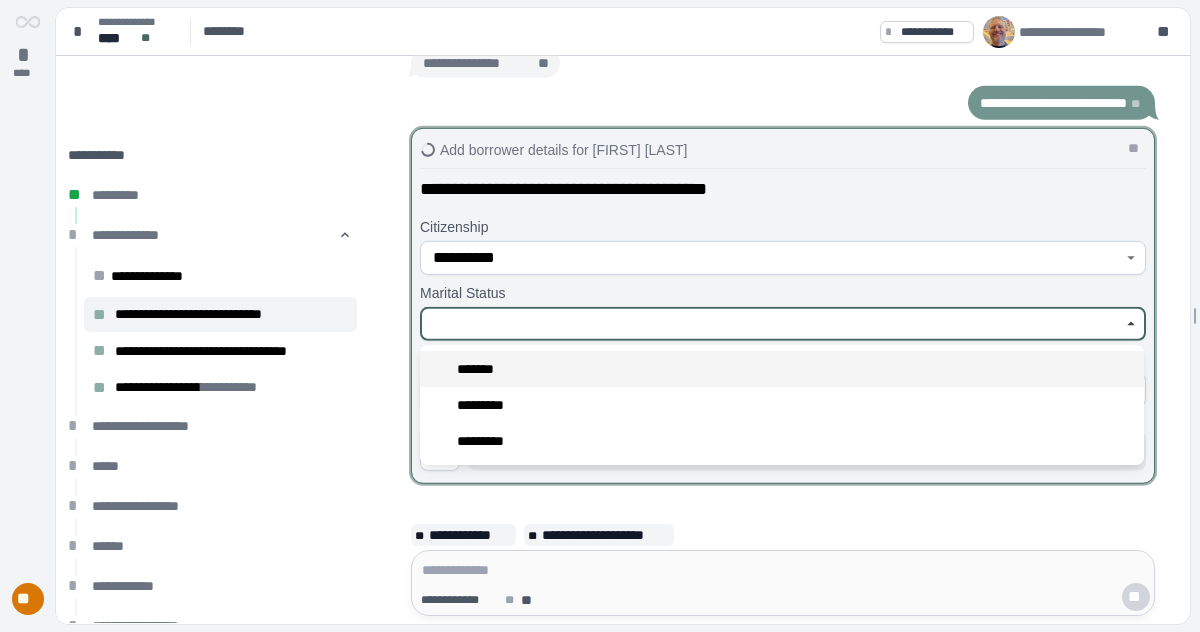 click on "*******" at bounding box center [482, 369] 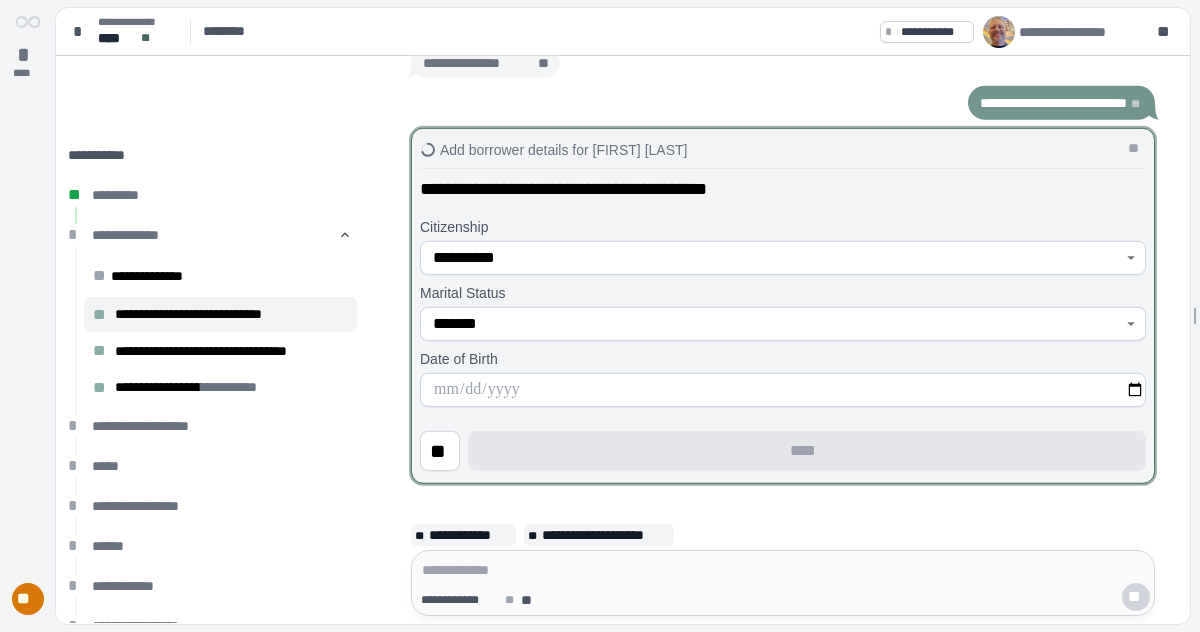 click at bounding box center (783, 390) 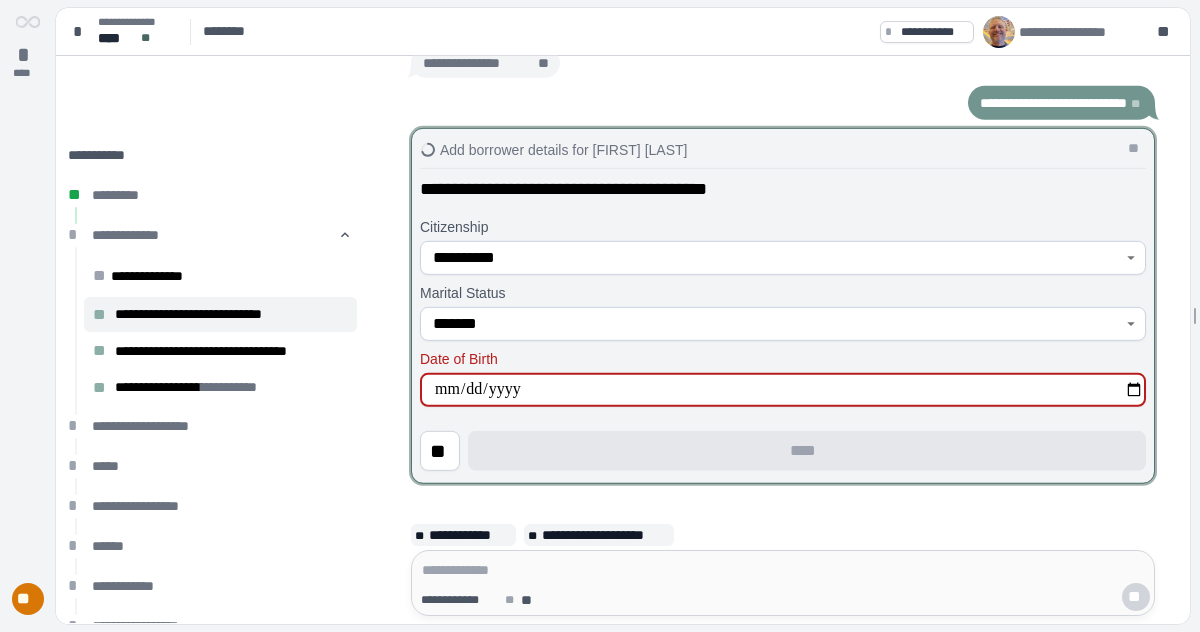 type on "**********" 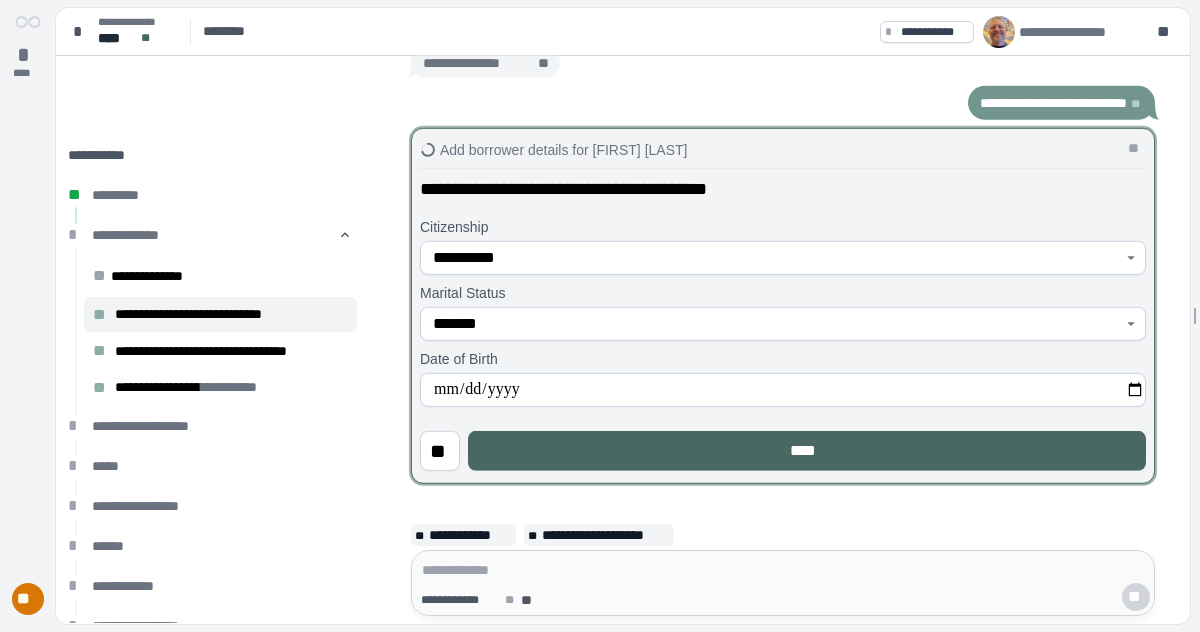 click on "****" at bounding box center [807, 451] 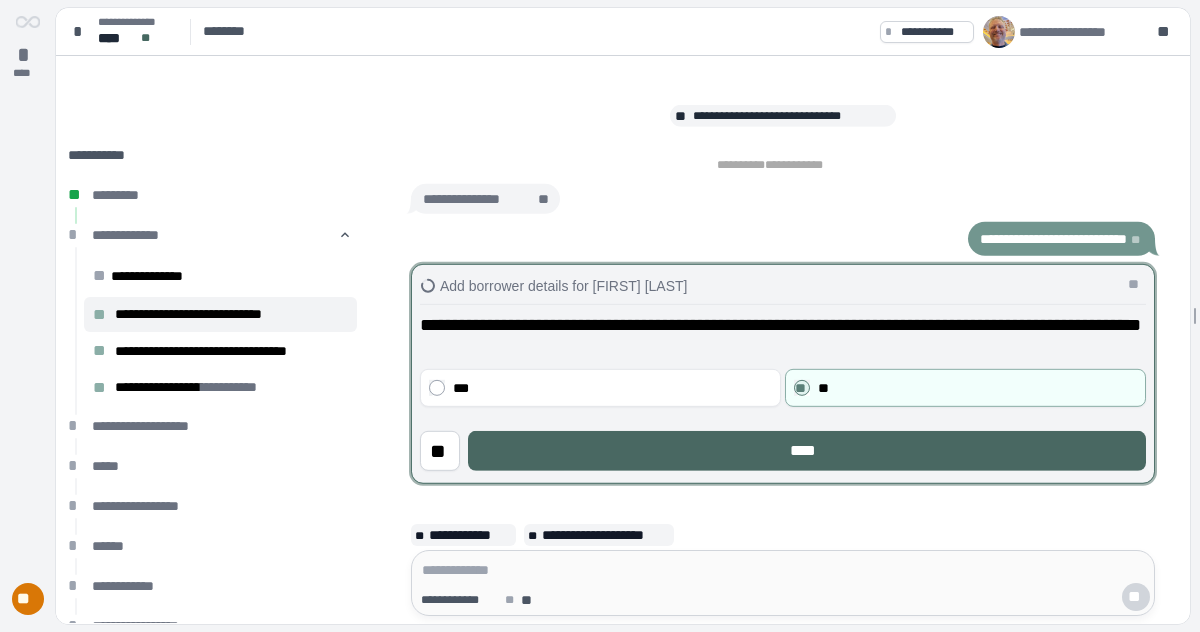 click on "****" at bounding box center (807, 451) 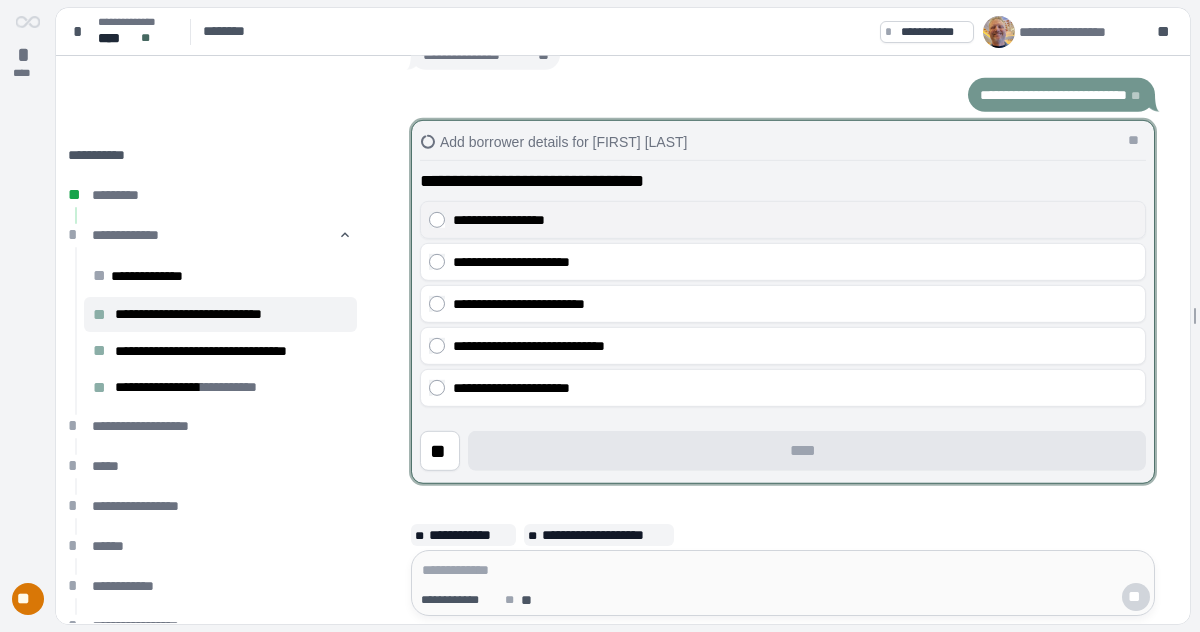 click on "**********" at bounding box center (795, 220) 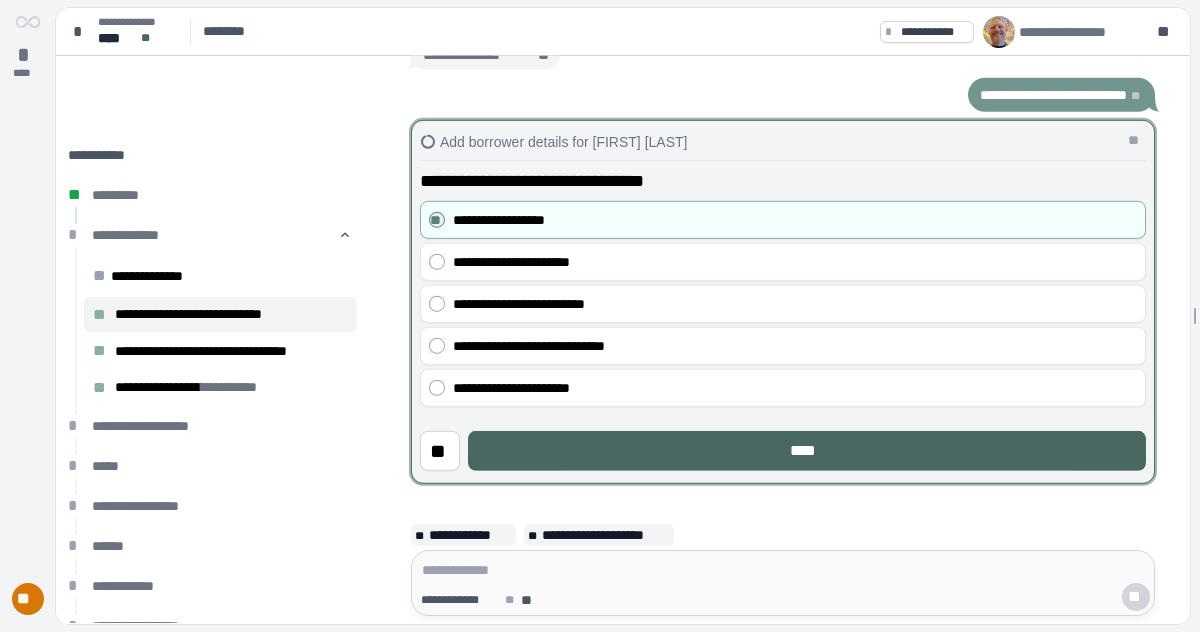 click on "****" at bounding box center (807, 451) 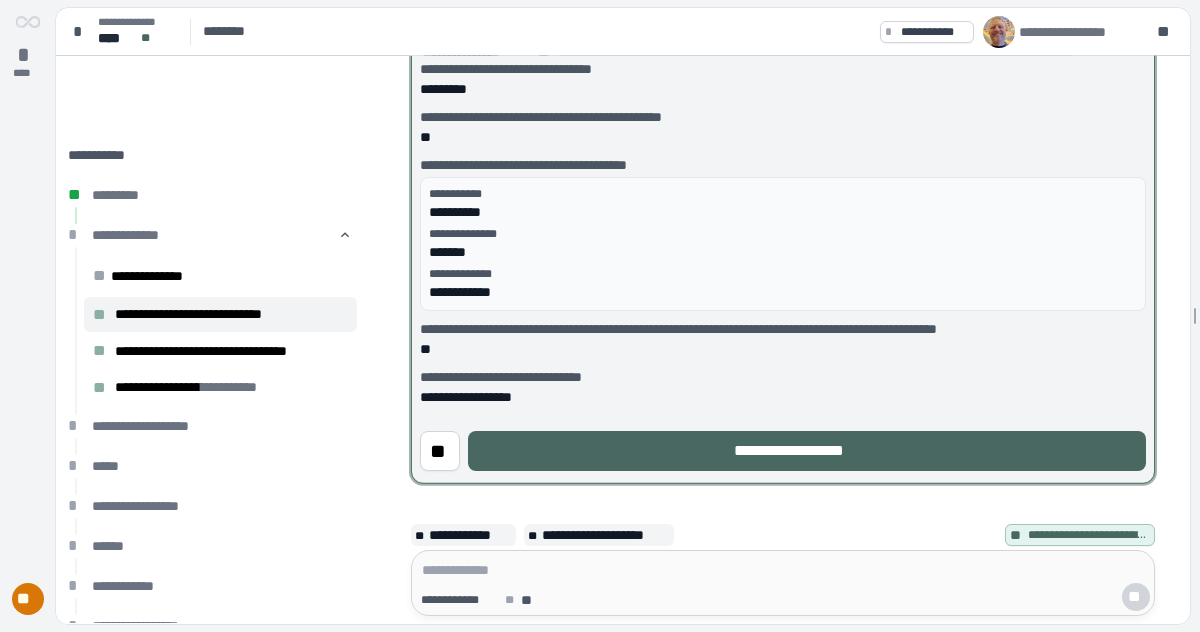 click on "**********" at bounding box center (807, 451) 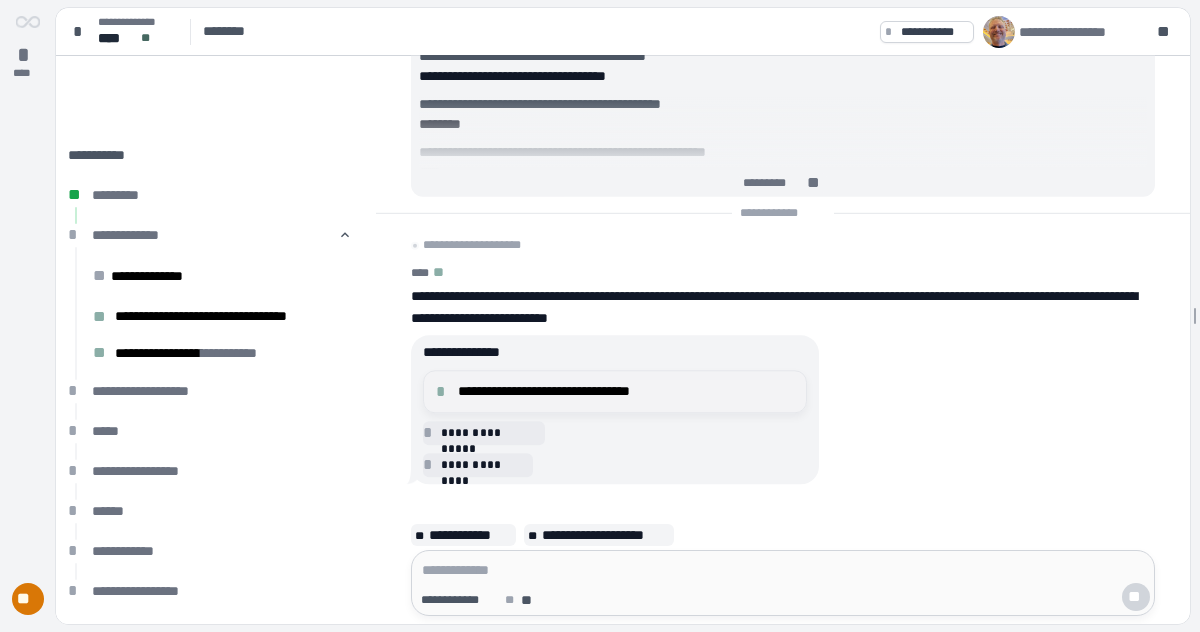click on "**********" at bounding box center (626, 391) 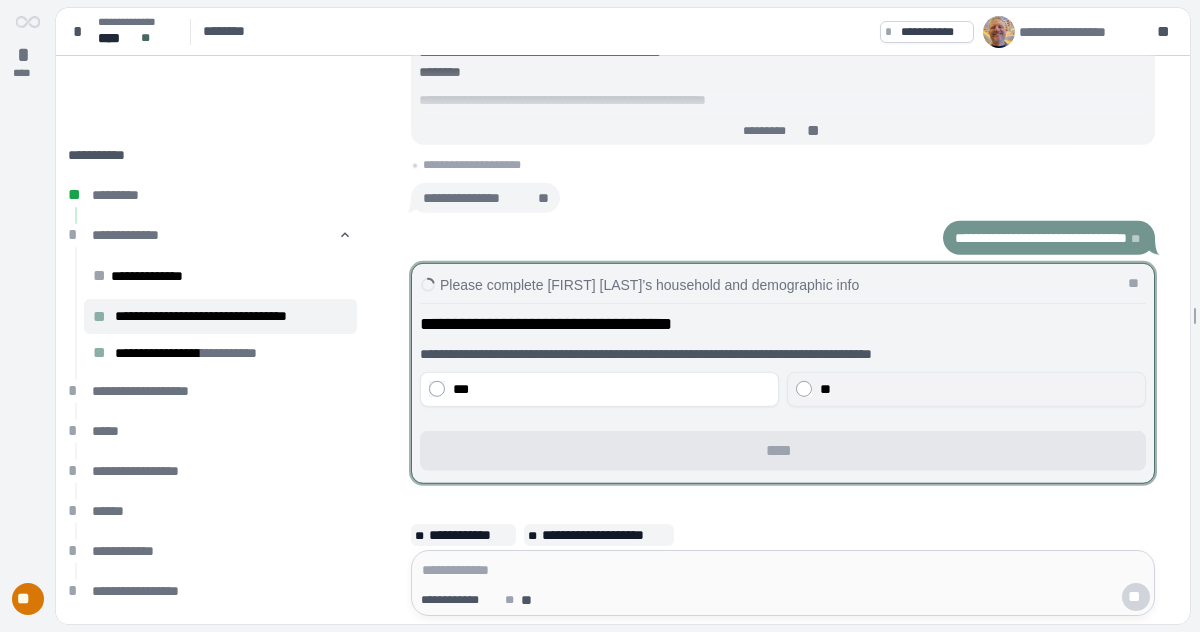 click on "**" at bounding box center (825, 389) 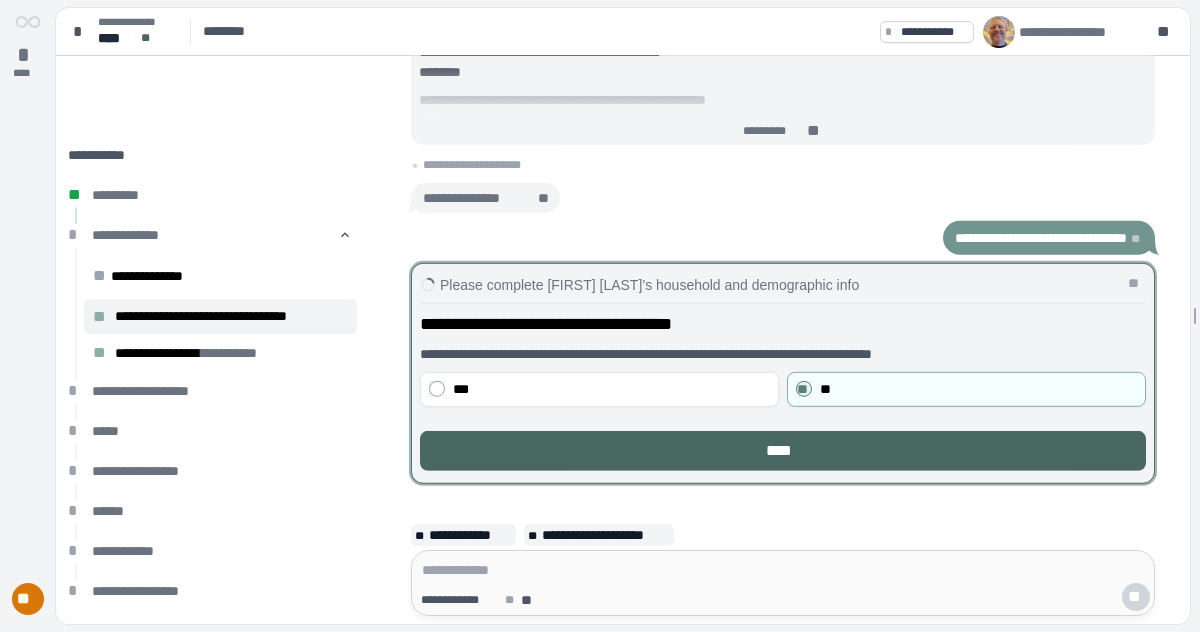 click on "****" at bounding box center (783, 451) 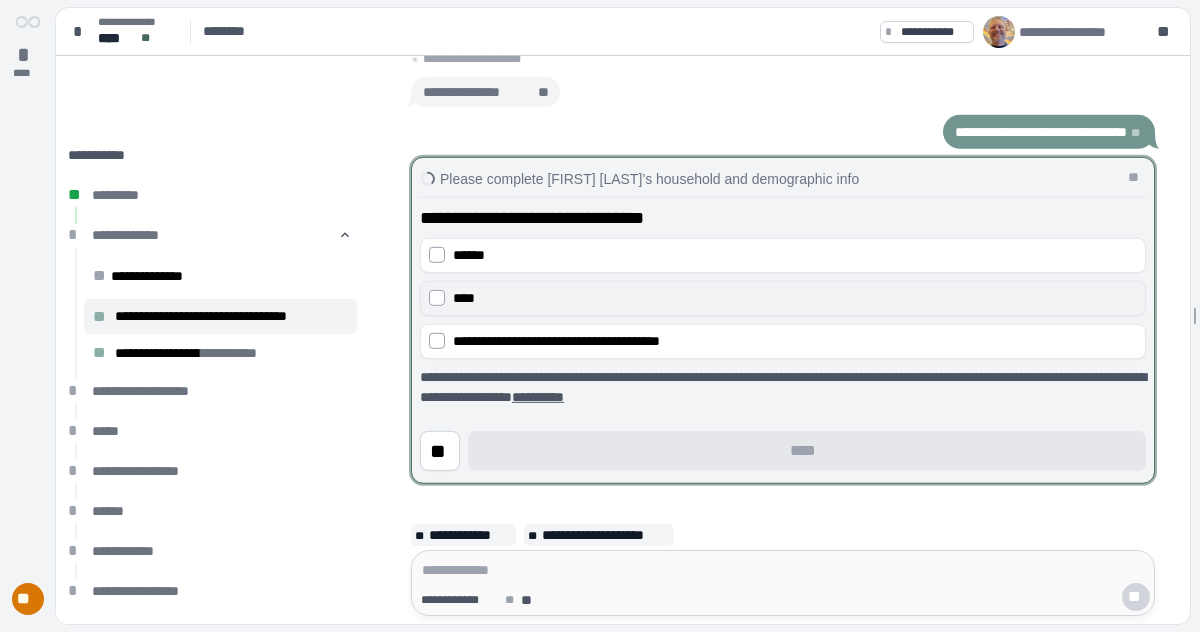 click on "****" at bounding box center [795, 298] 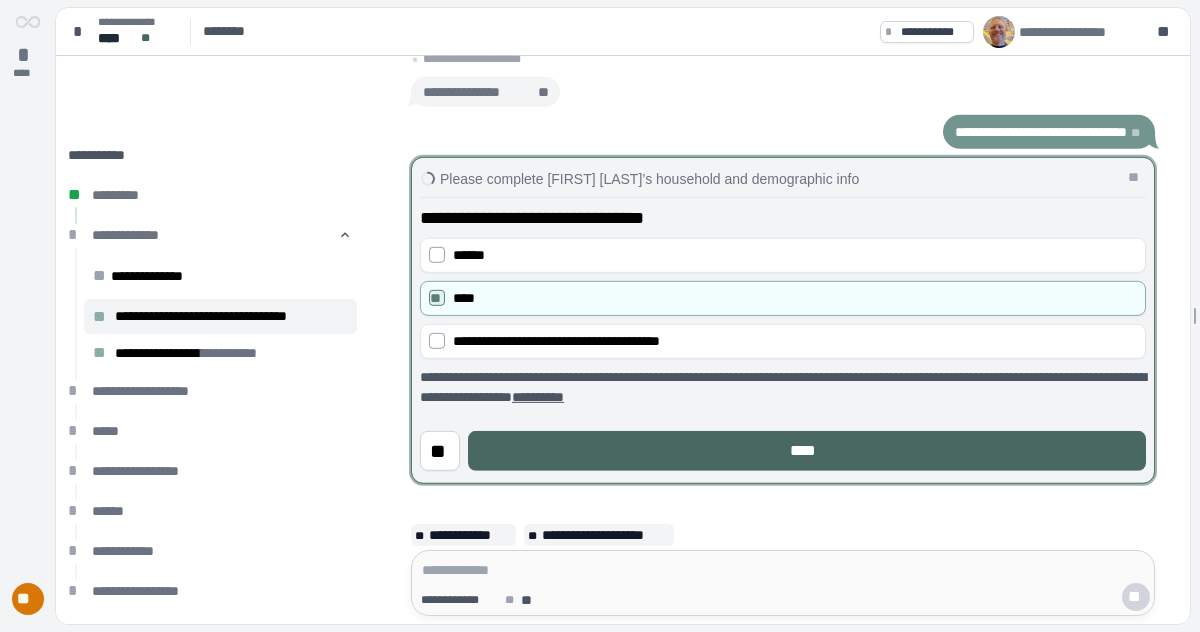 click on "****" at bounding box center [807, 451] 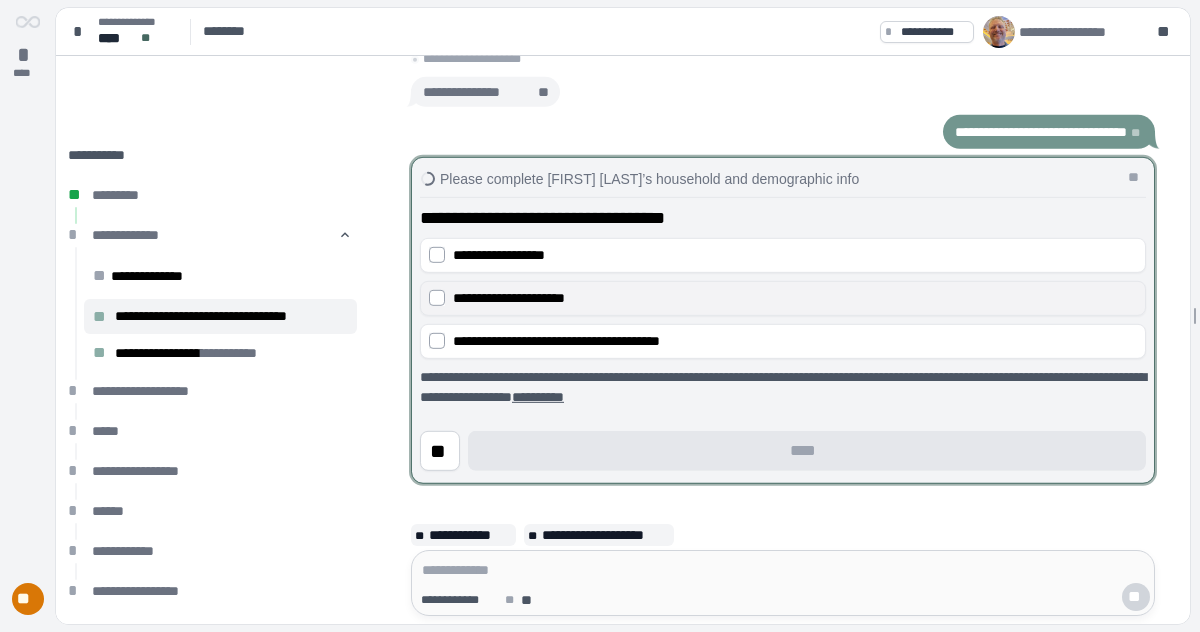 click on "**********" at bounding box center [509, 298] 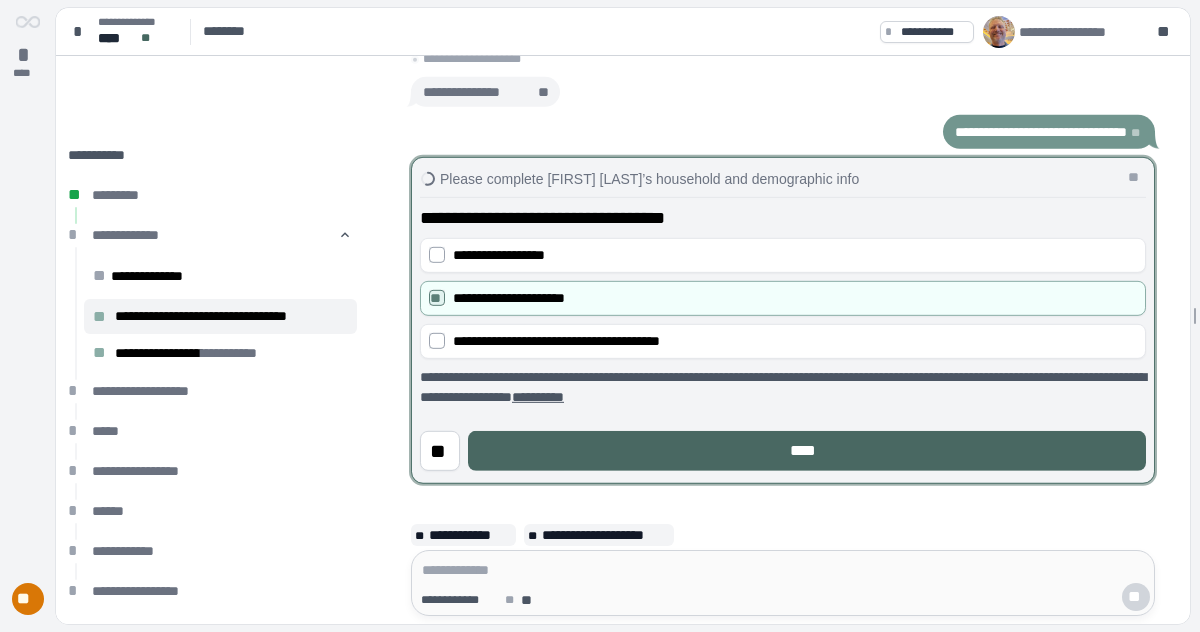 click on "****" at bounding box center [807, 451] 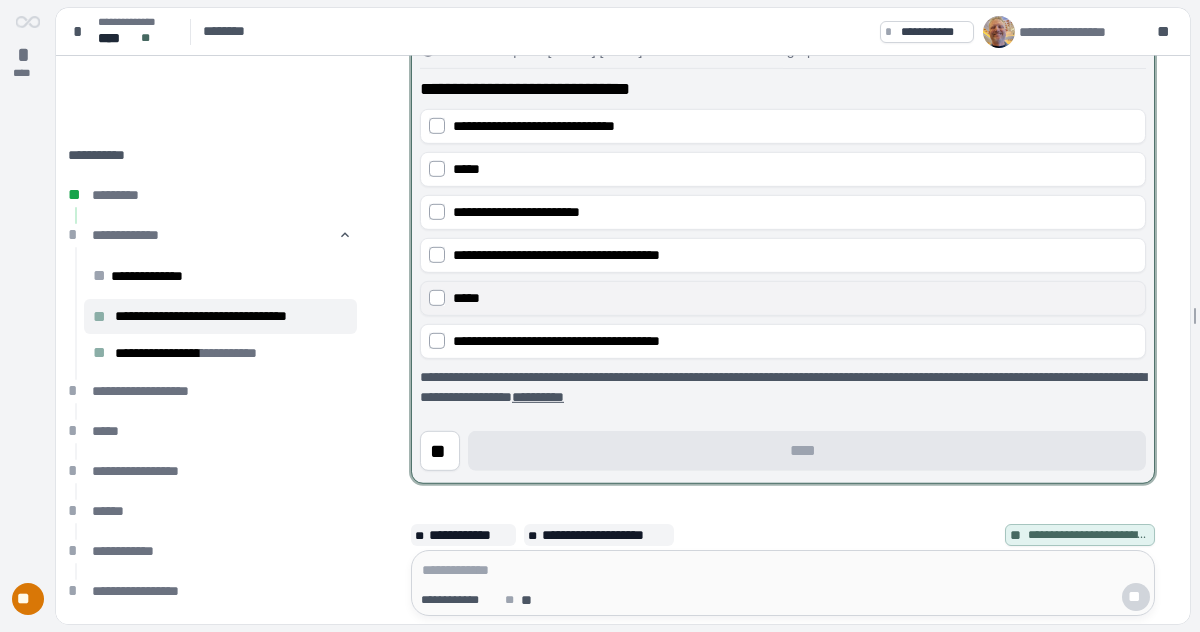 click on "*****" at bounding box center [795, 298] 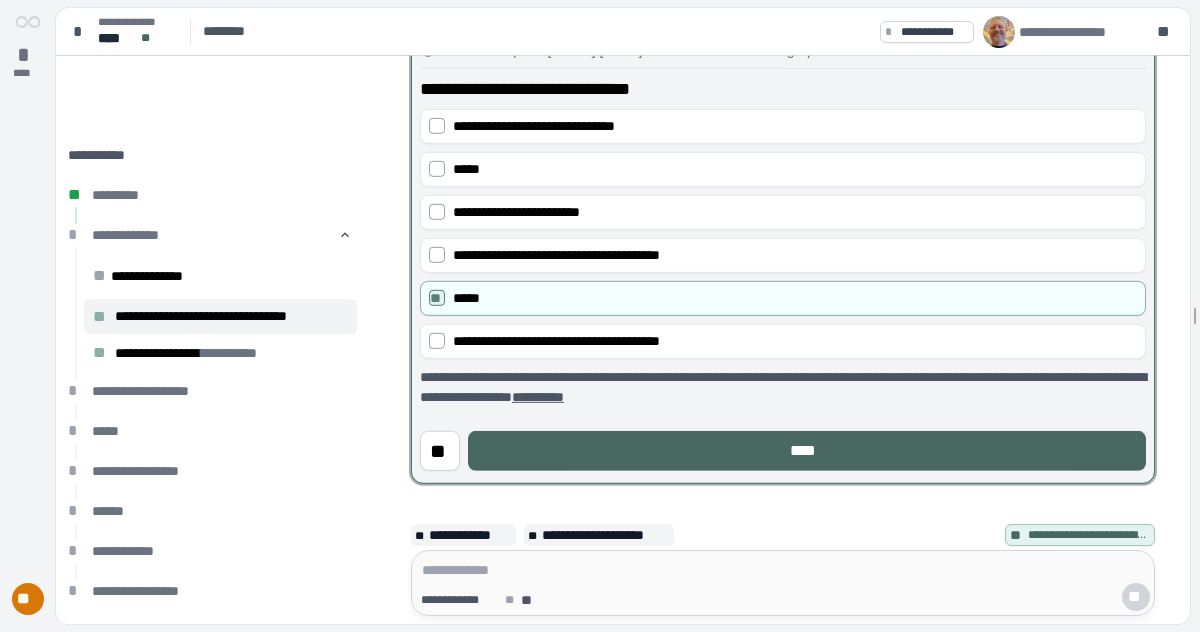 click on "****" at bounding box center (807, 451) 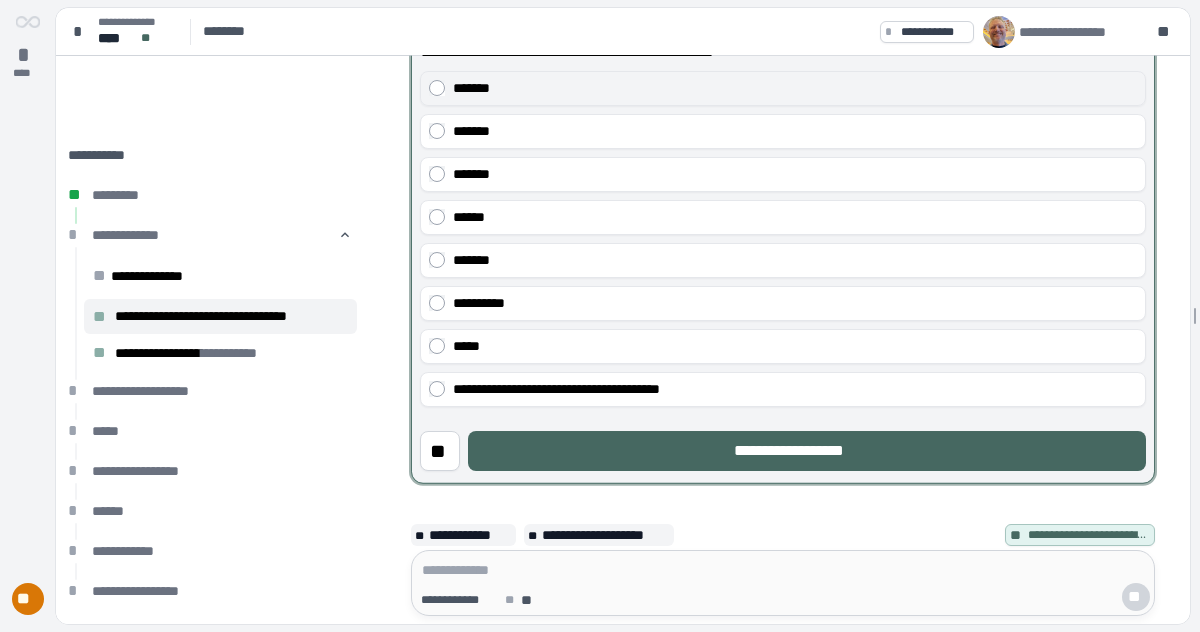 click on "*******" at bounding box center (795, 88) 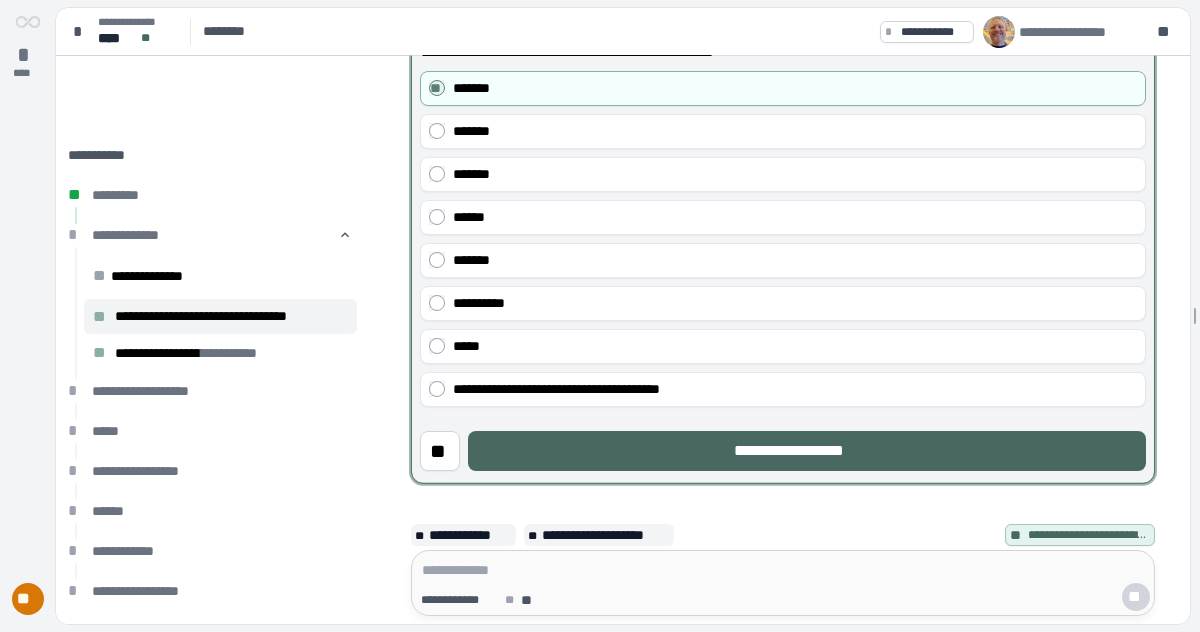 click on "**********" at bounding box center (807, 451) 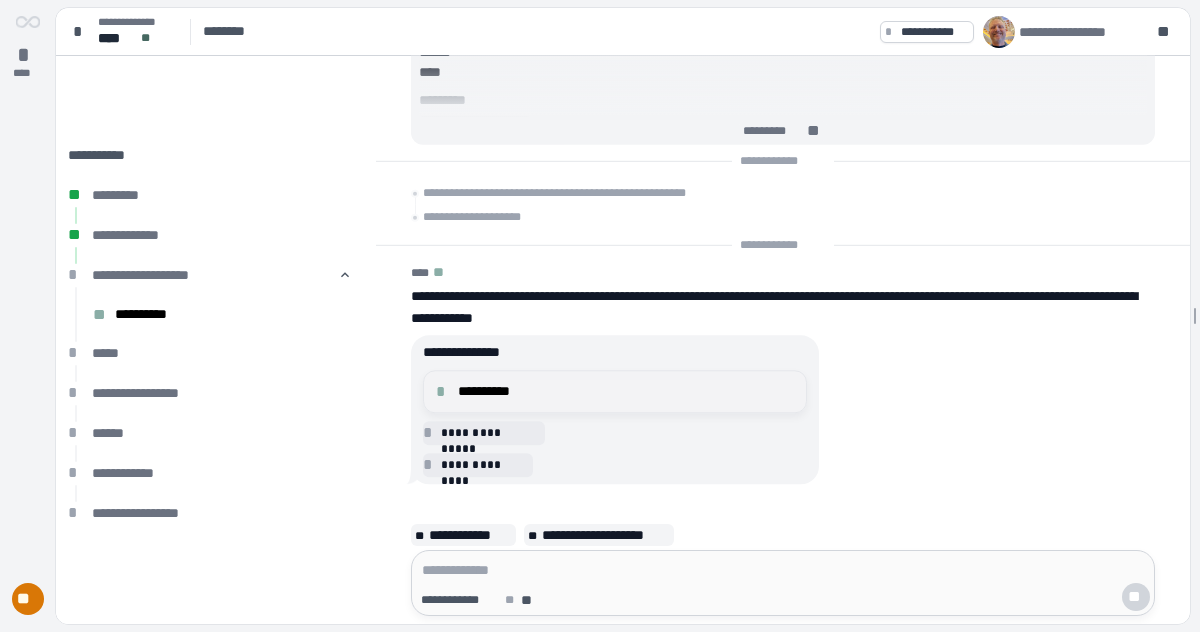 click on "**********" at bounding box center (626, 391) 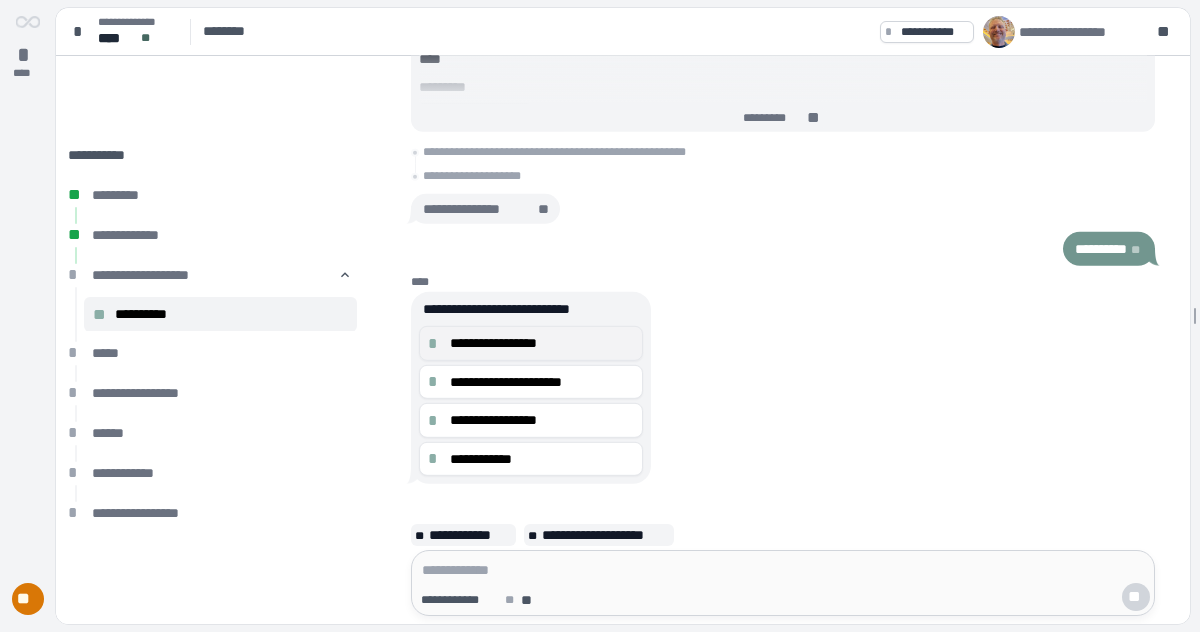 click on "**********" at bounding box center [542, 343] 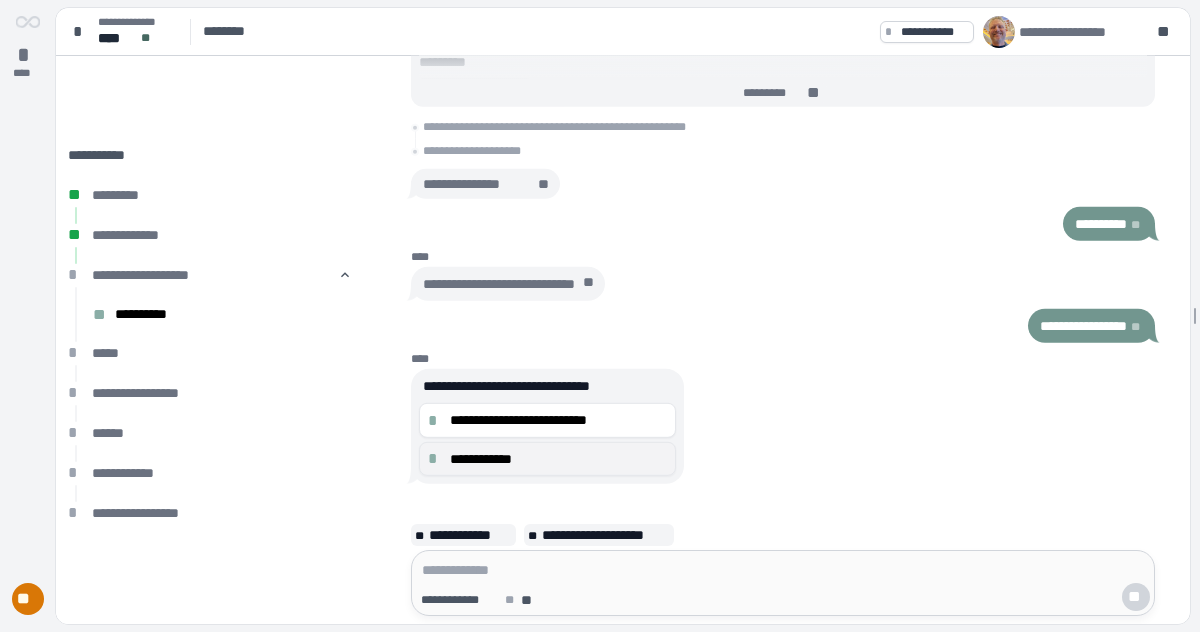 click on "**********" at bounding box center (558, 458) 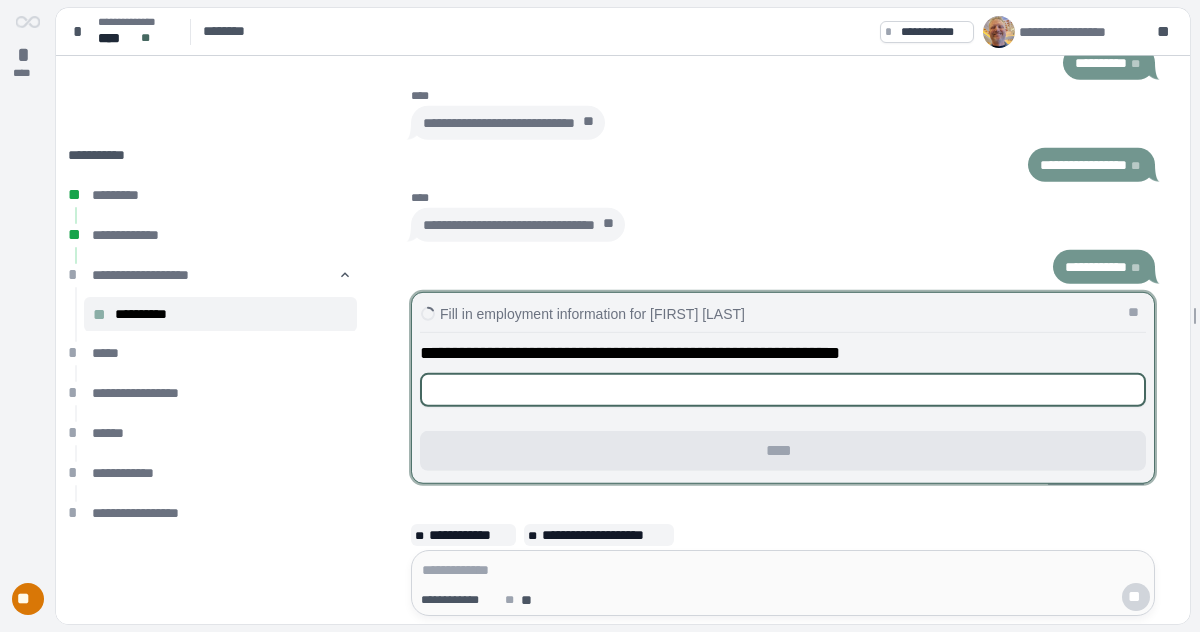 click at bounding box center (783, 390) 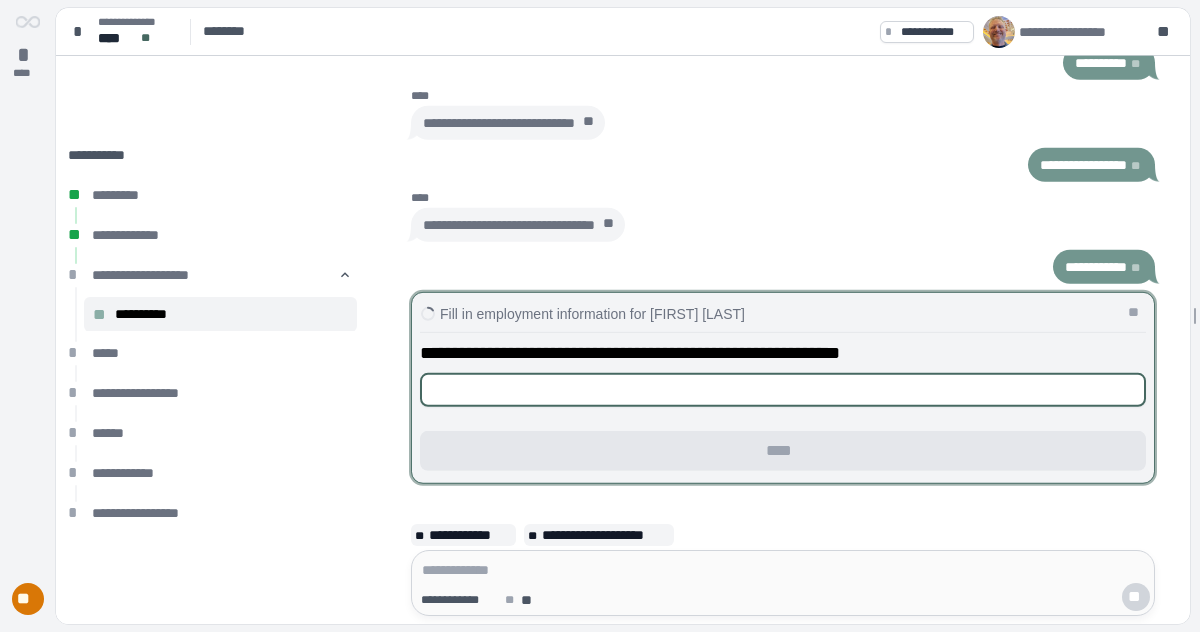 type on "********" 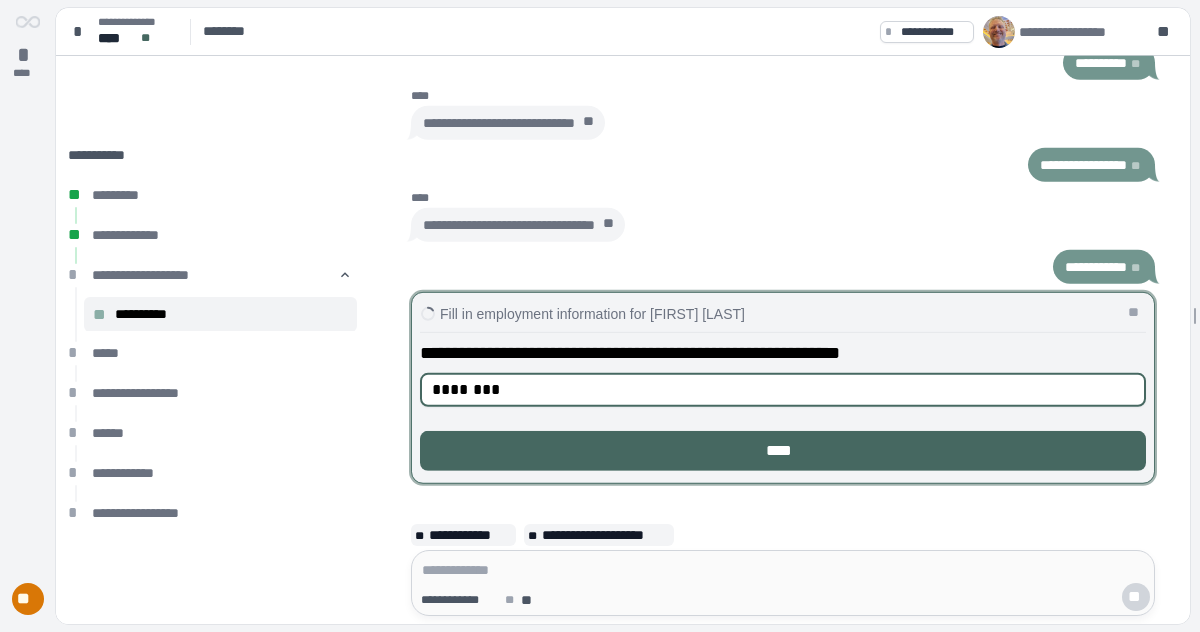 click on "********" at bounding box center (783, 390) 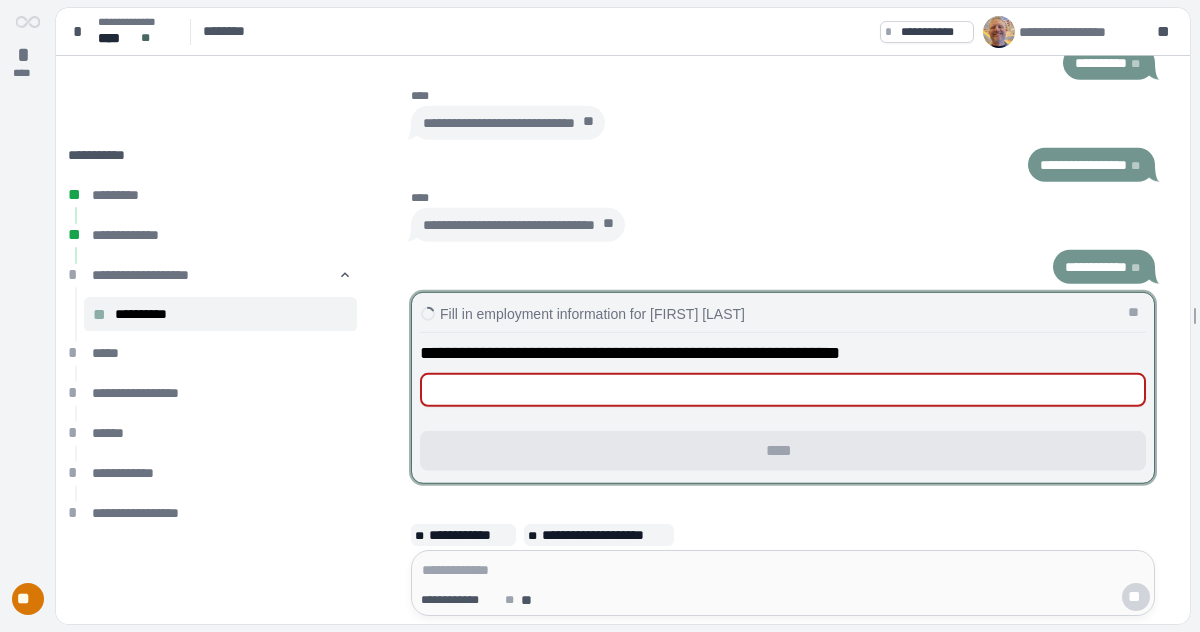 click at bounding box center (783, 390) 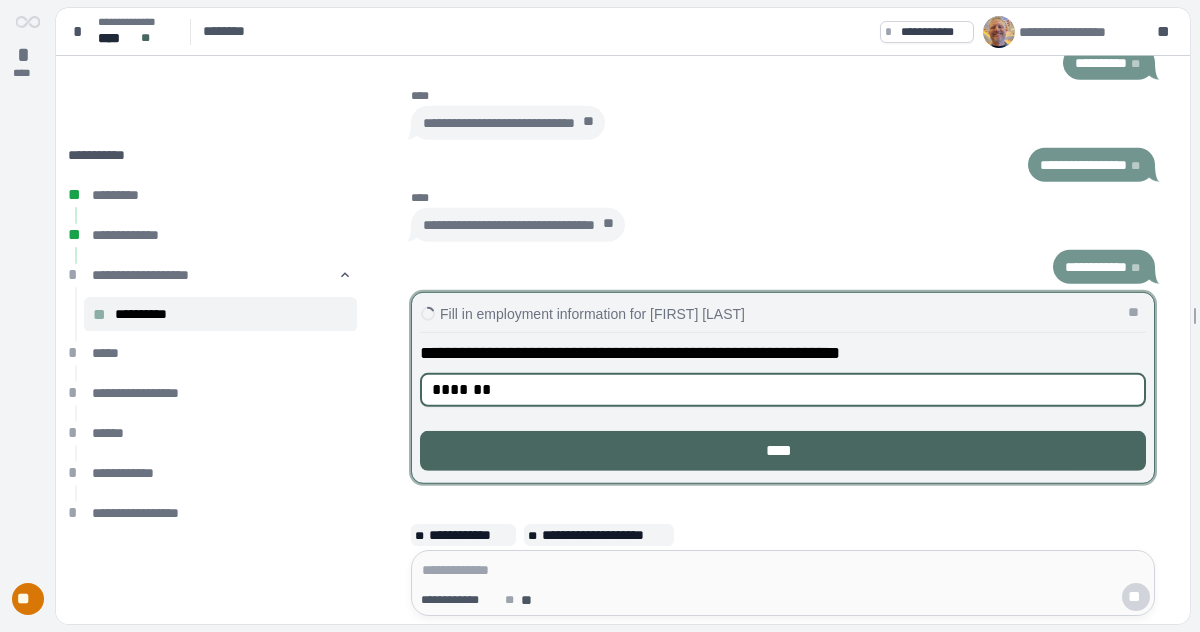 click on "****" at bounding box center [783, 451] 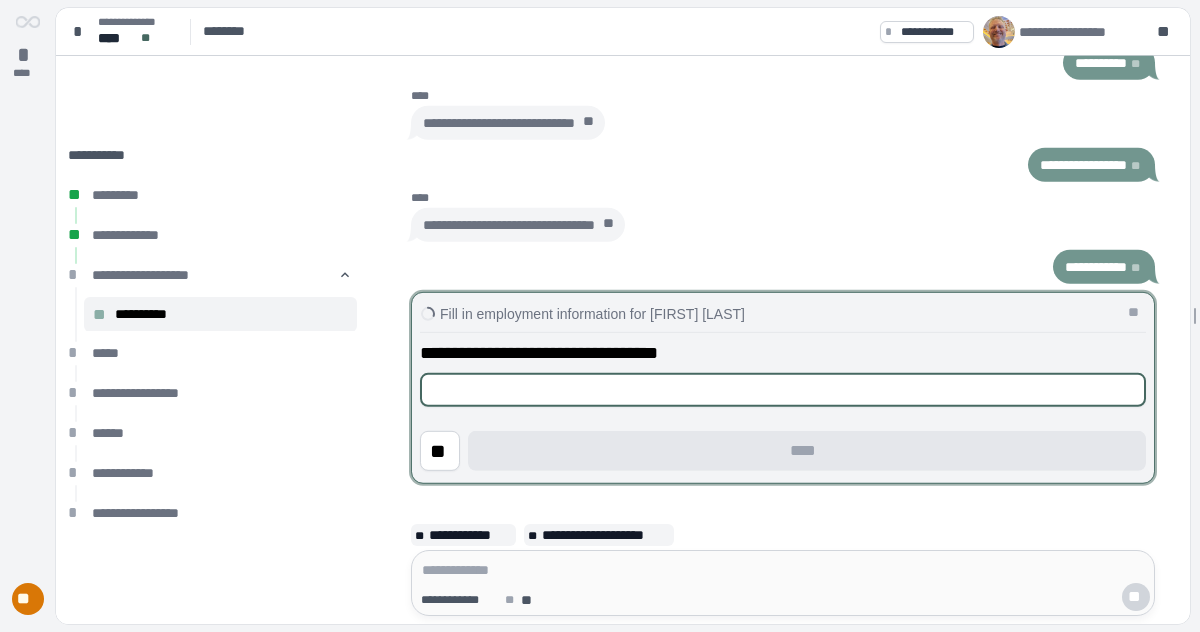 click at bounding box center (783, 390) 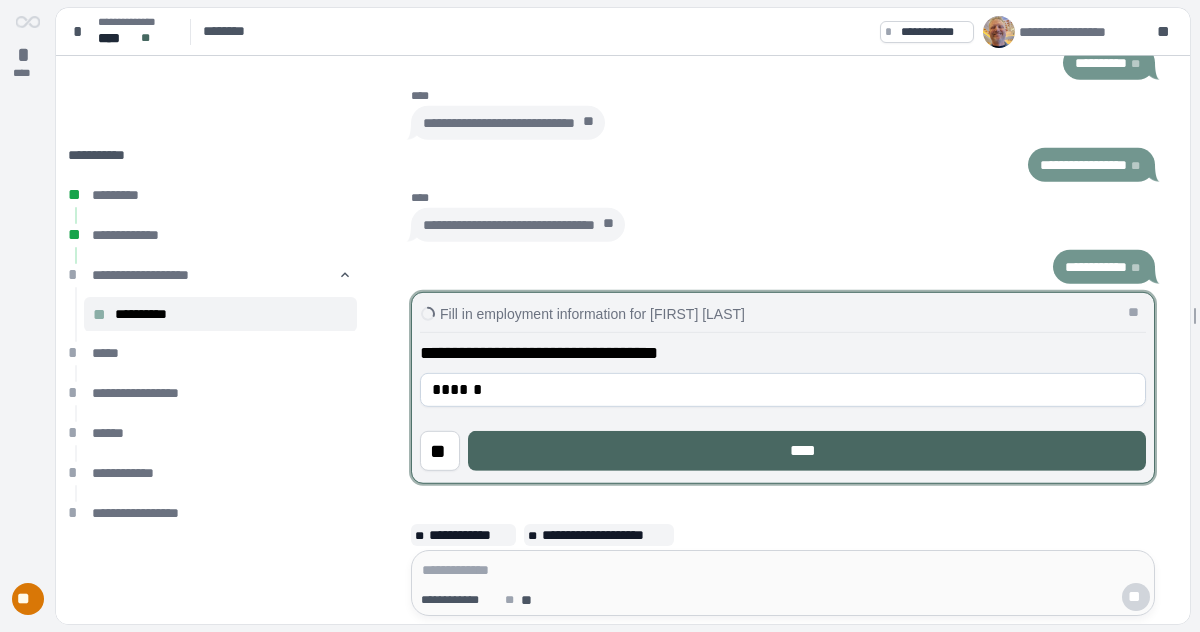 click on "****" at bounding box center (807, 451) 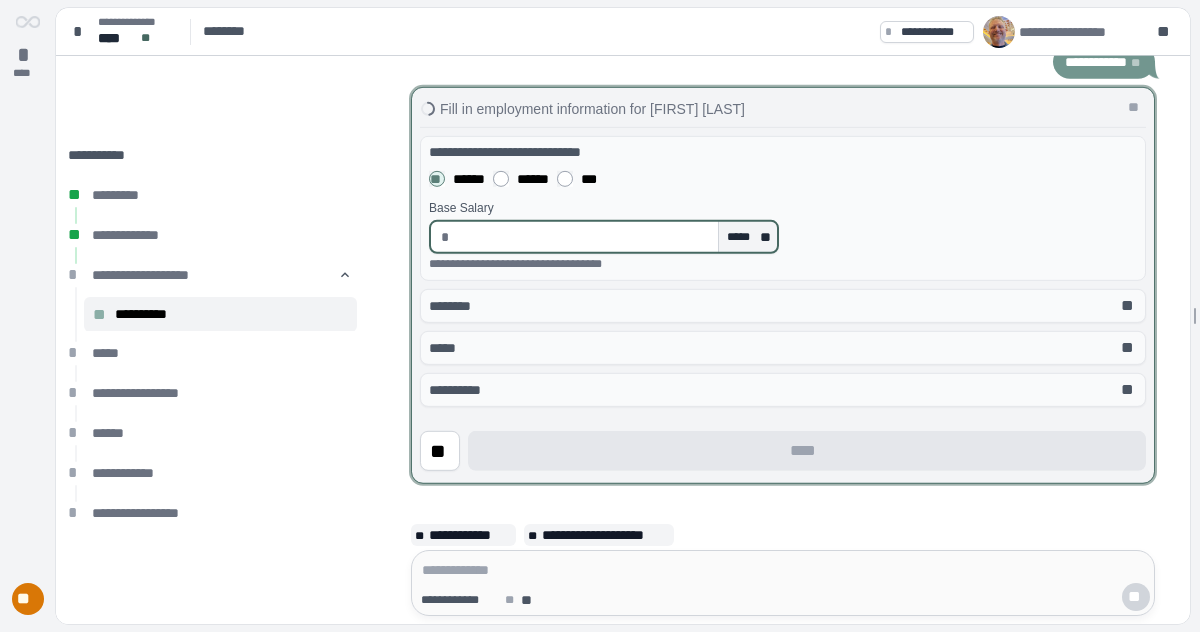 click at bounding box center [584, 237] 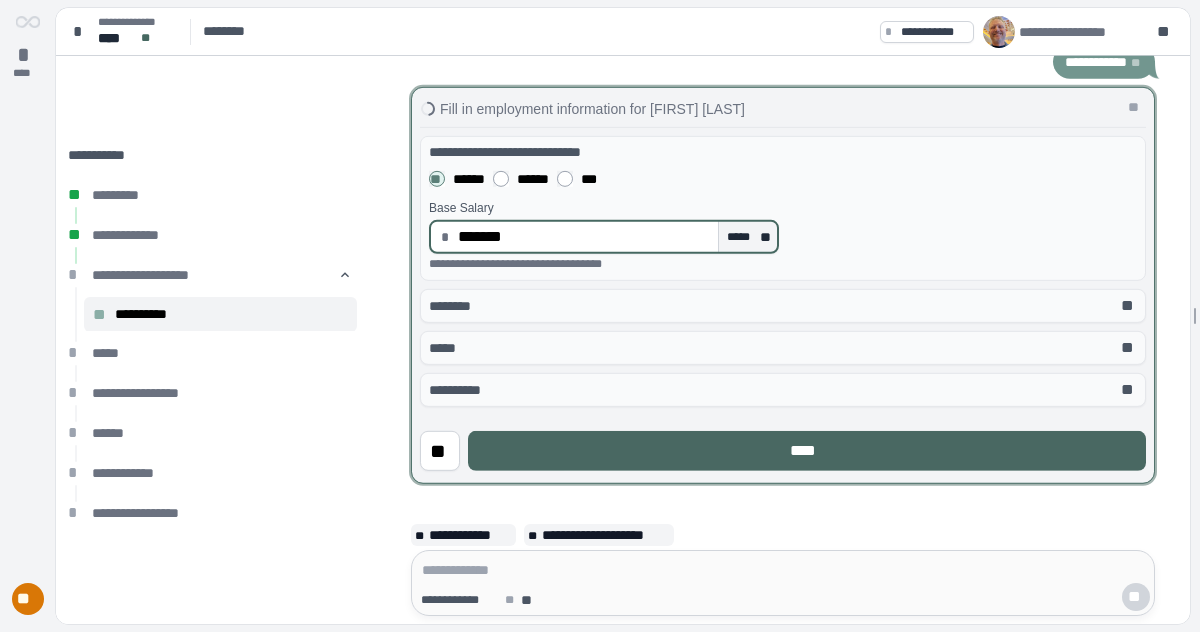 type on "**********" 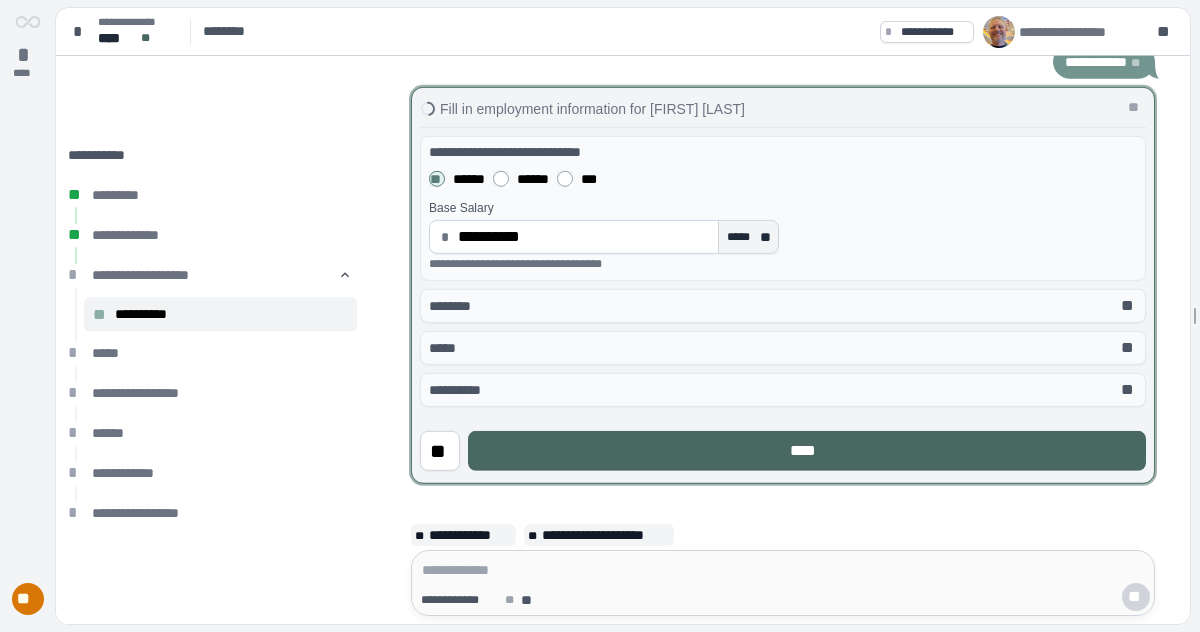 click on "****" at bounding box center (807, 451) 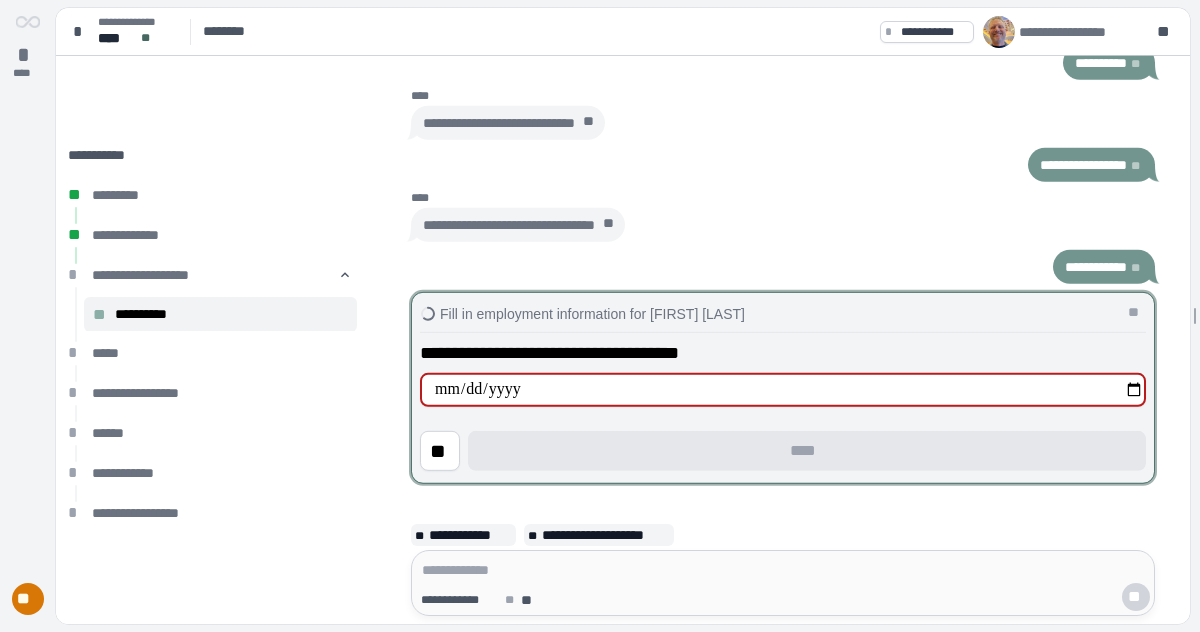 type on "**********" 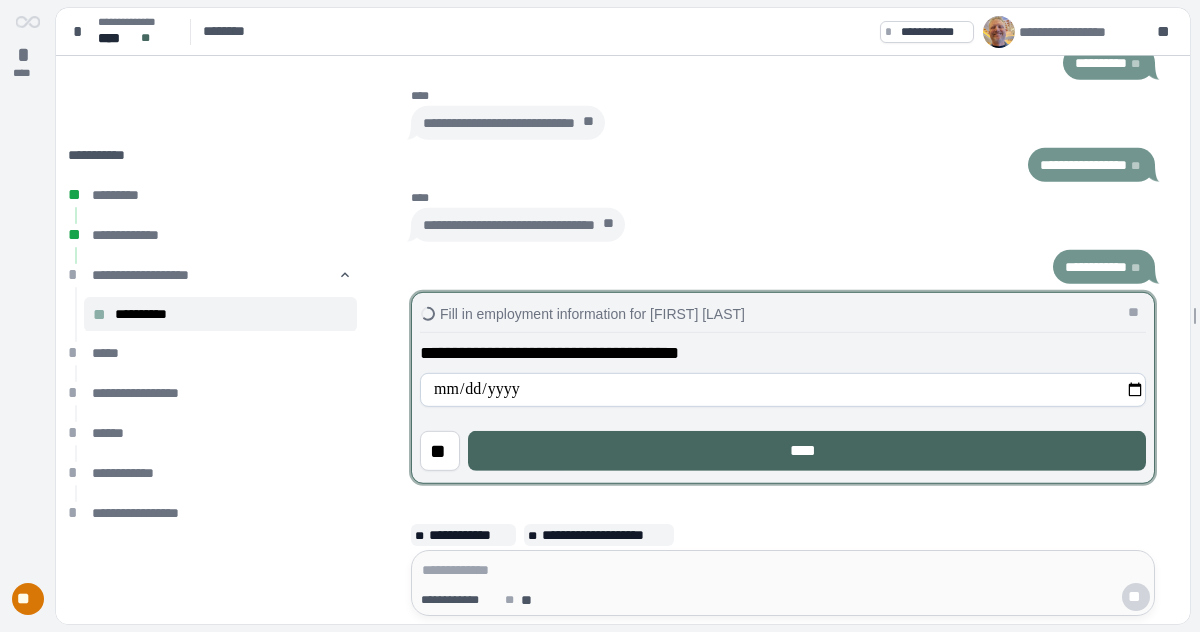 click on "**********" at bounding box center (783, 390) 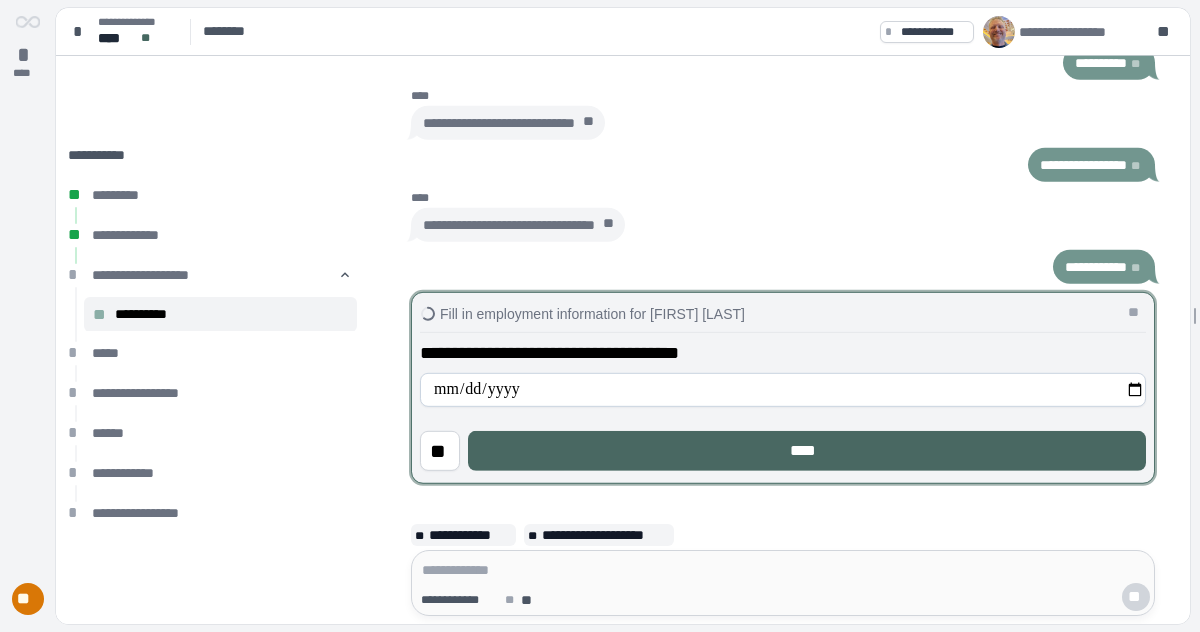 click on "****" at bounding box center [807, 451] 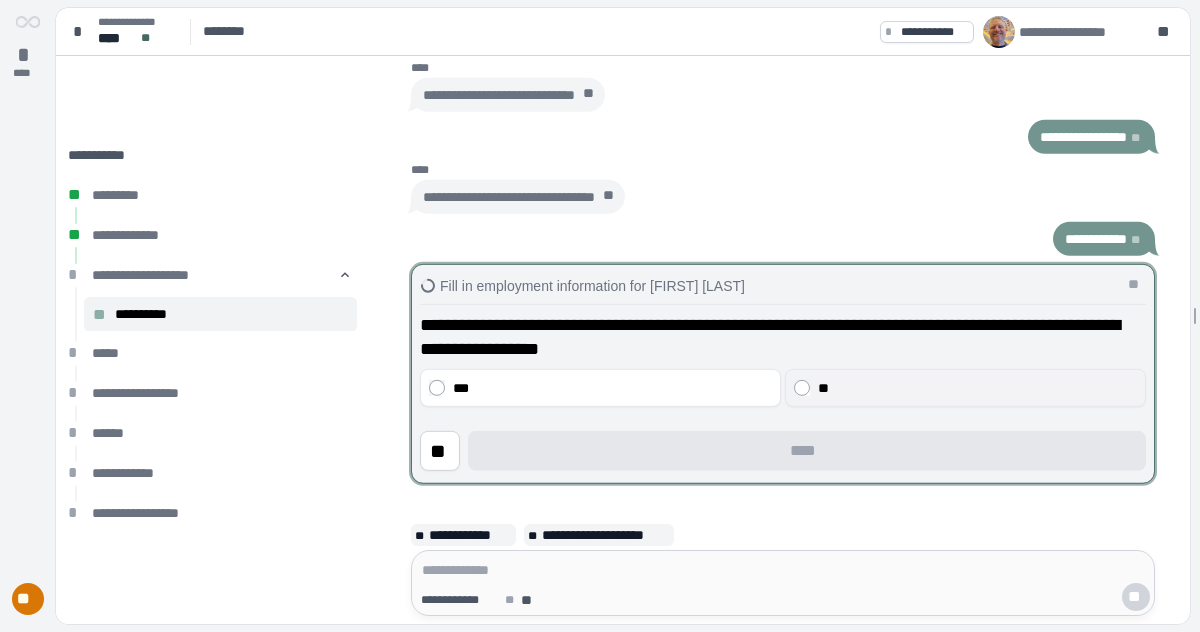 click on "**" at bounding box center [977, 388] 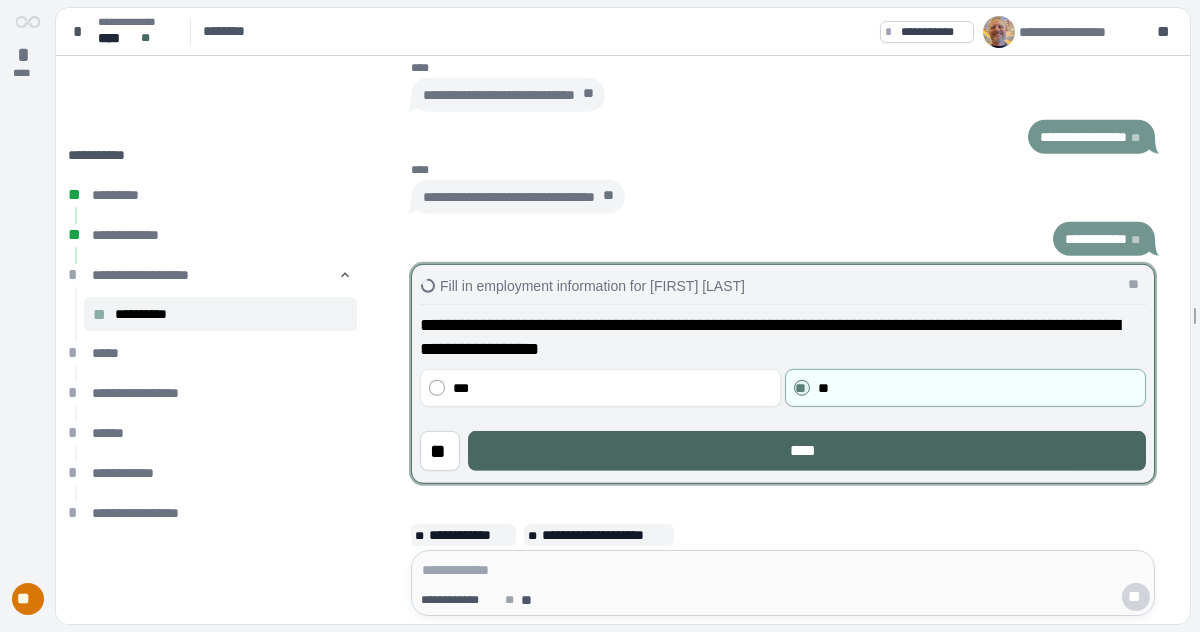 click on "****" at bounding box center (807, 451) 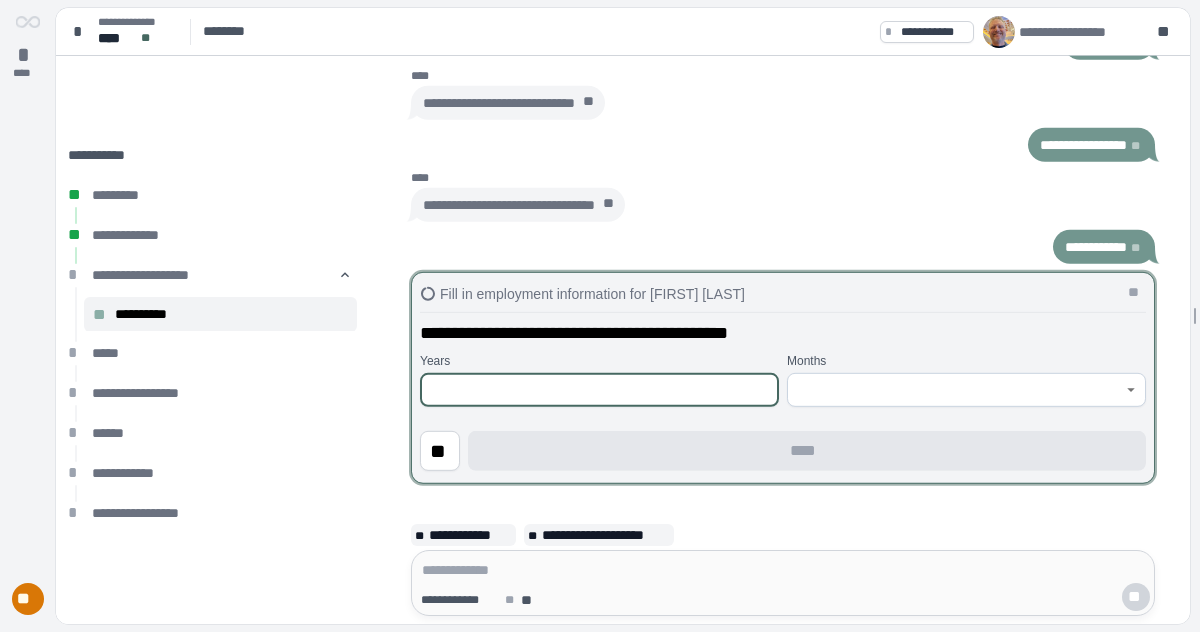 click at bounding box center (599, 390) 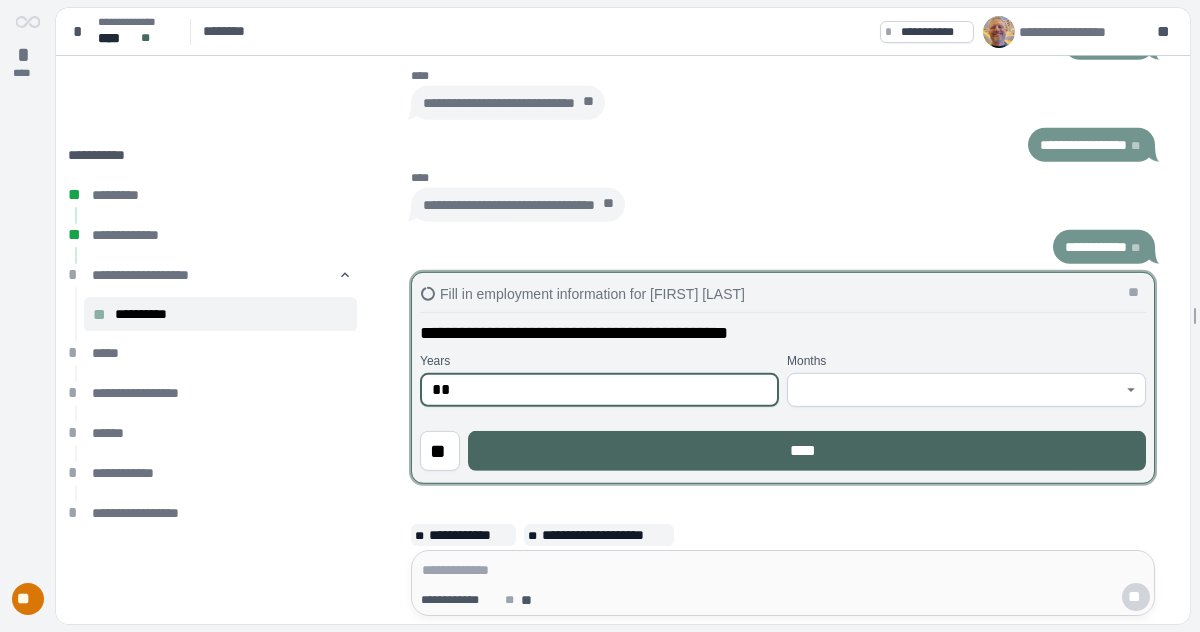 click on "****" at bounding box center (807, 451) 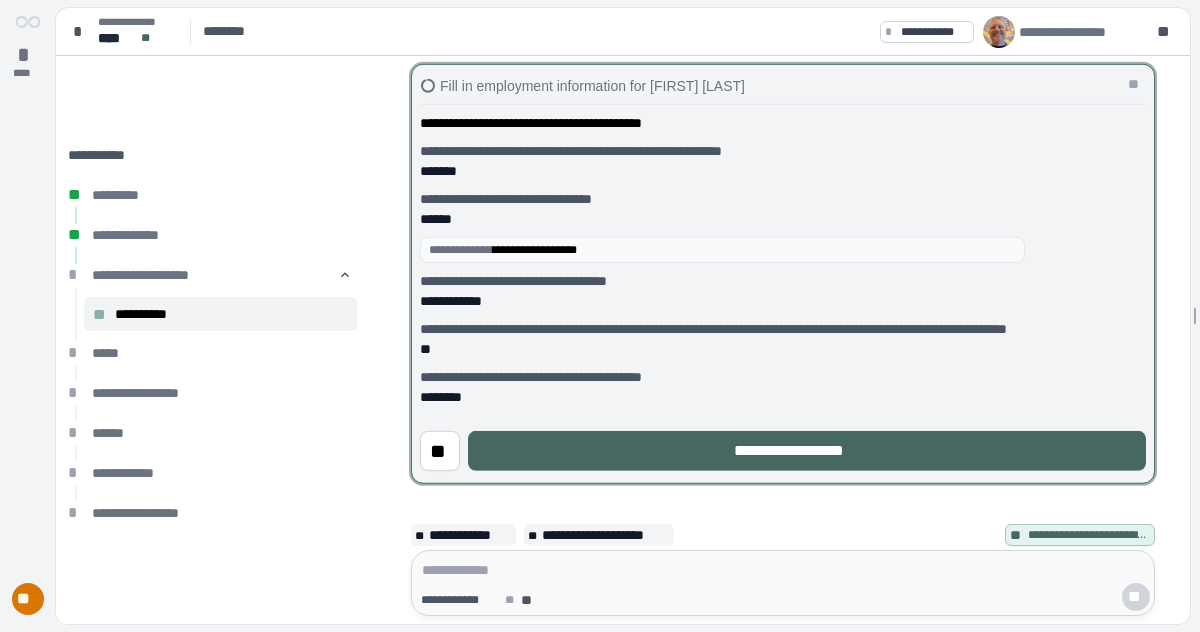 click on "**********" at bounding box center [807, 451] 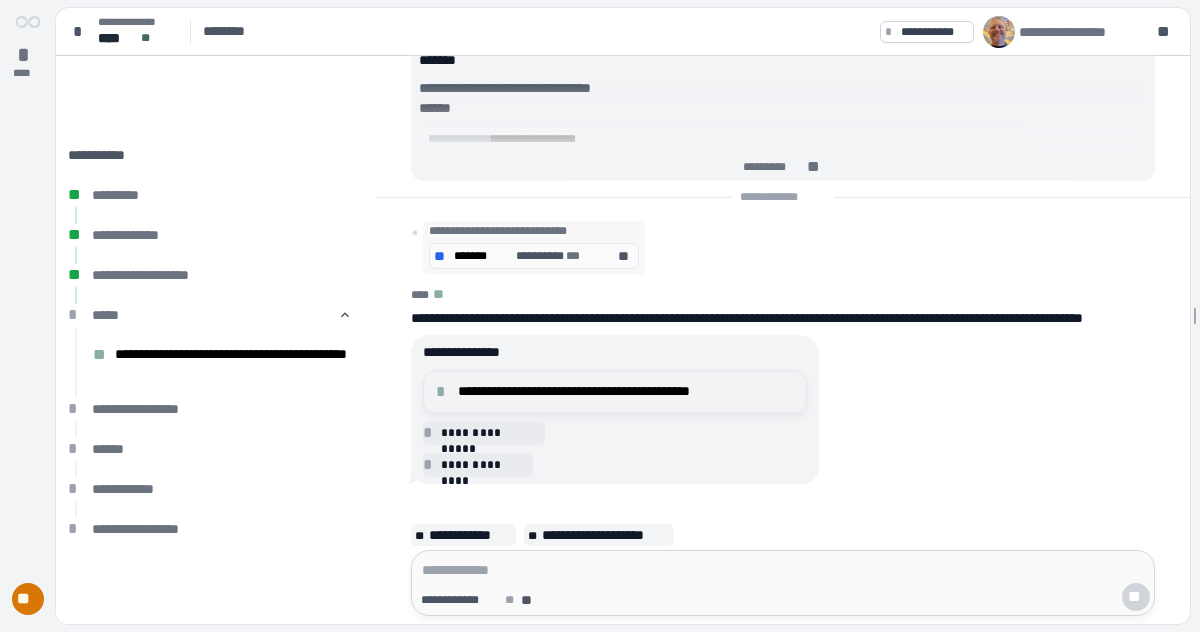 click on "**********" at bounding box center [626, 391] 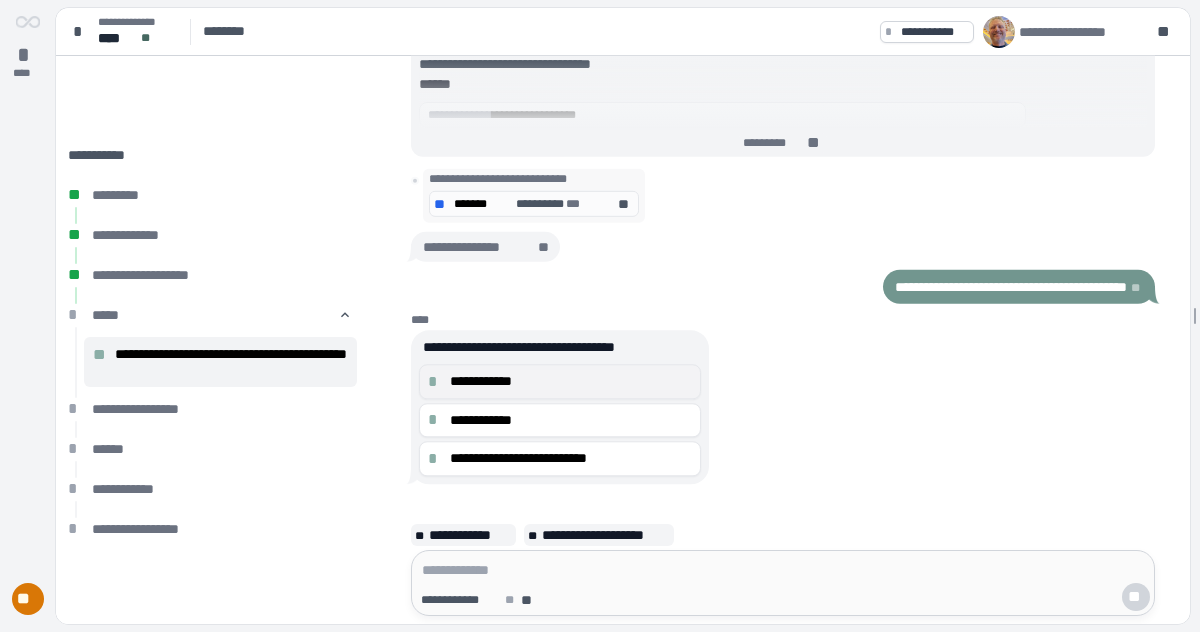 click on "**********" at bounding box center (571, 381) 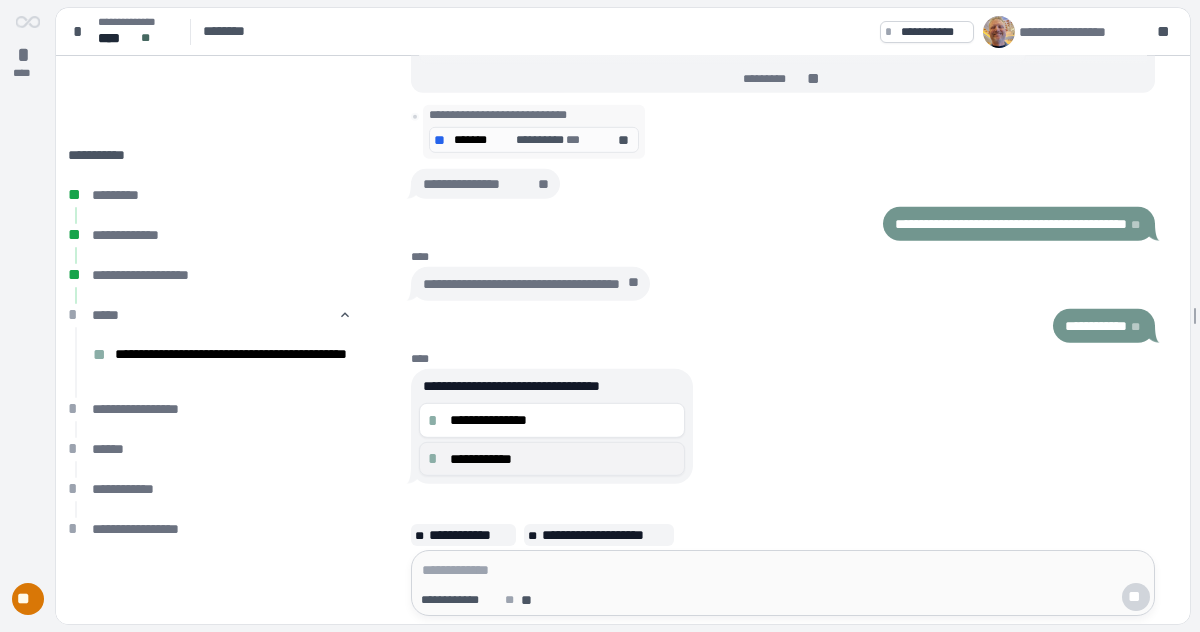 click on "**********" at bounding box center (552, 458) 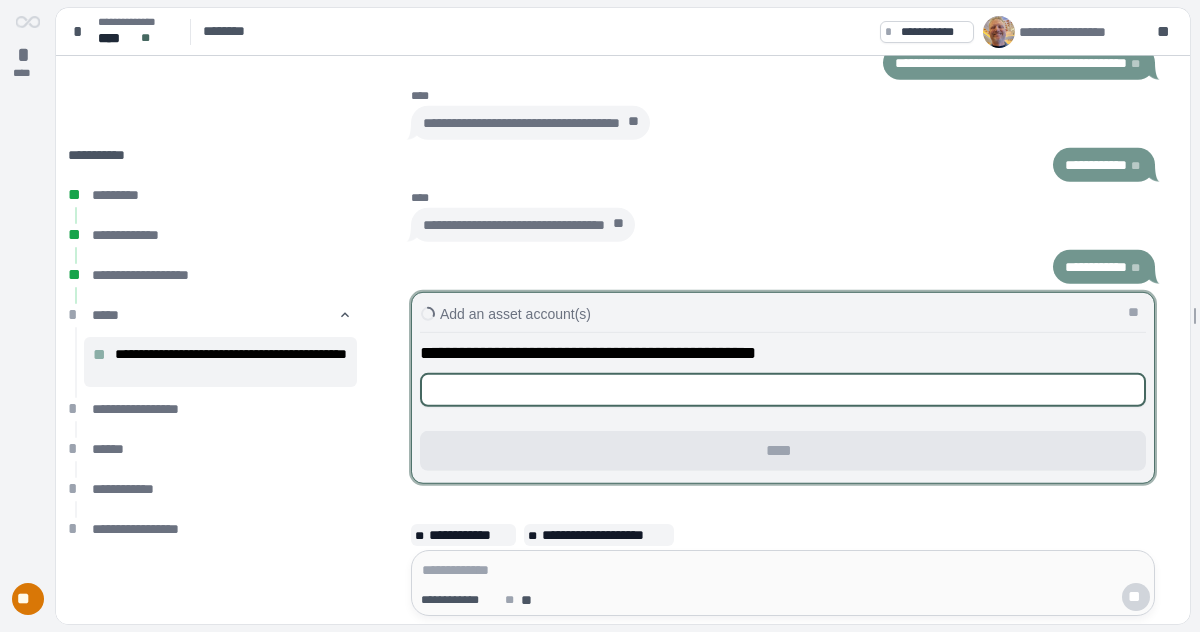 click at bounding box center (783, 390) 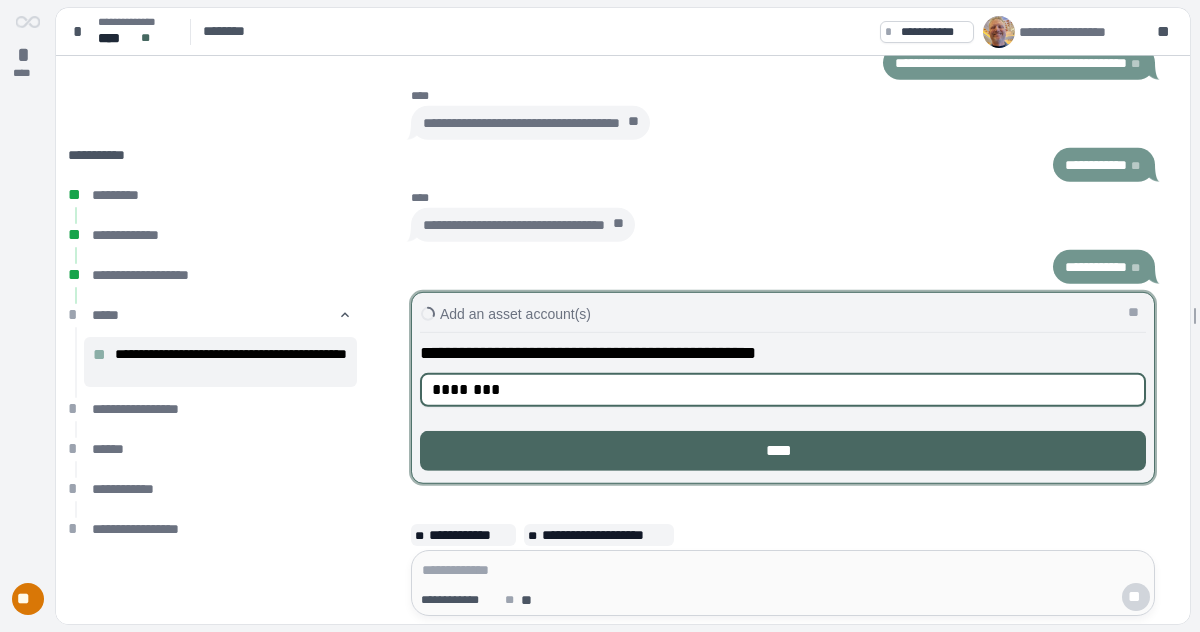 click on "****" at bounding box center (783, 451) 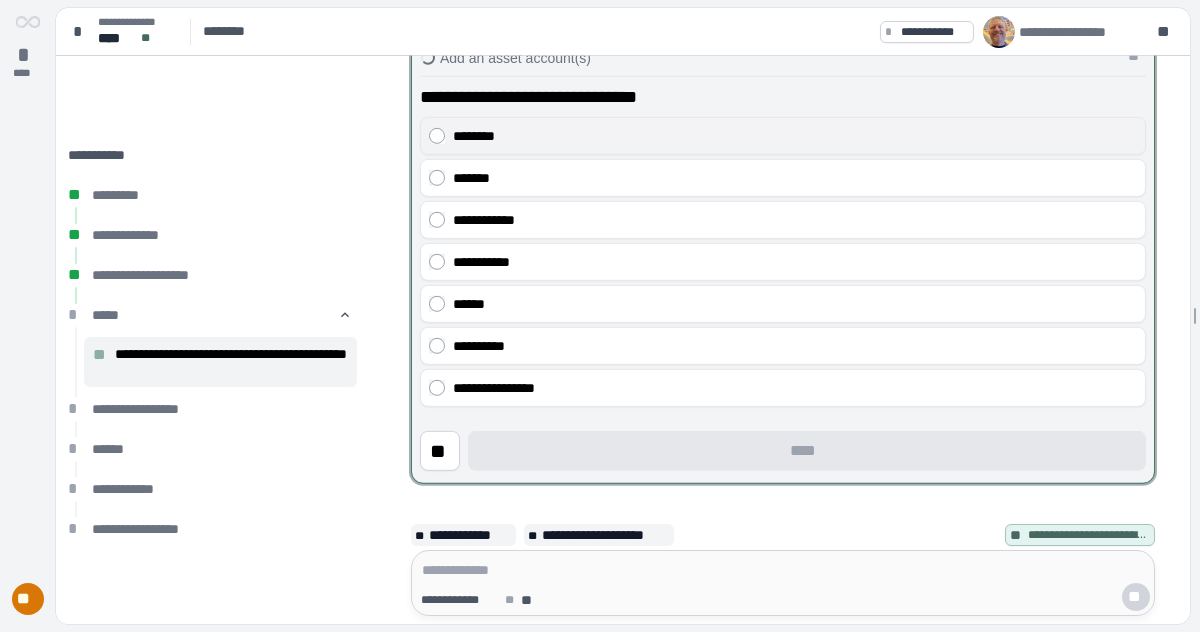 click on "********" at bounding box center (783, 136) 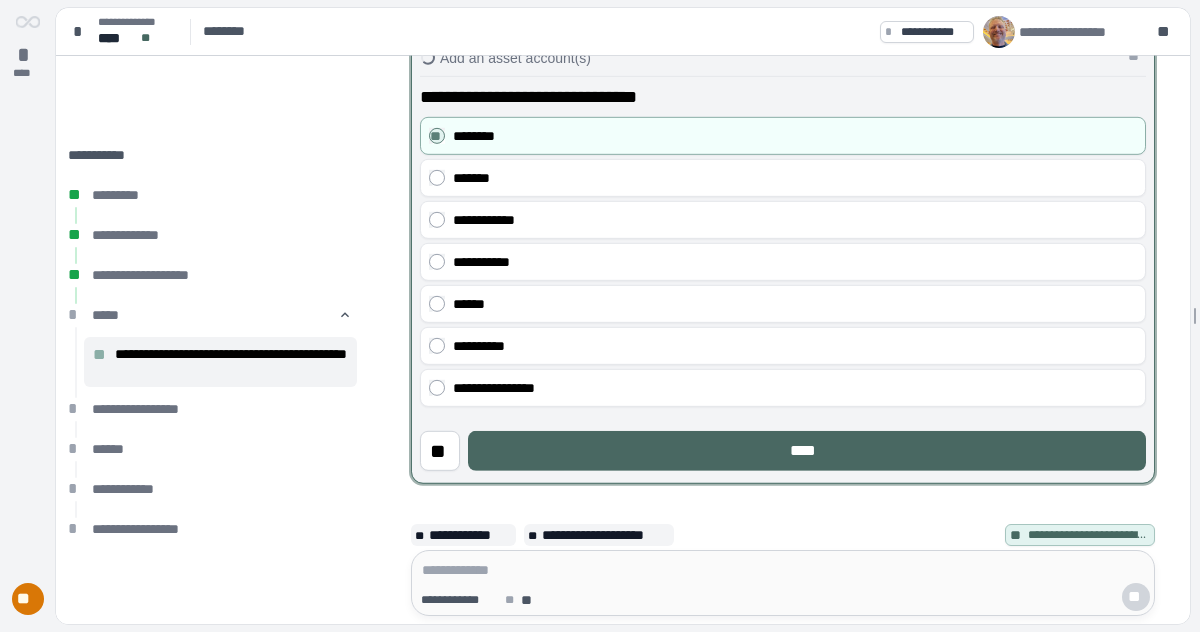 click on "****" at bounding box center [807, 451] 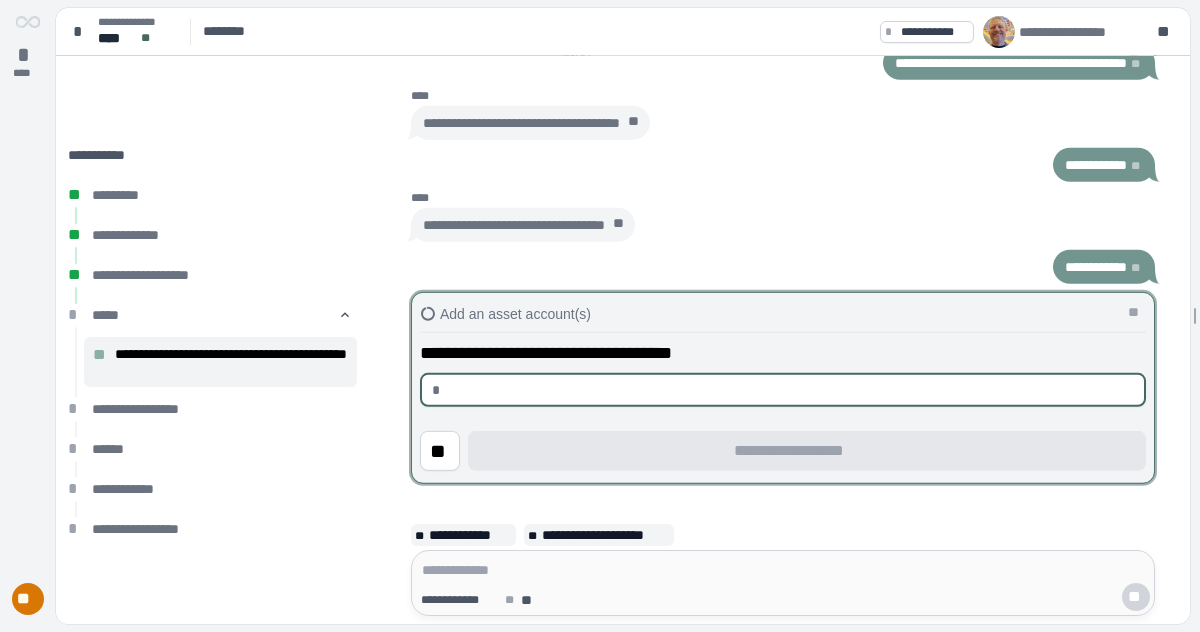 click at bounding box center [791, 390] 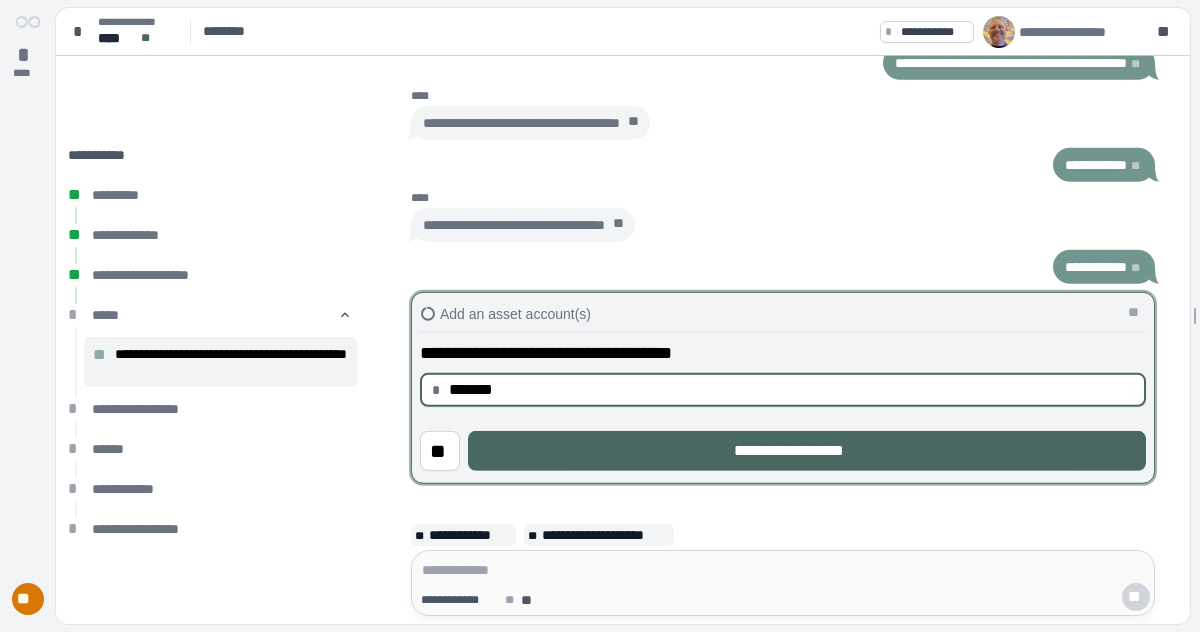 type on "**********" 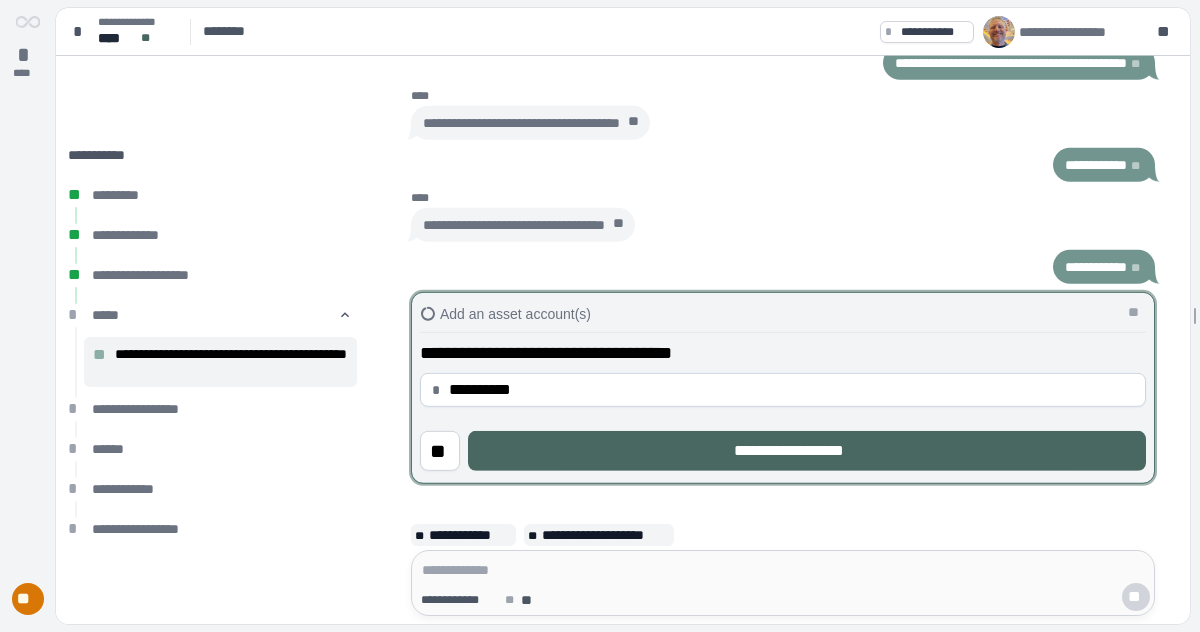 click on "**********" at bounding box center (807, 451) 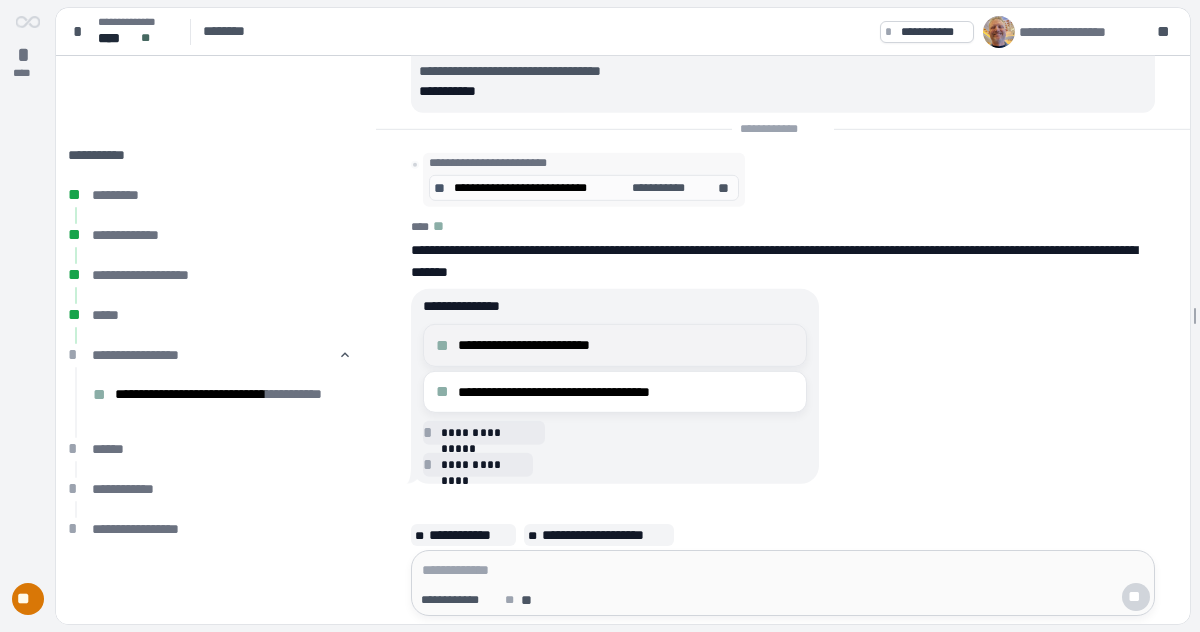 click on "**********" at bounding box center [626, 345] 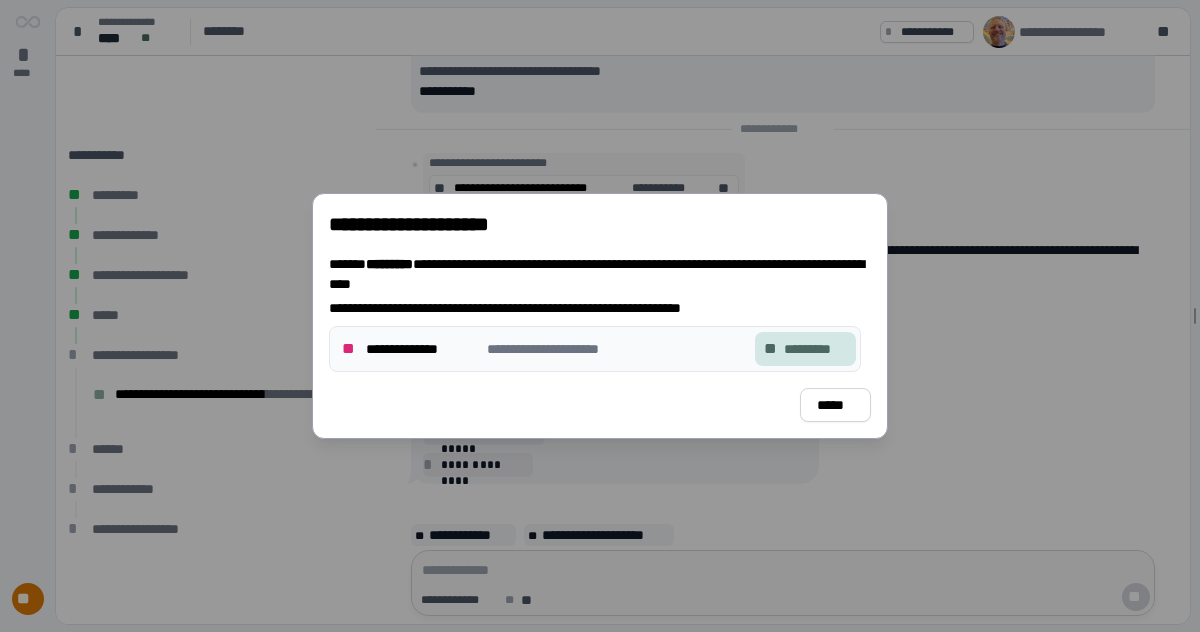 click on "*********" at bounding box center [815, 349] 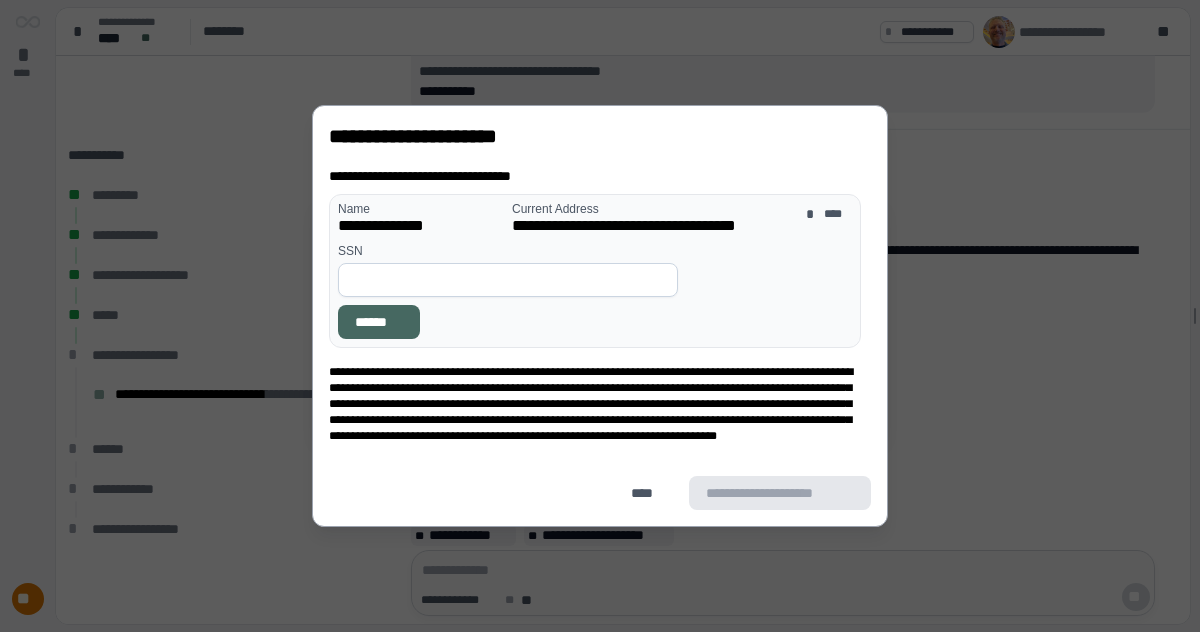 click at bounding box center (508, 280) 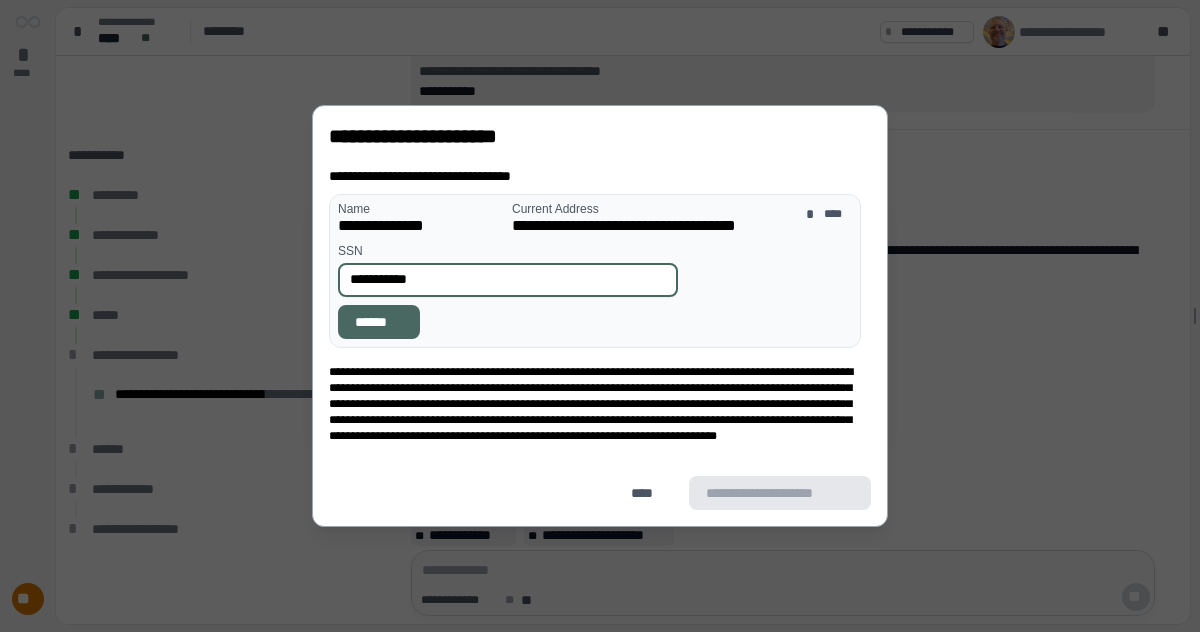 type on "**********" 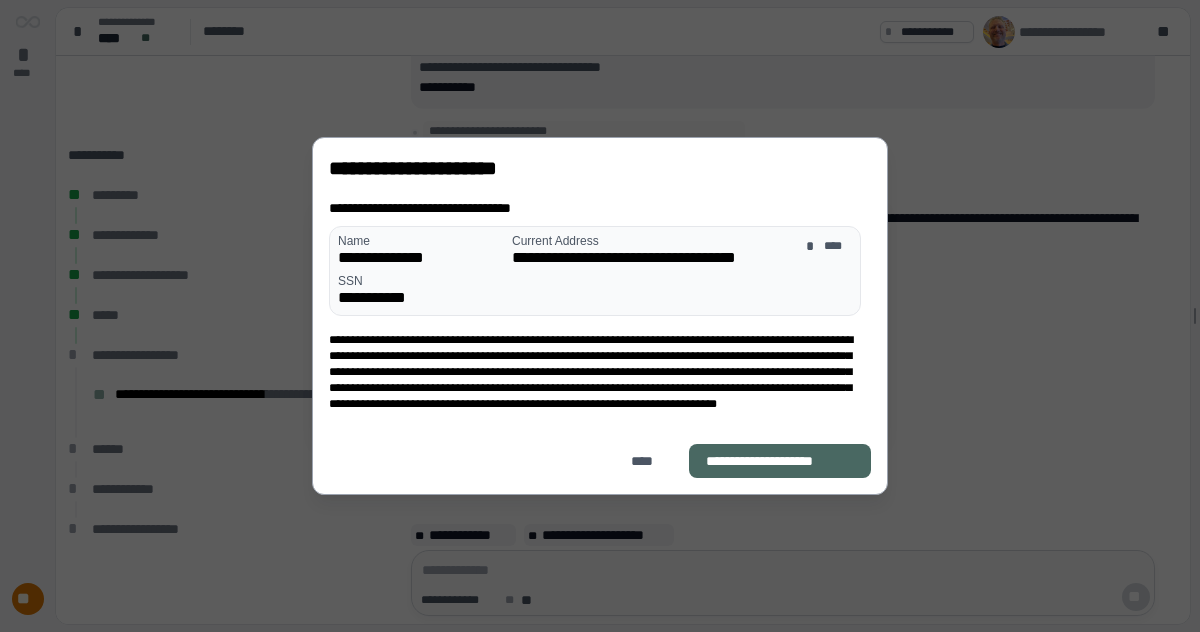 click on "**********" at bounding box center (780, 461) 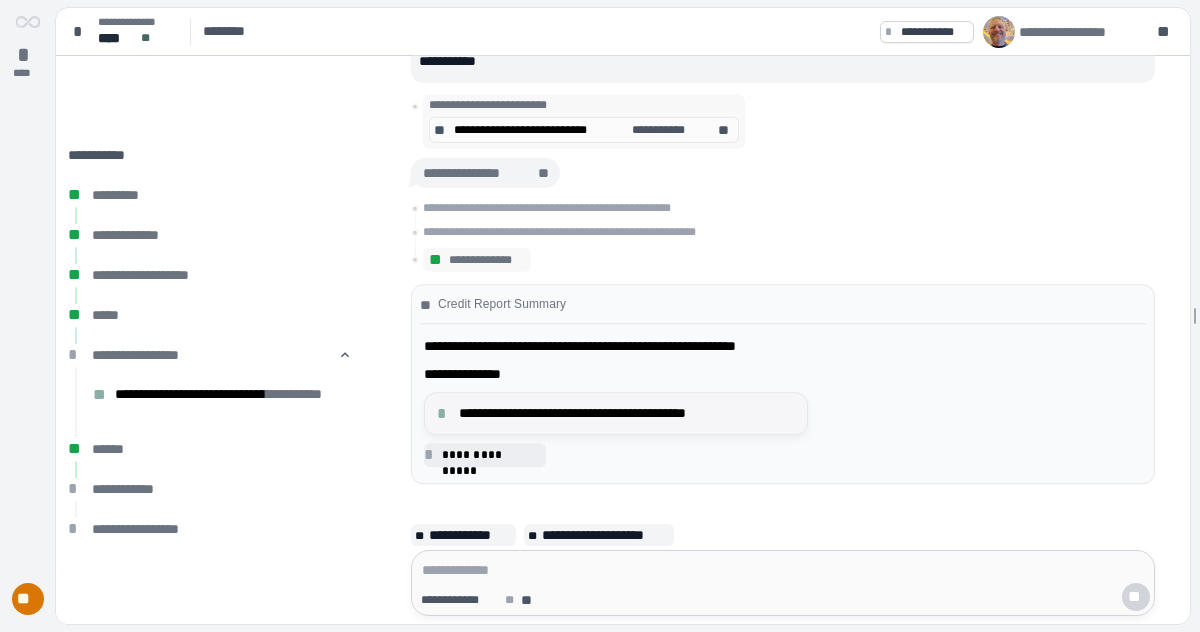 click on "**********" at bounding box center [627, 413] 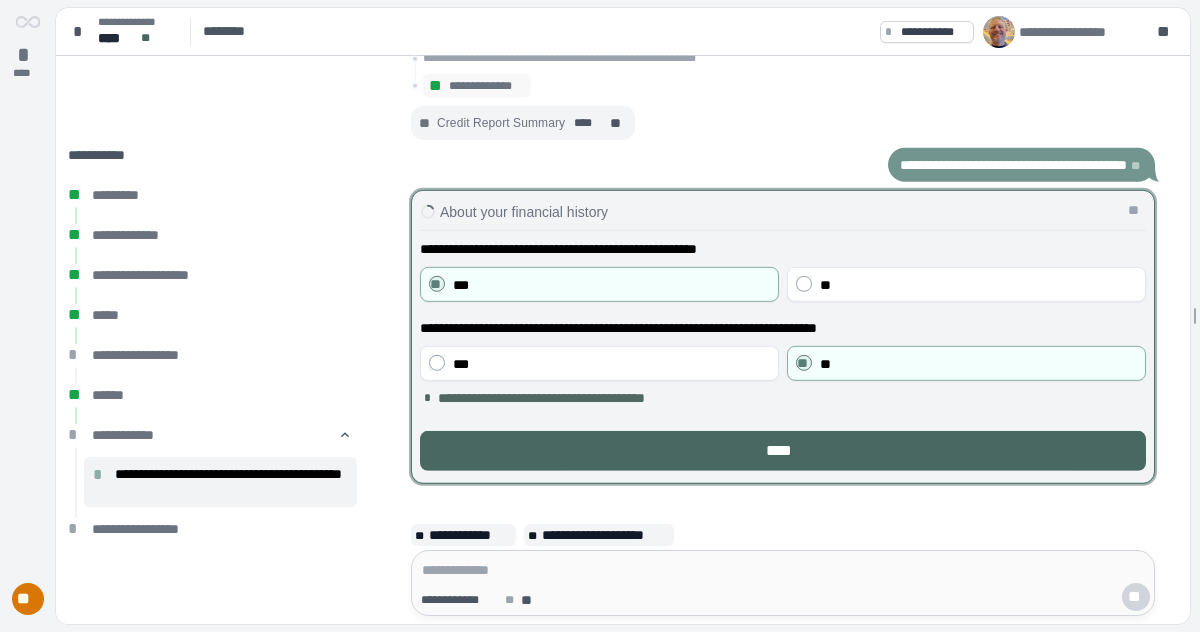 click on "****" at bounding box center [783, 451] 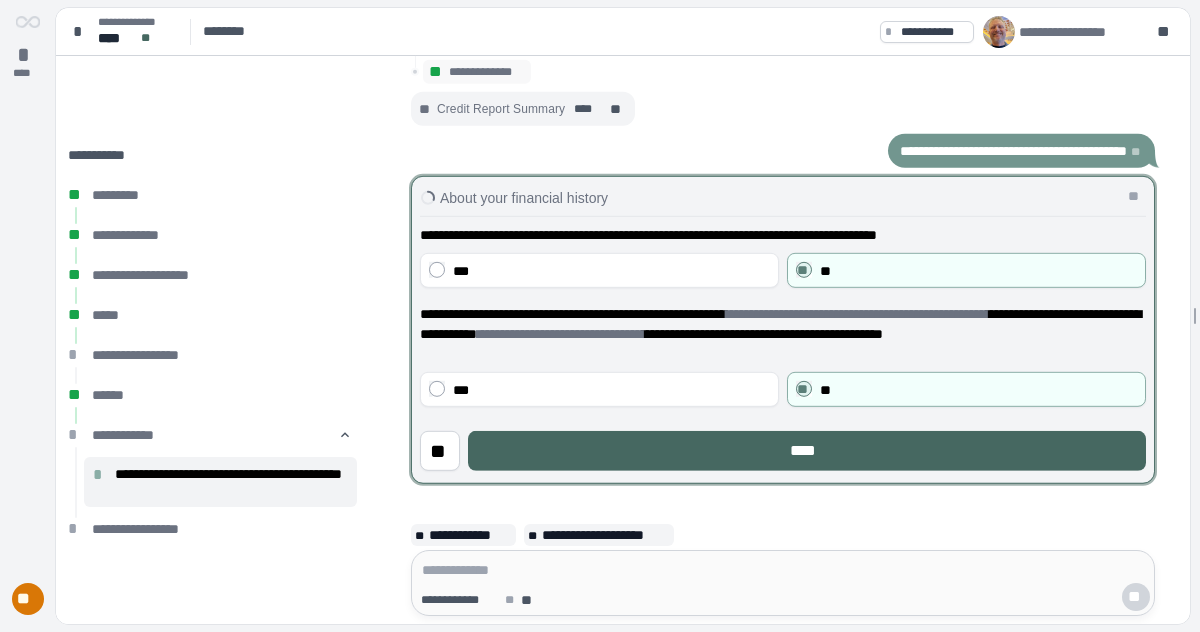 click on "****" at bounding box center (807, 451) 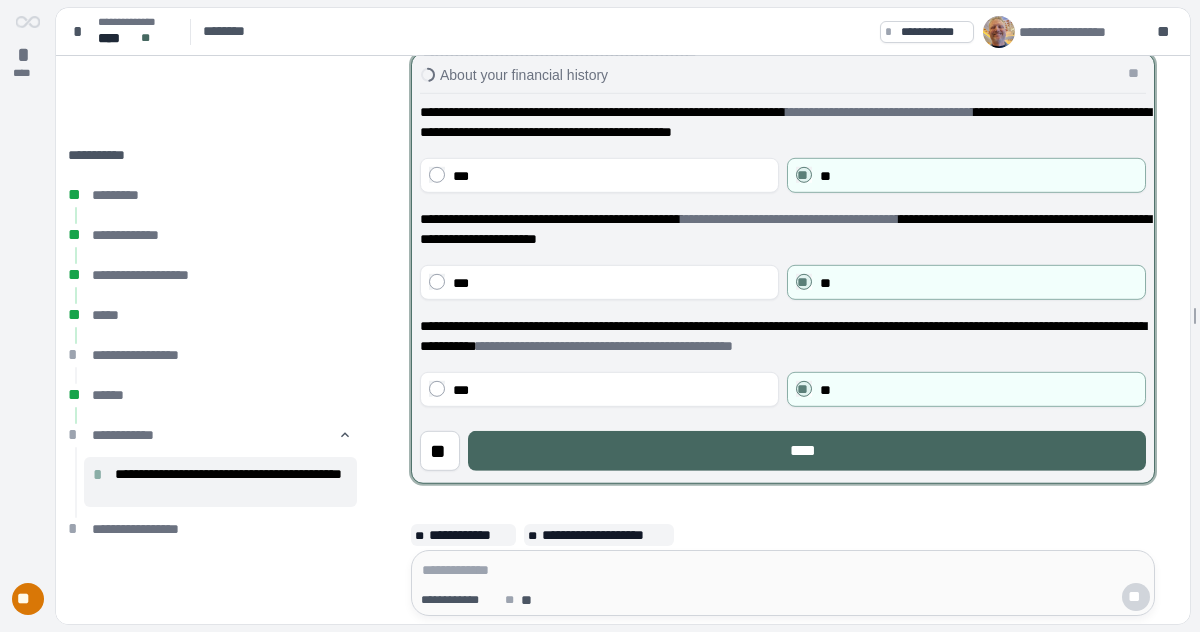 click on "****" at bounding box center (807, 451) 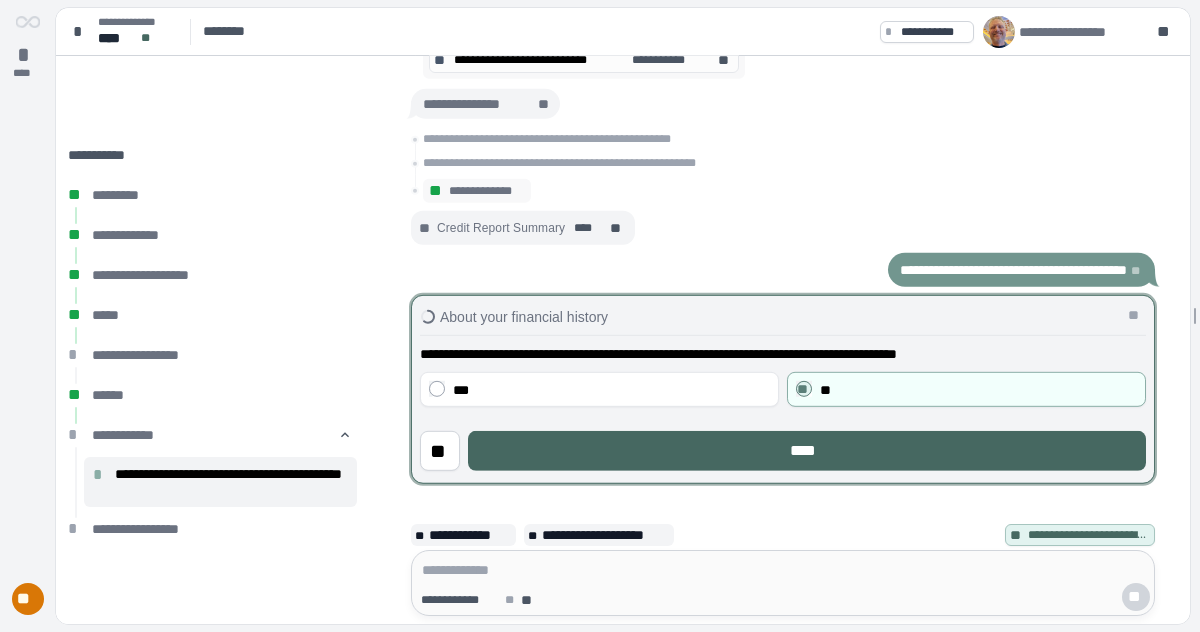 click on "****" at bounding box center [807, 451] 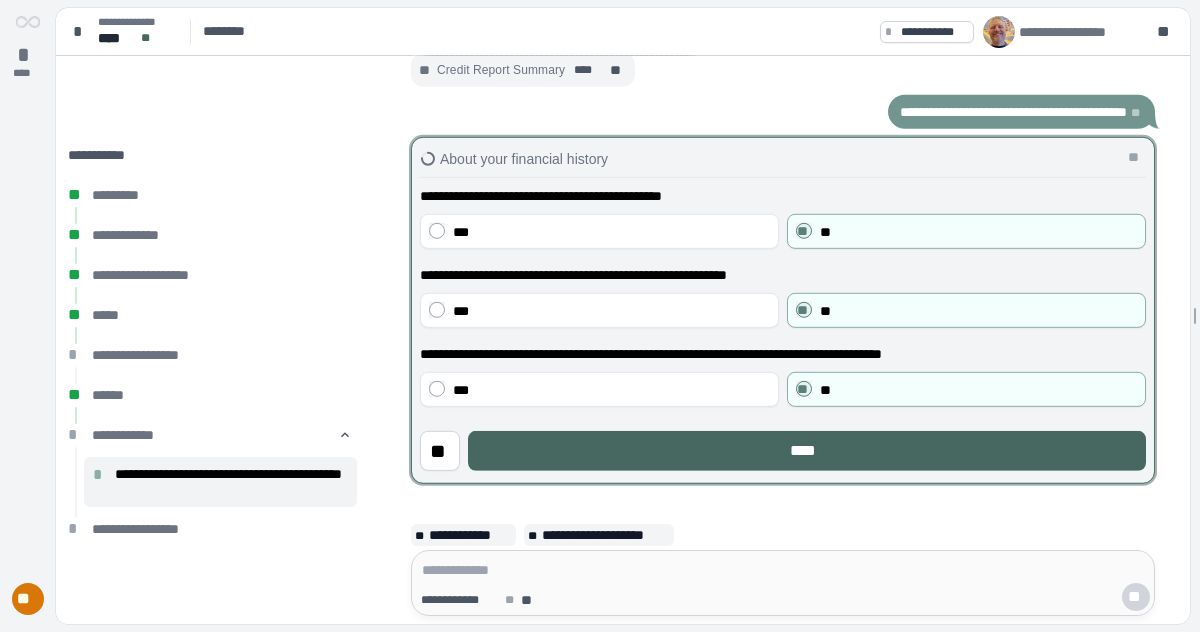 click on "****" at bounding box center [807, 451] 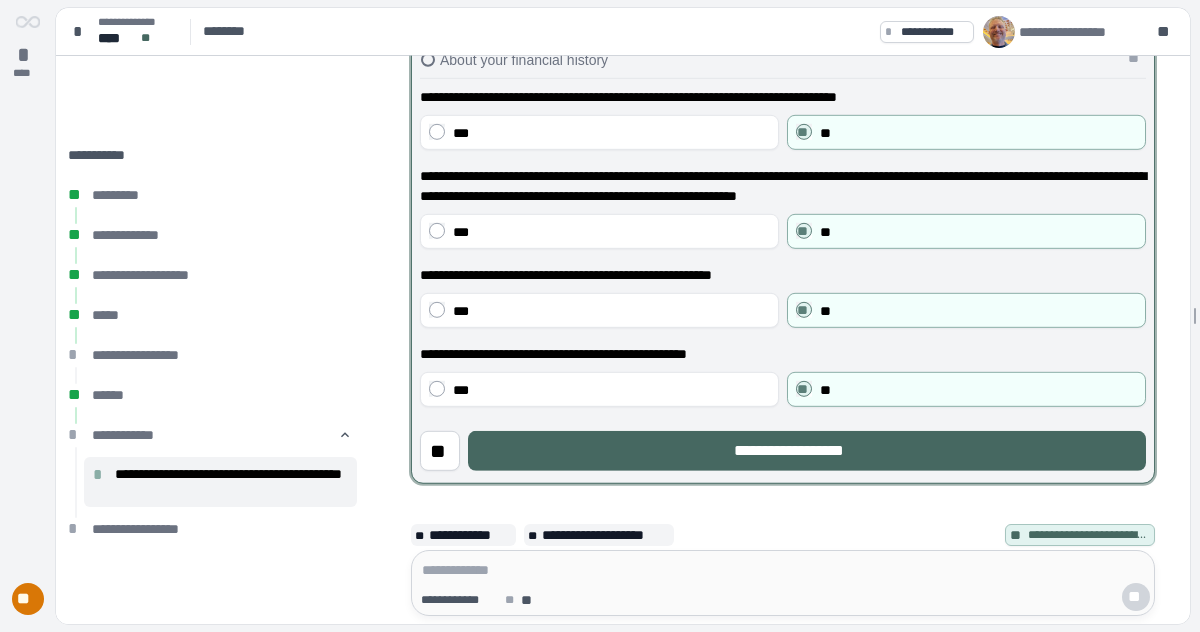 click on "**********" at bounding box center [807, 451] 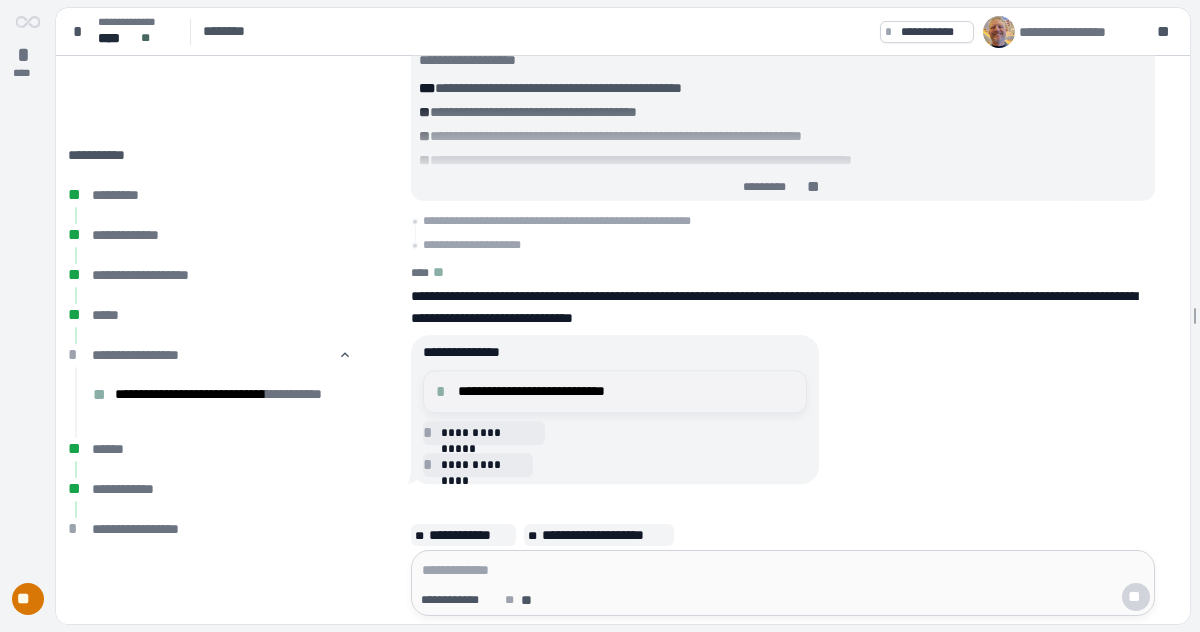 click on "**********" at bounding box center [626, 391] 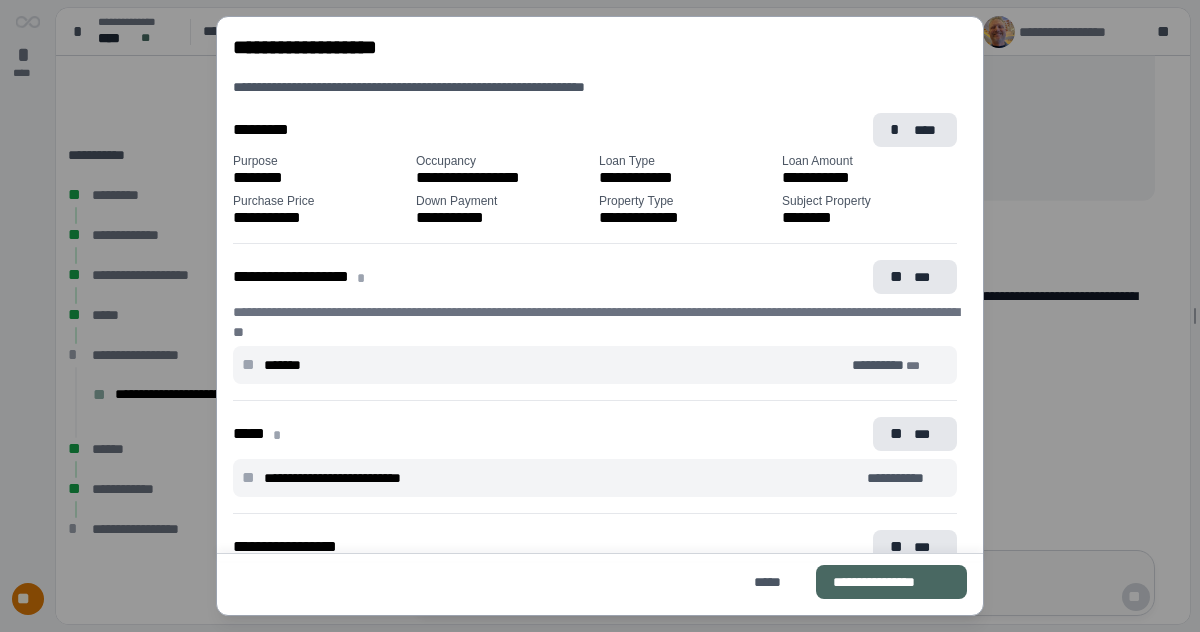 click on "**********" at bounding box center [891, 582] 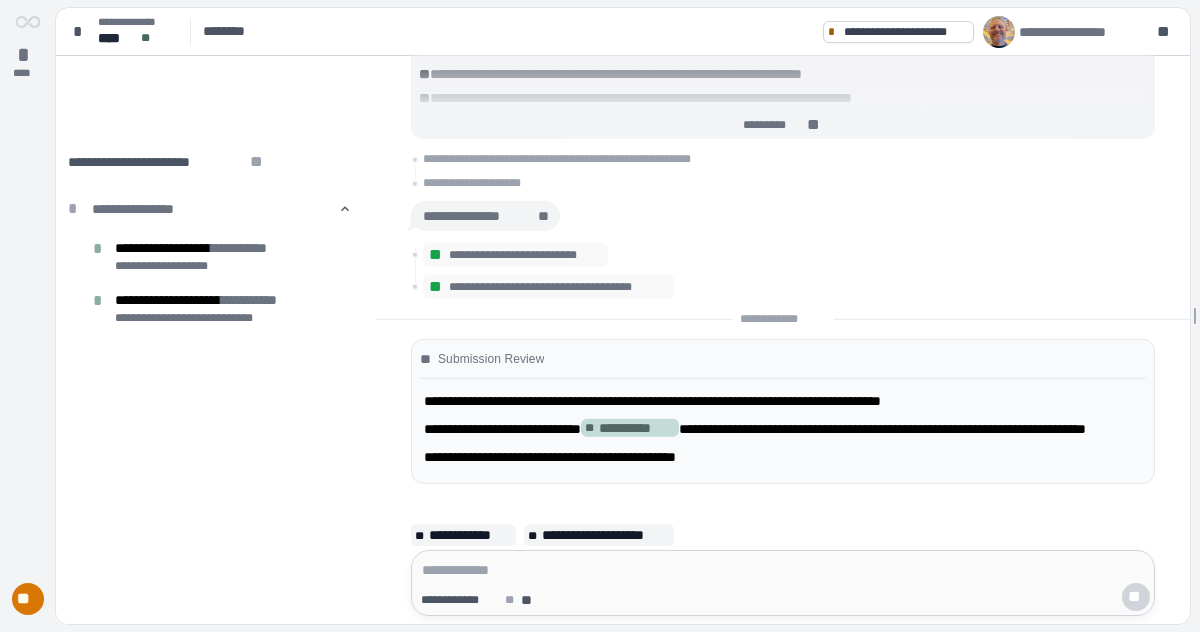 click on "**********" at bounding box center [637, 428] 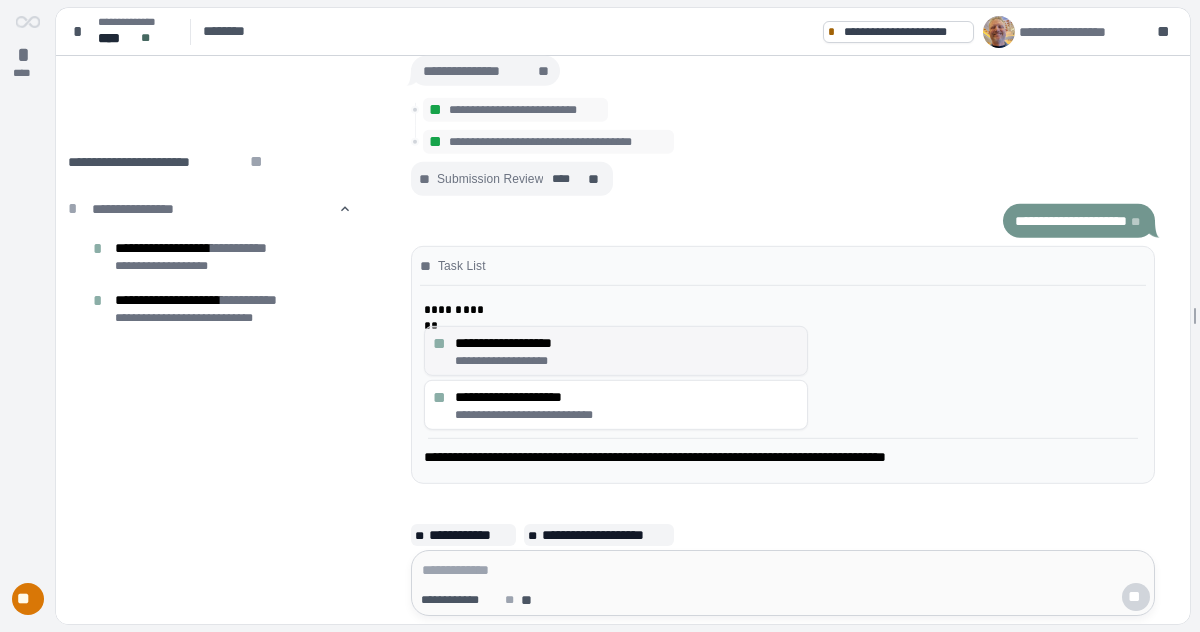 click on "**" at bounding box center (441, 343) 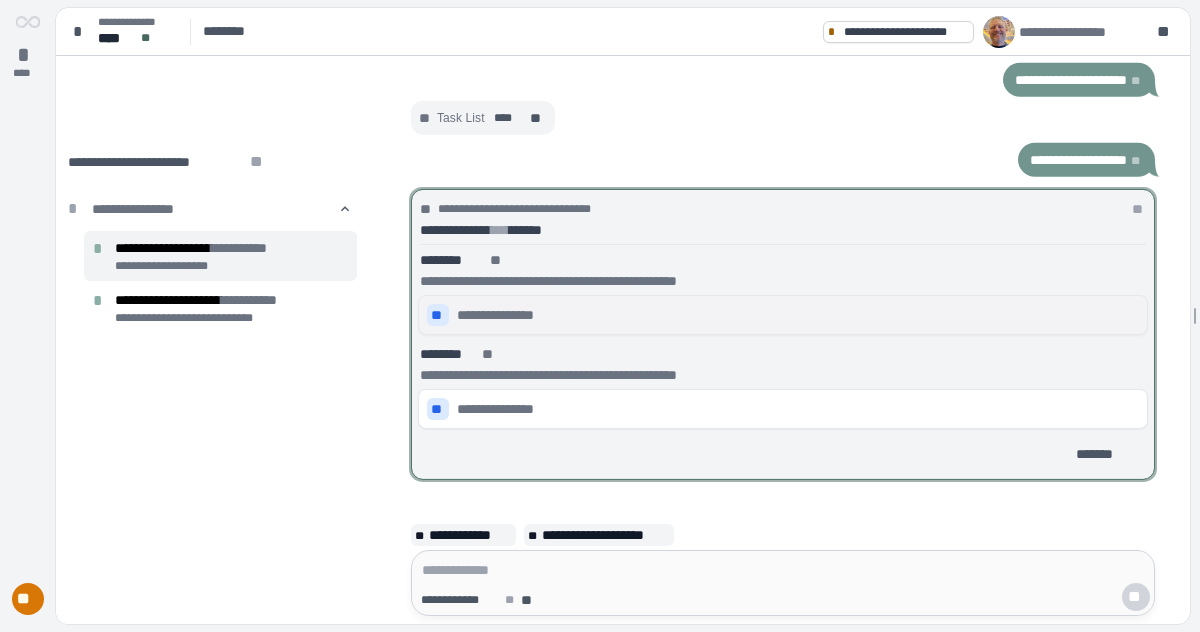 click on "**" at bounding box center [438, 315] 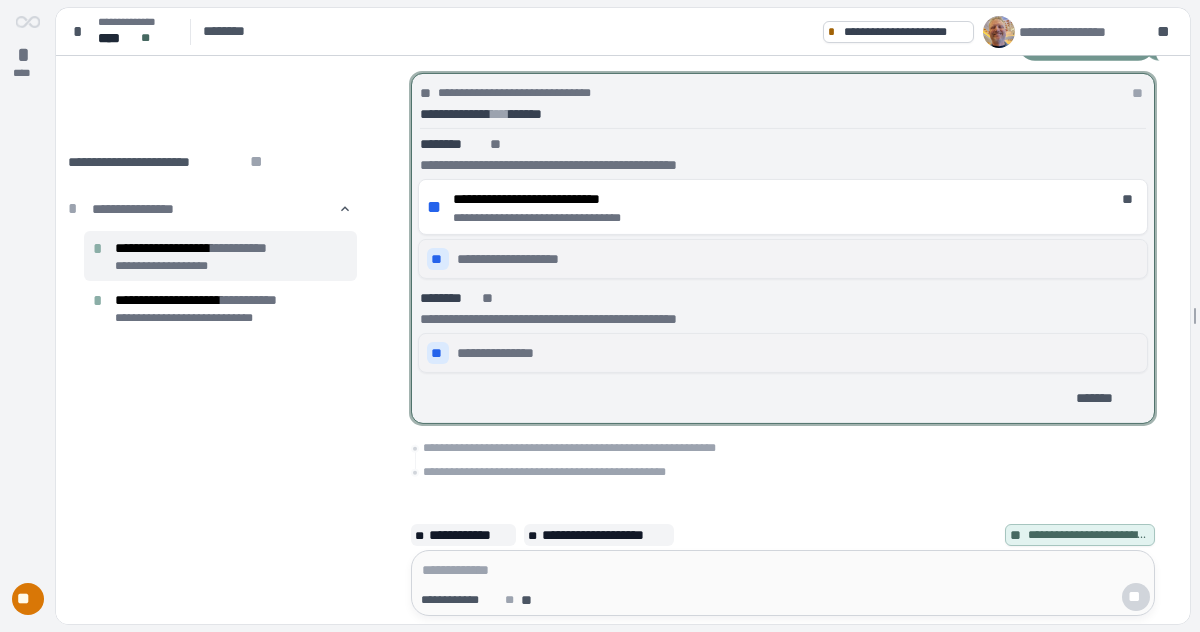 click on "**" at bounding box center [438, 353] 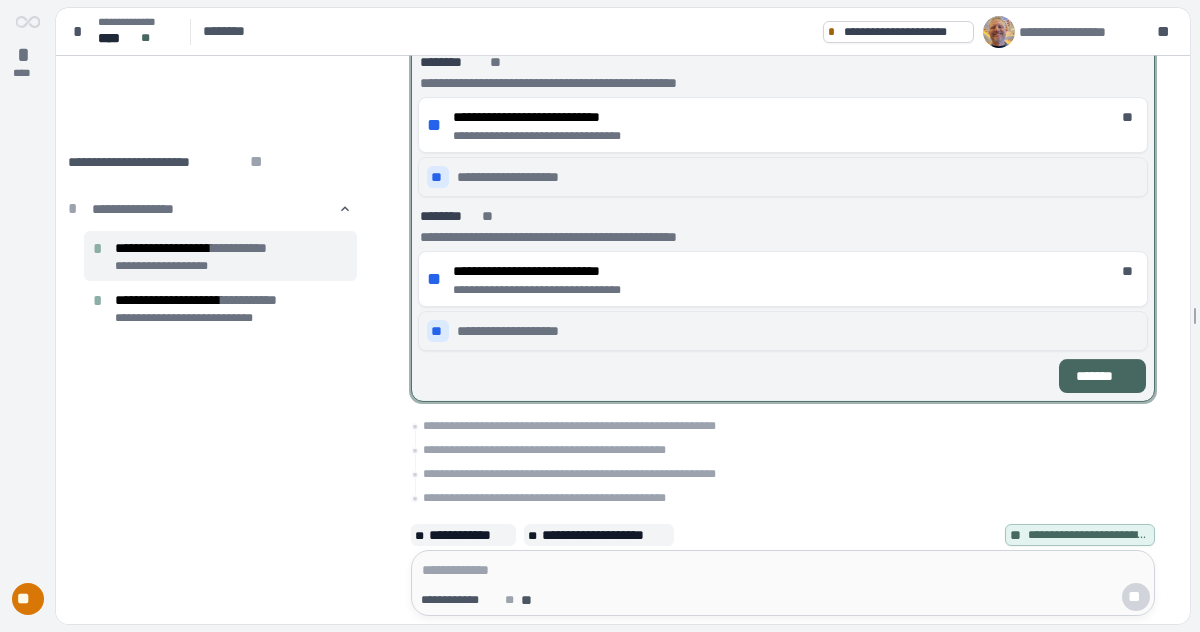 scroll, scrollTop: 48, scrollLeft: 0, axis: vertical 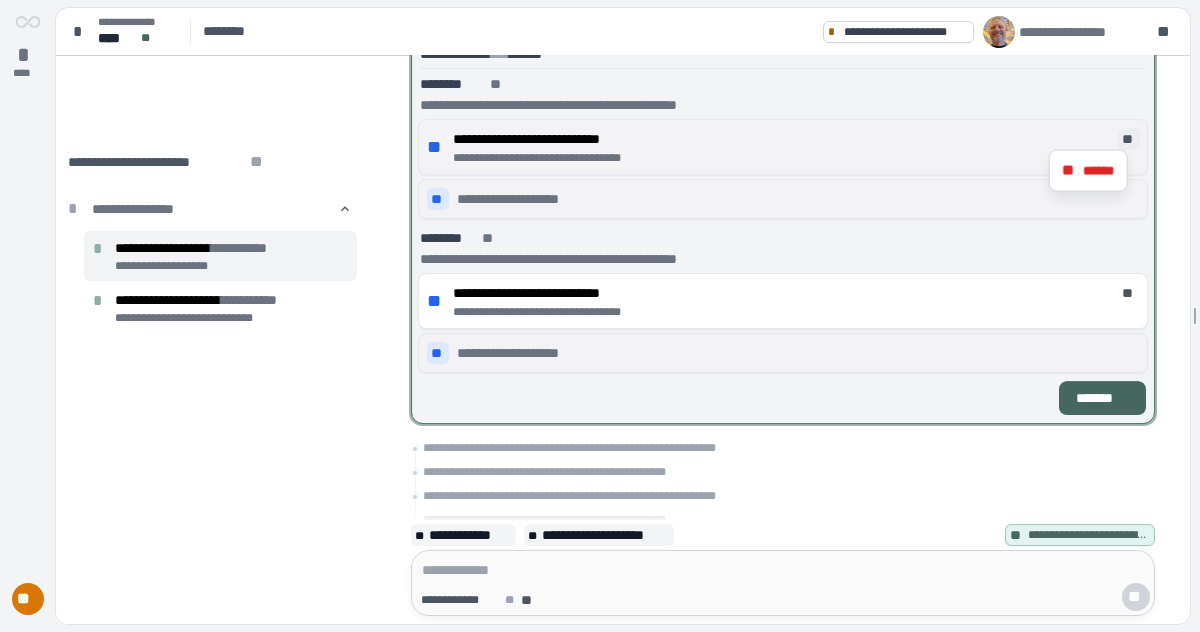 click on "**" at bounding box center (1129, 139) 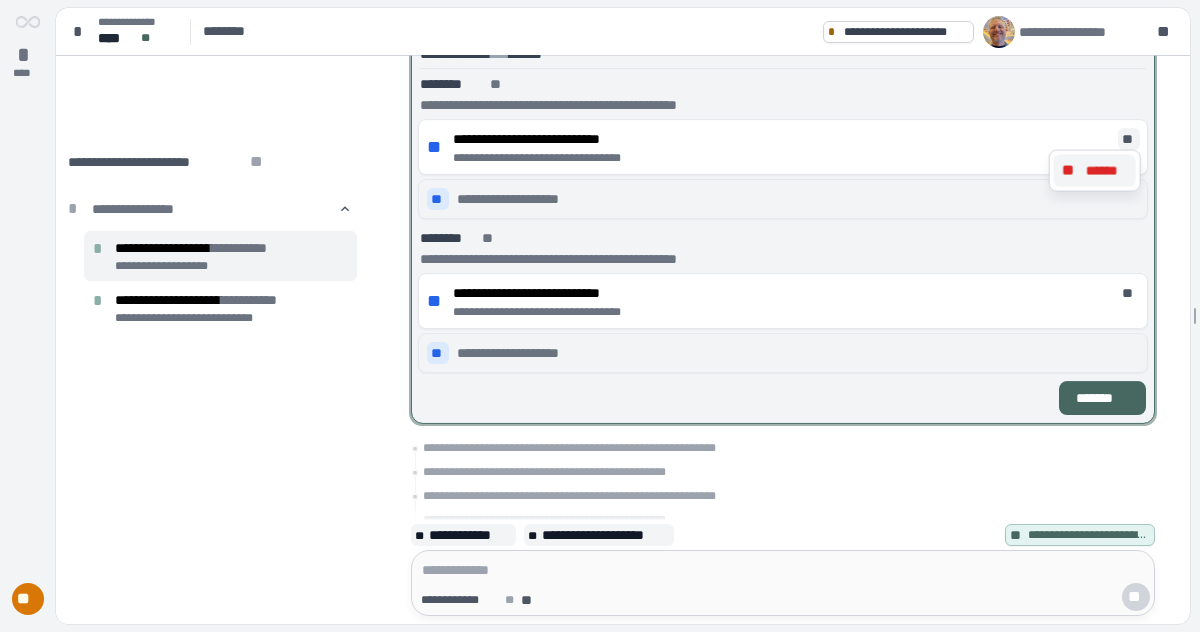 click on "******" at bounding box center (1107, 171) 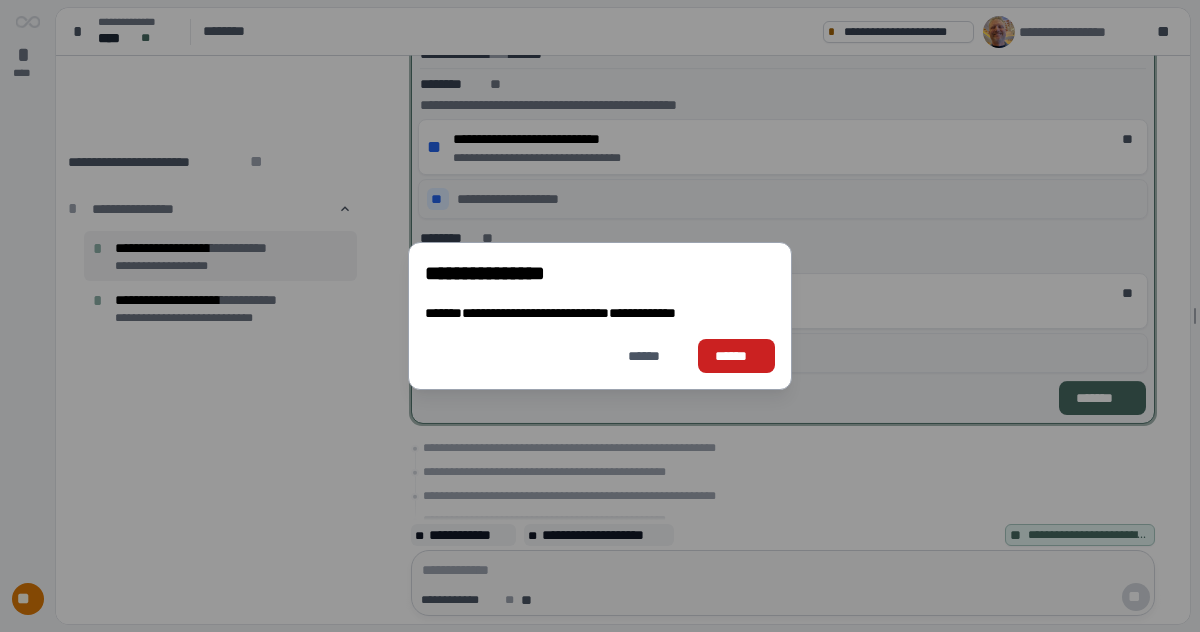 click on "******" at bounding box center [736, 356] 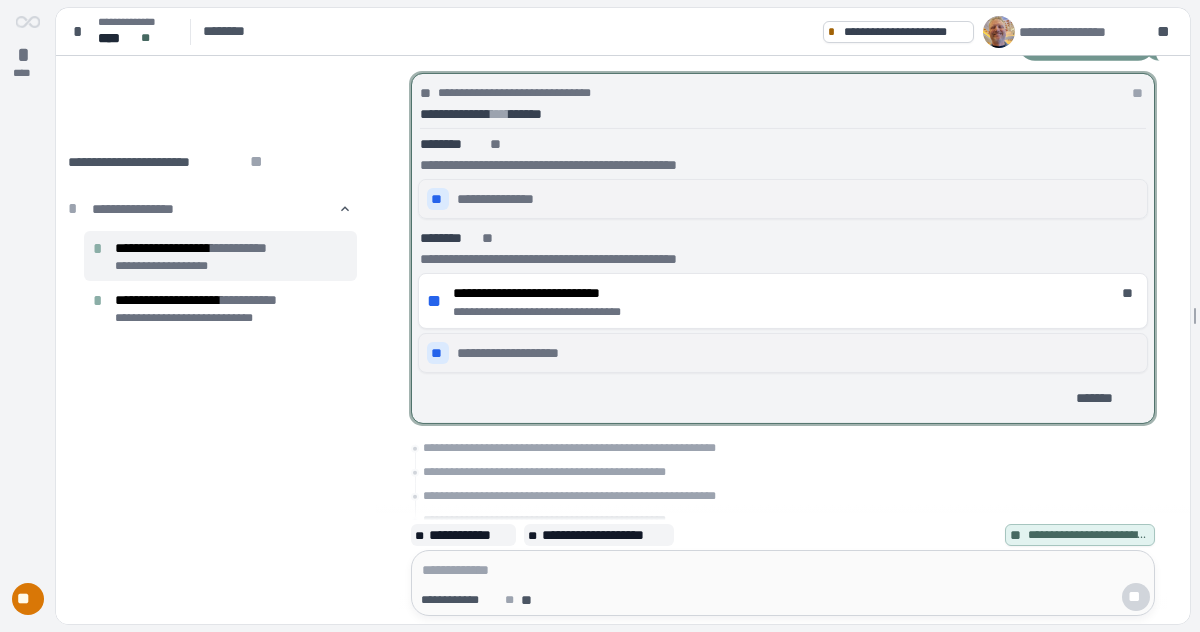 click on "**" at bounding box center (438, 199) 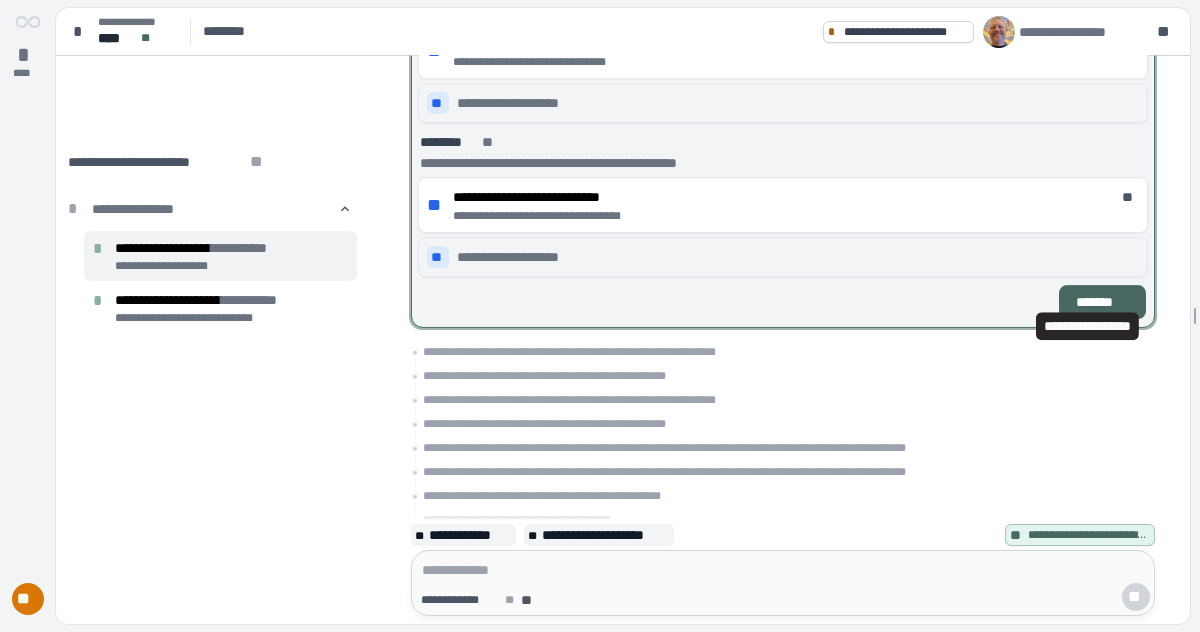 click on "*******" at bounding box center [1102, 302] 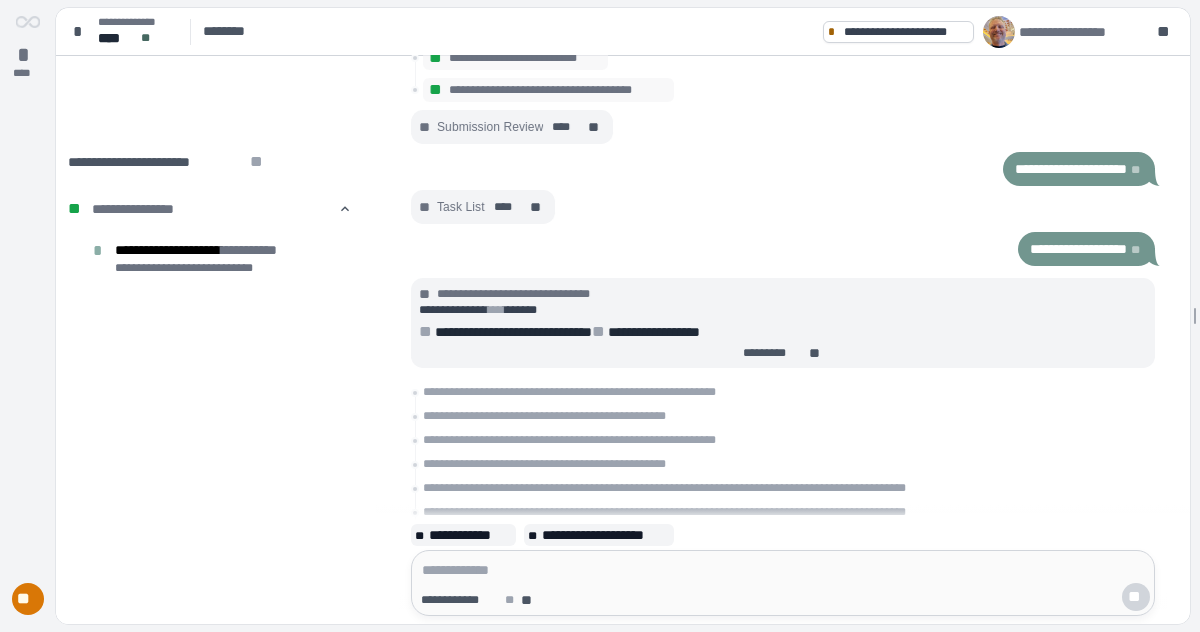scroll, scrollTop: 0, scrollLeft: 0, axis: both 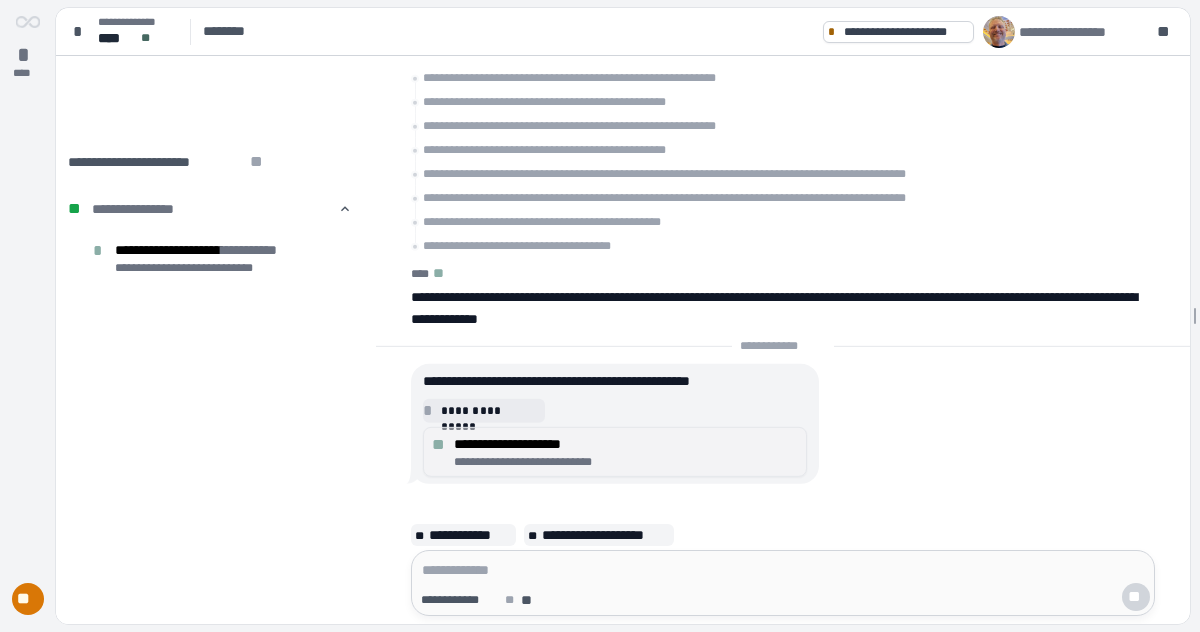 click on "**********" at bounding box center [626, 462] 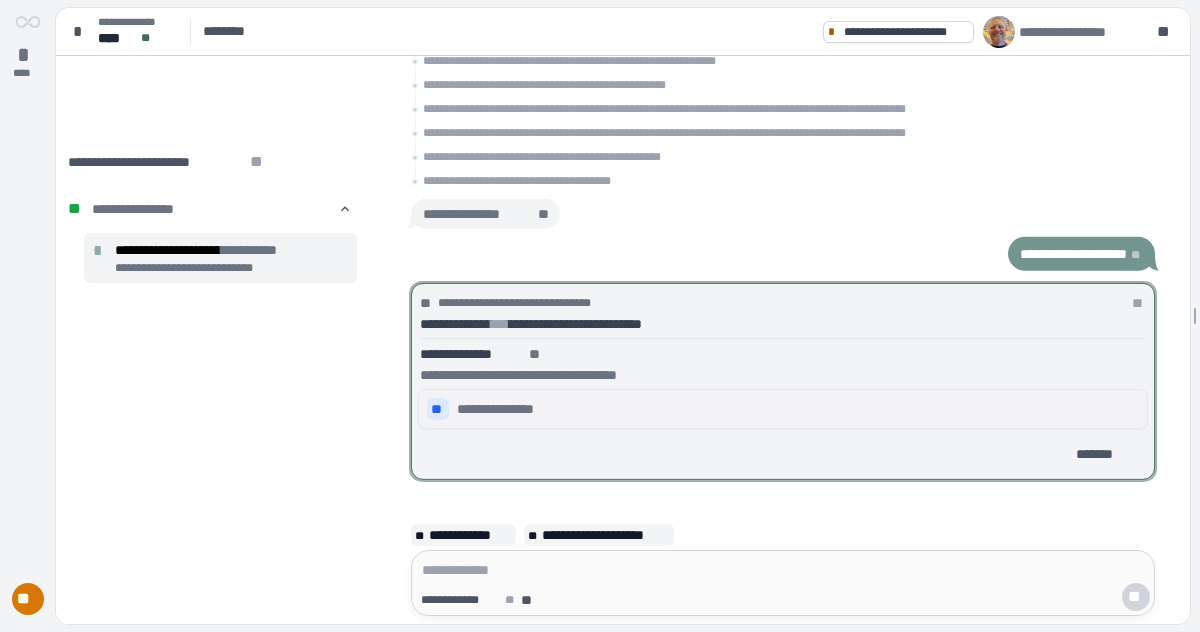 click on "**" at bounding box center [438, 409] 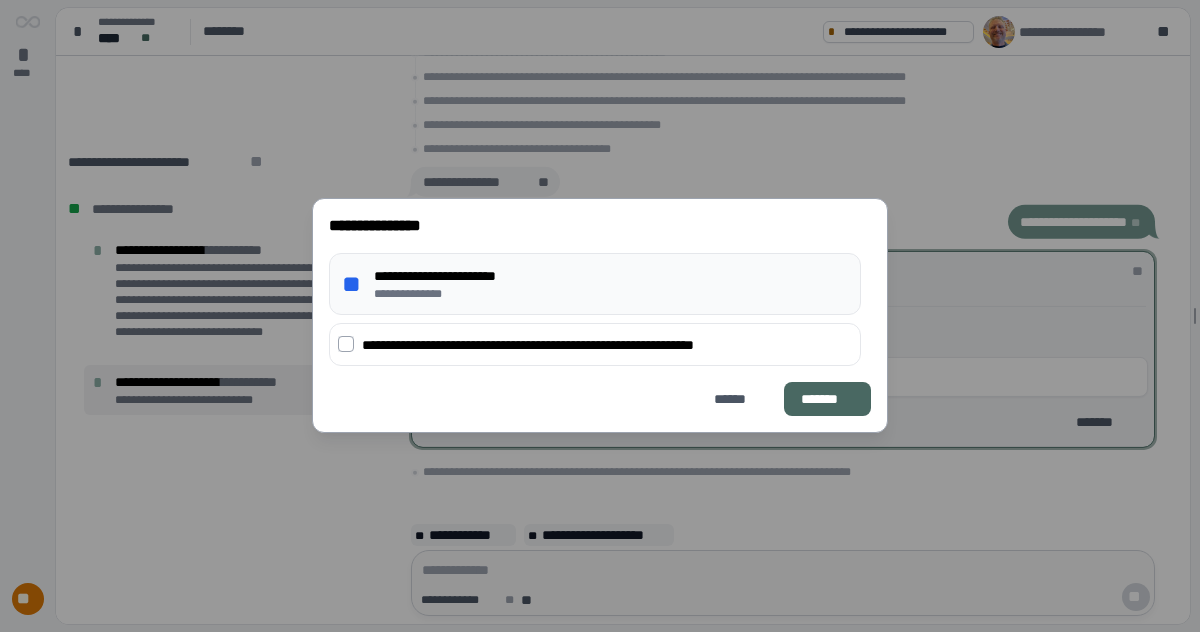 click on "*******" at bounding box center (827, 399) 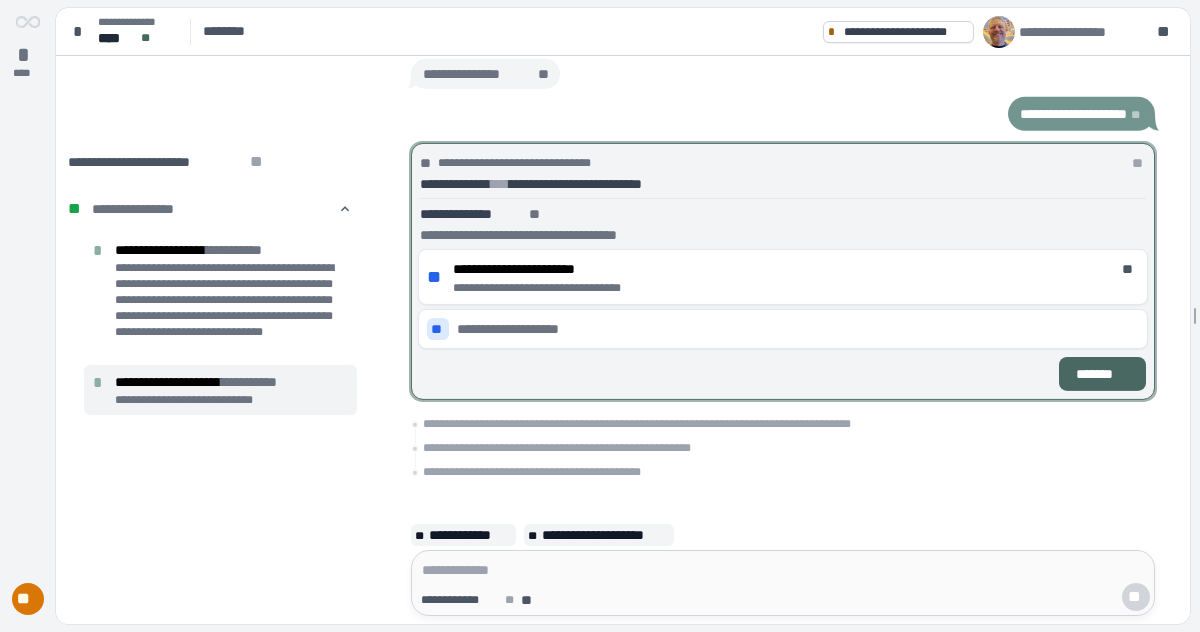 click on "*******" at bounding box center [1102, 374] 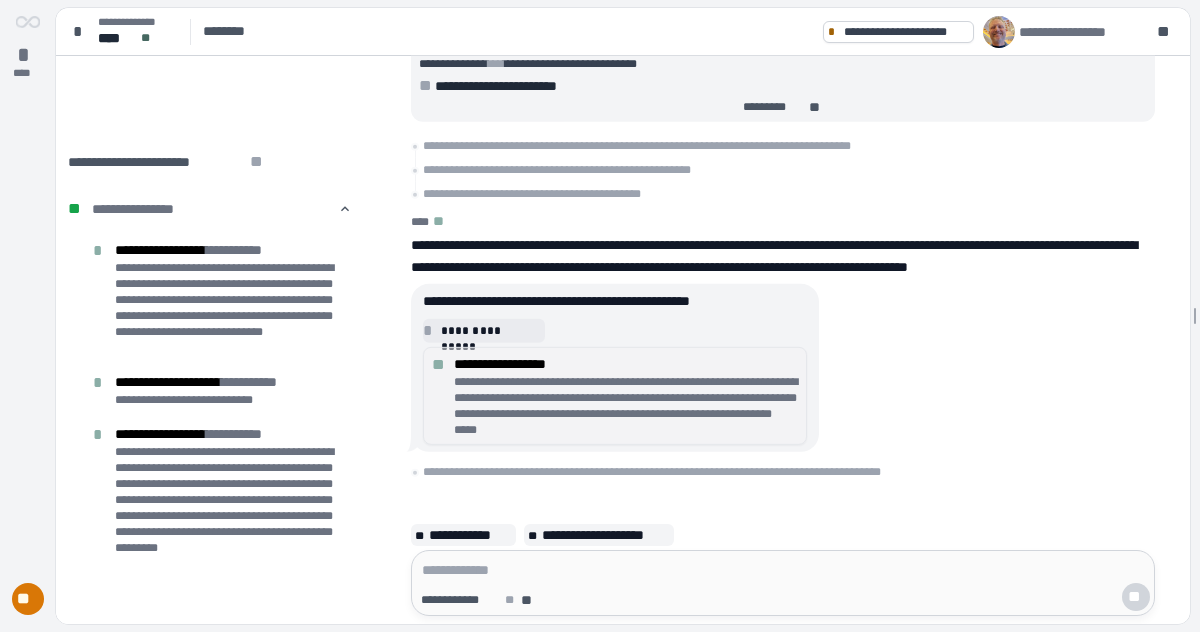 click on "**********" at bounding box center (626, 406) 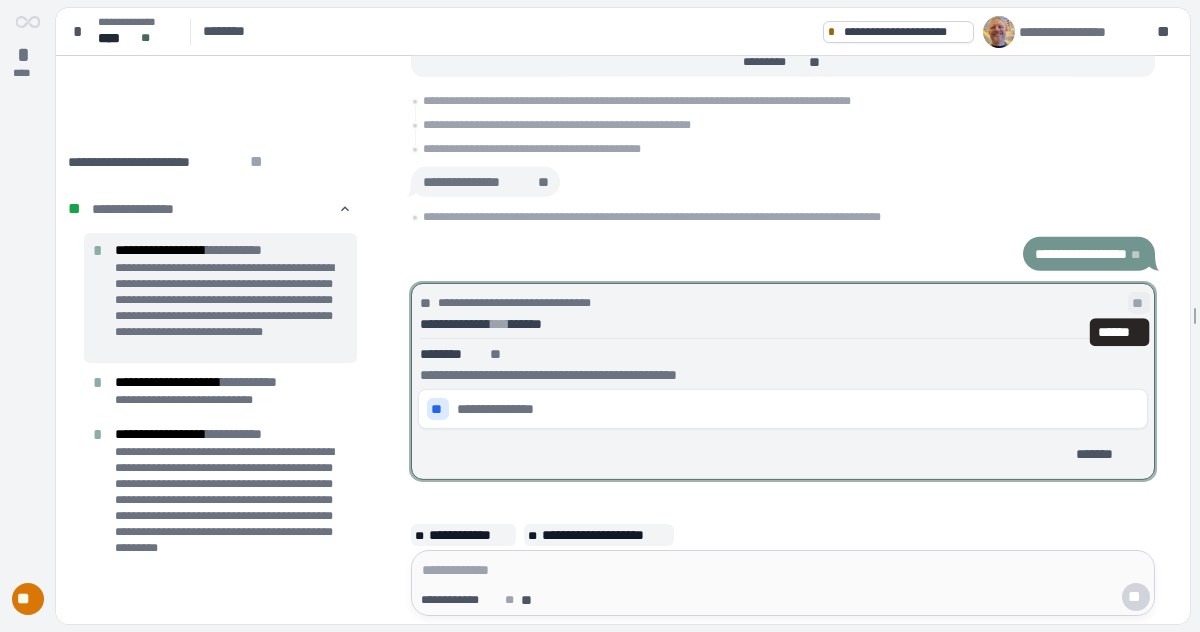 click on "**" at bounding box center [1139, 303] 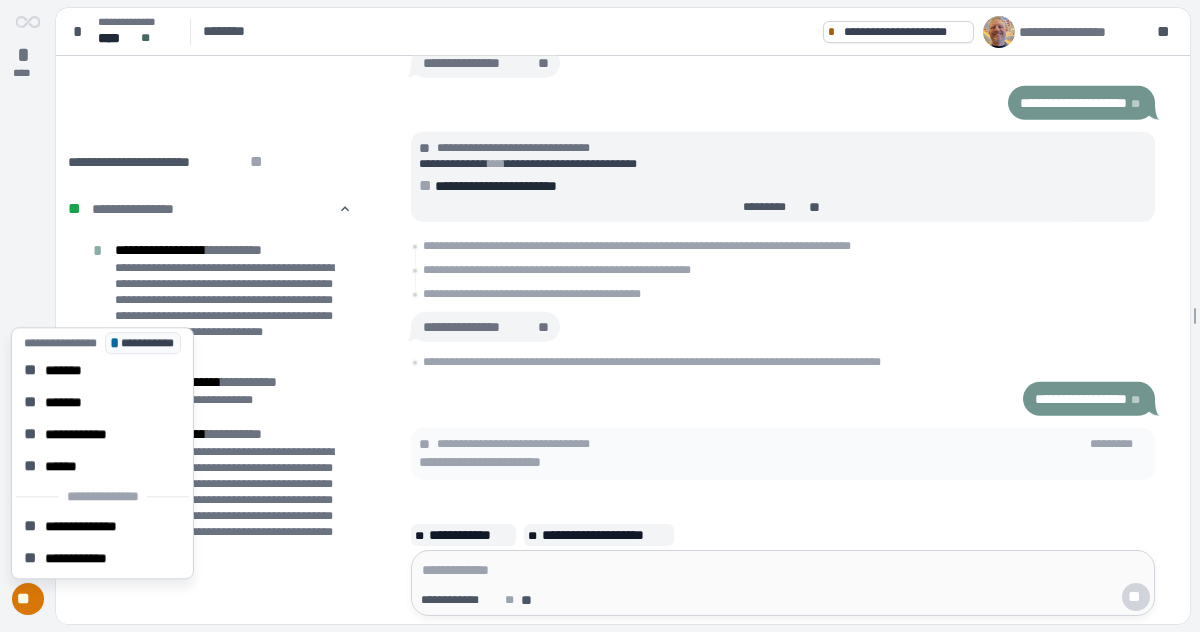 click on "**" at bounding box center (28, 599) 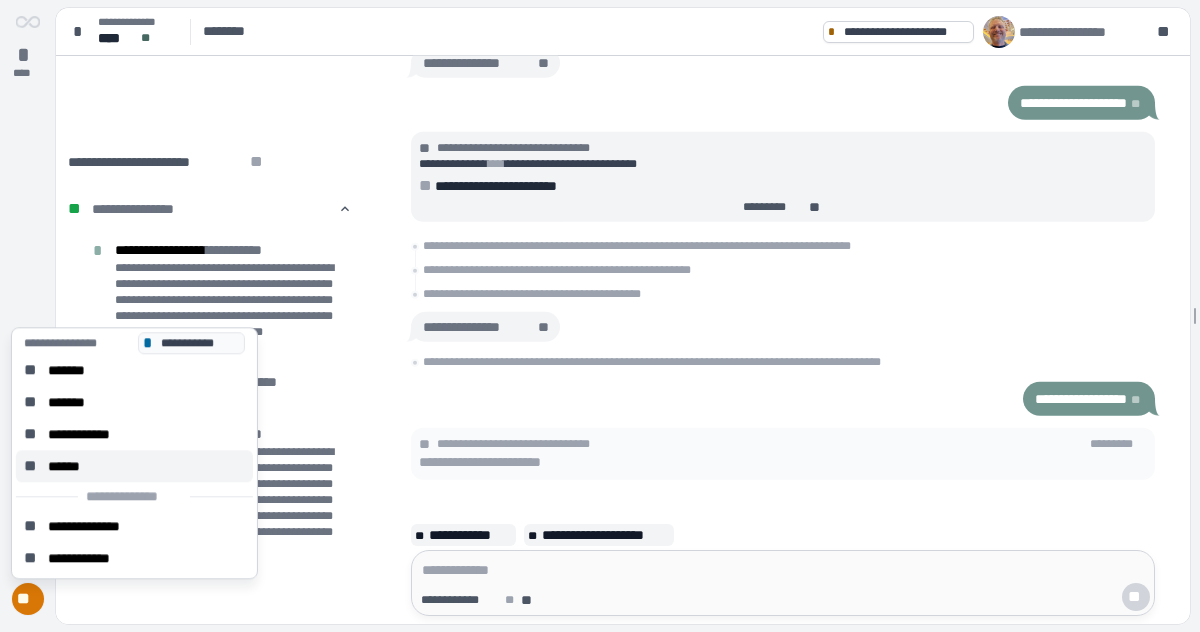 click on "******" at bounding box center (70, 466) 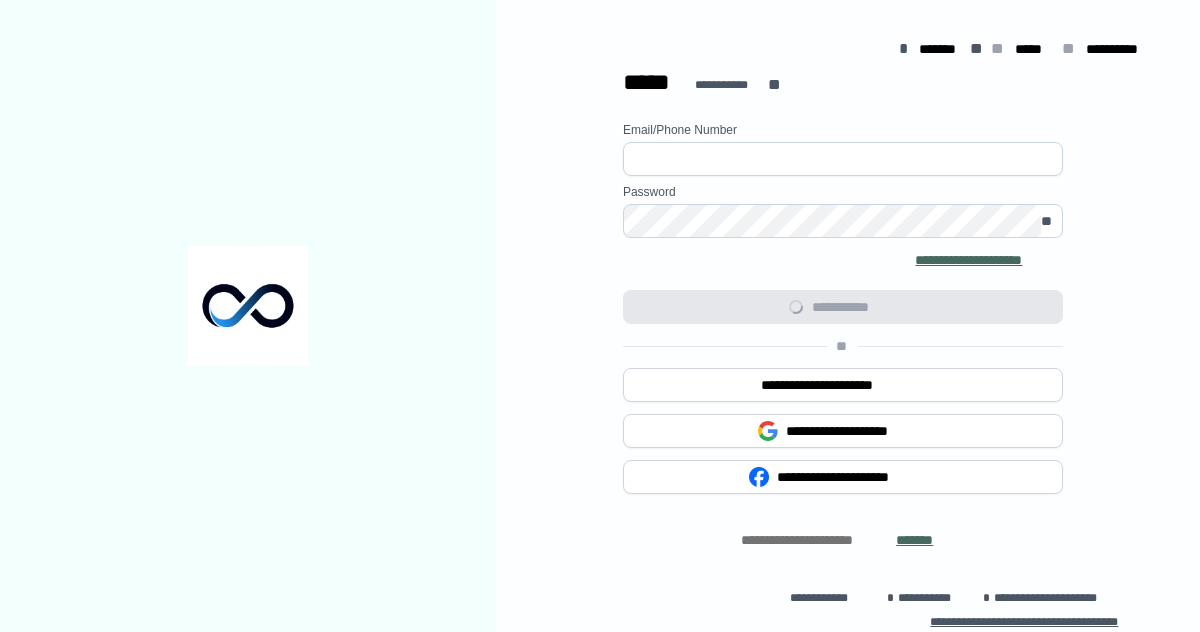 scroll, scrollTop: 0, scrollLeft: 0, axis: both 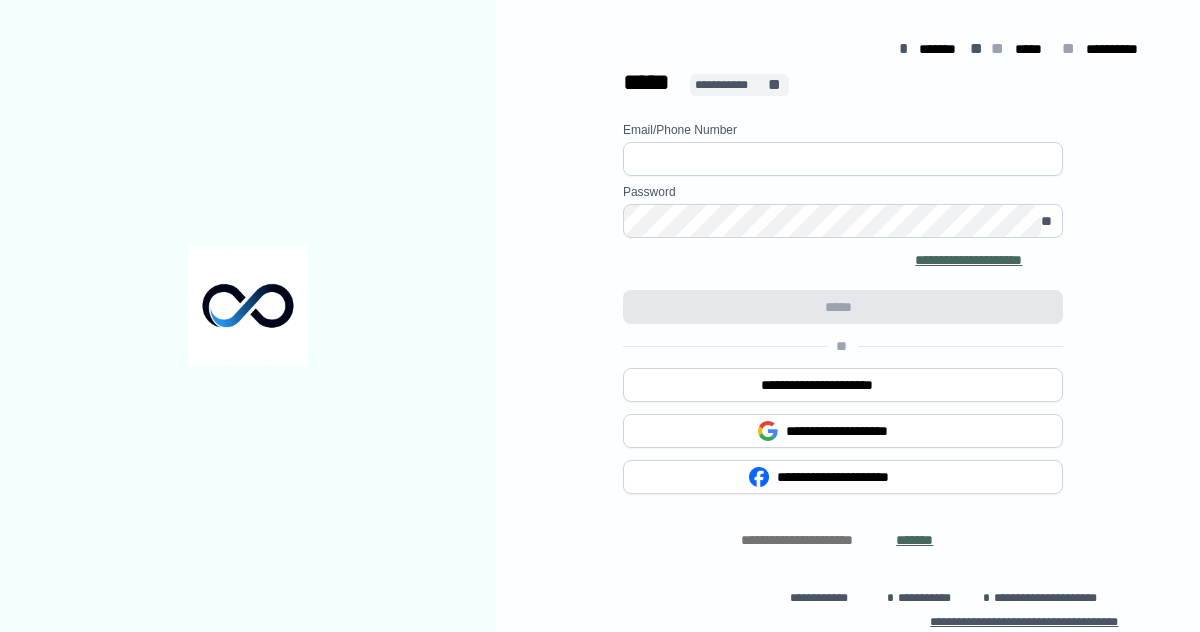 click on "**********" at bounding box center (740, 85) 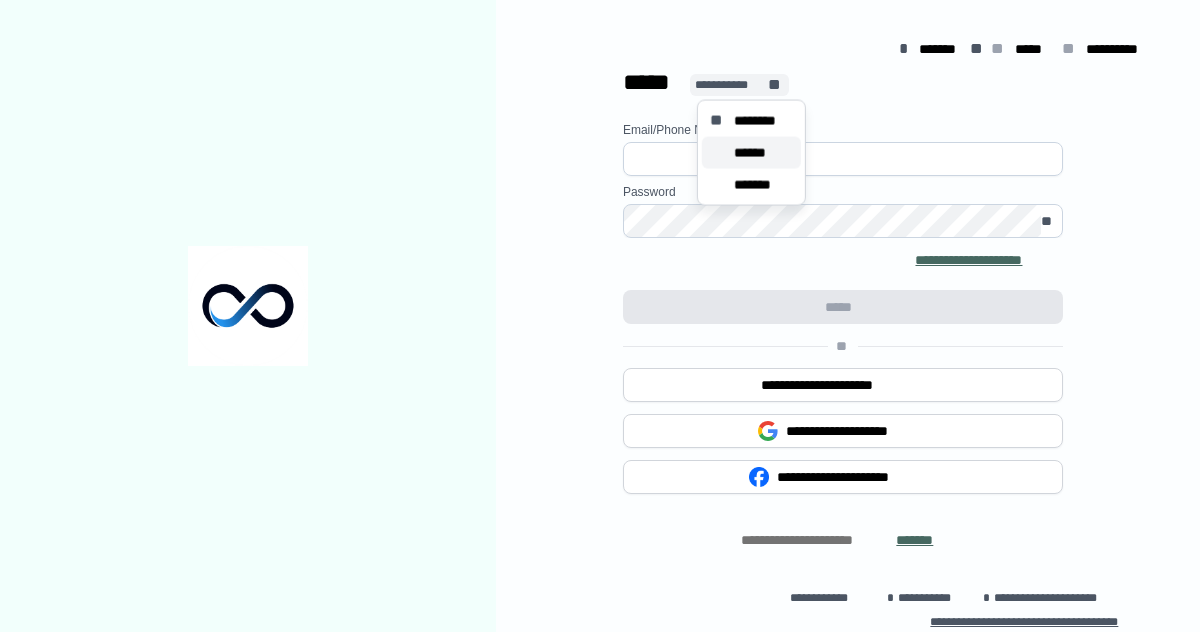 click on "******" at bounding box center (756, 153) 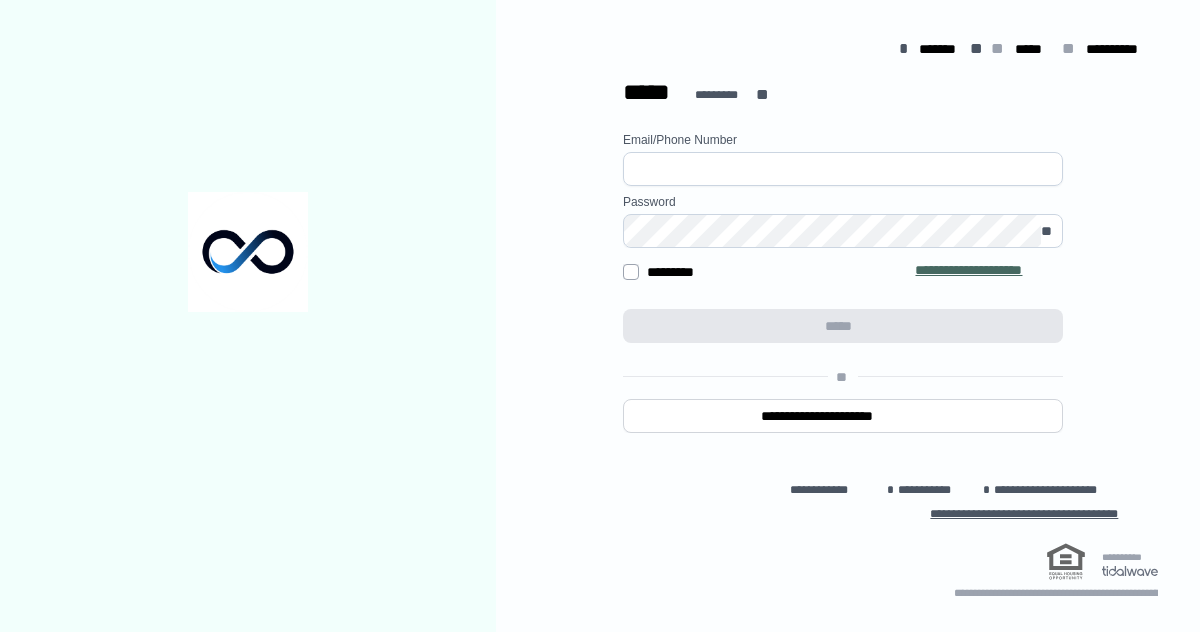 click at bounding box center (843, 169) 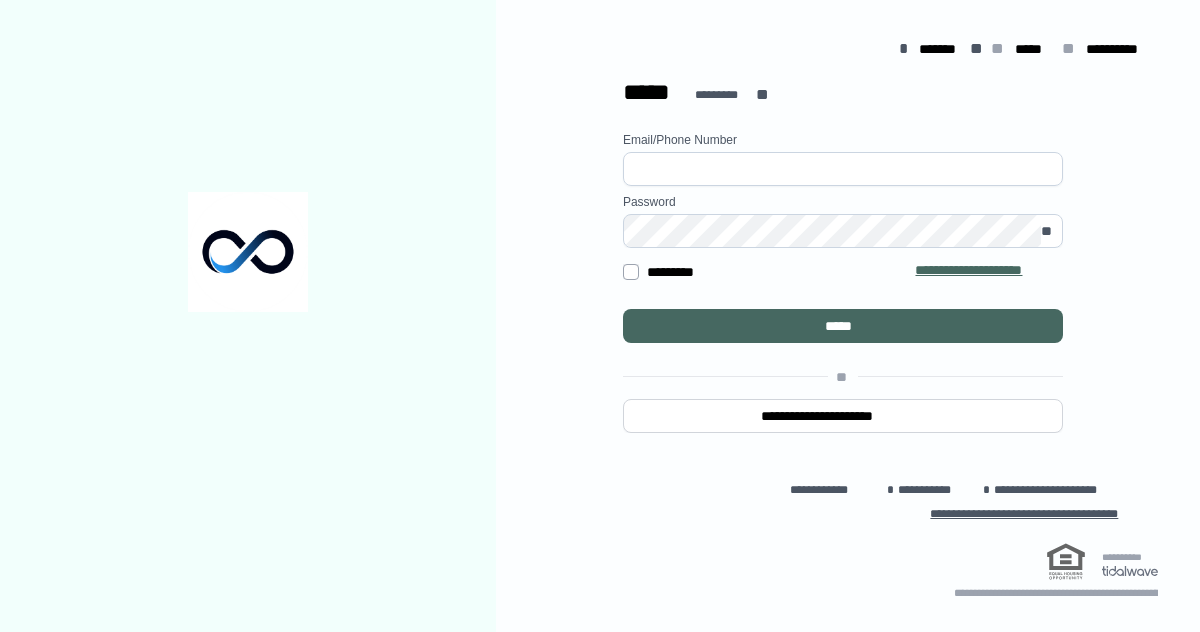 type on "**********" 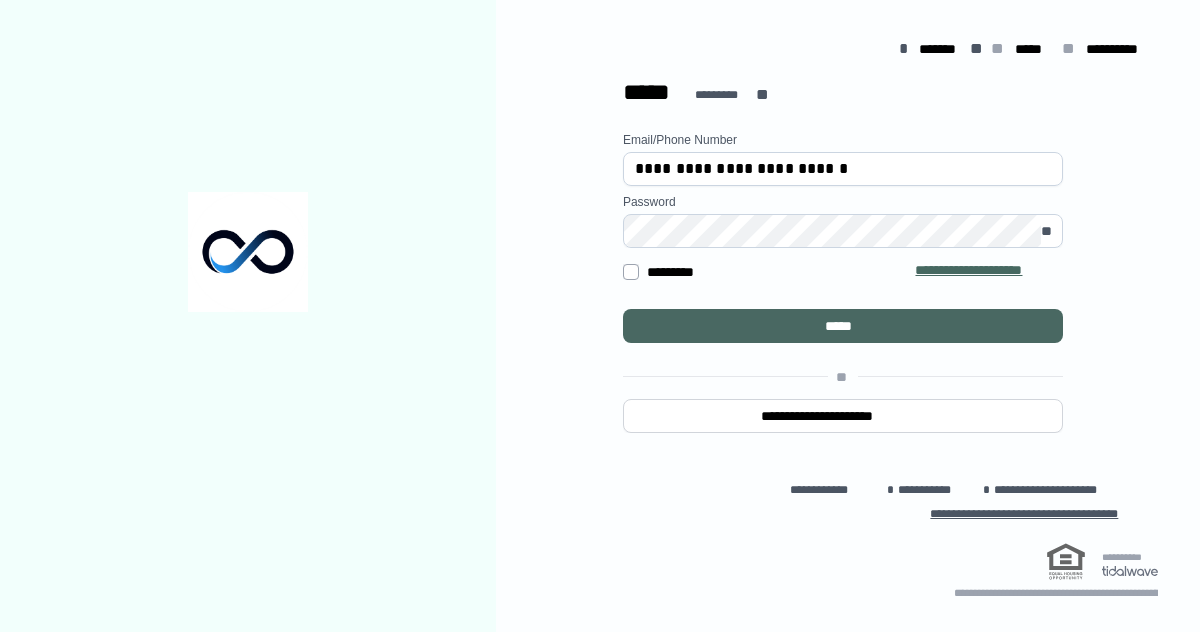 click on "*****" at bounding box center [843, 326] 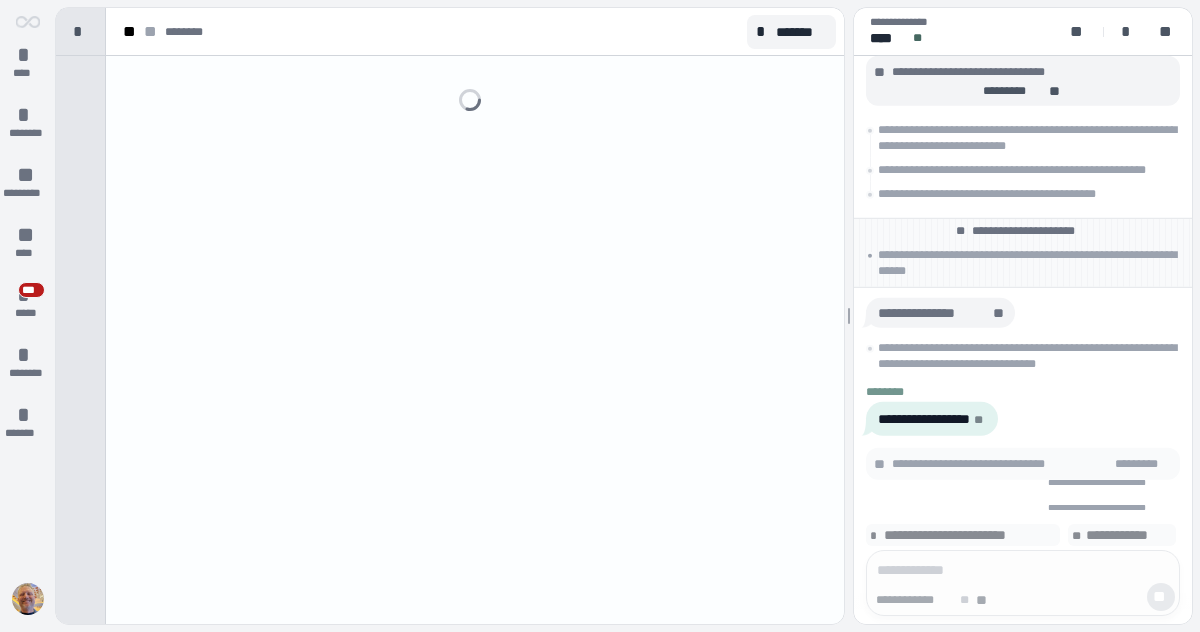 scroll, scrollTop: 0, scrollLeft: 0, axis: both 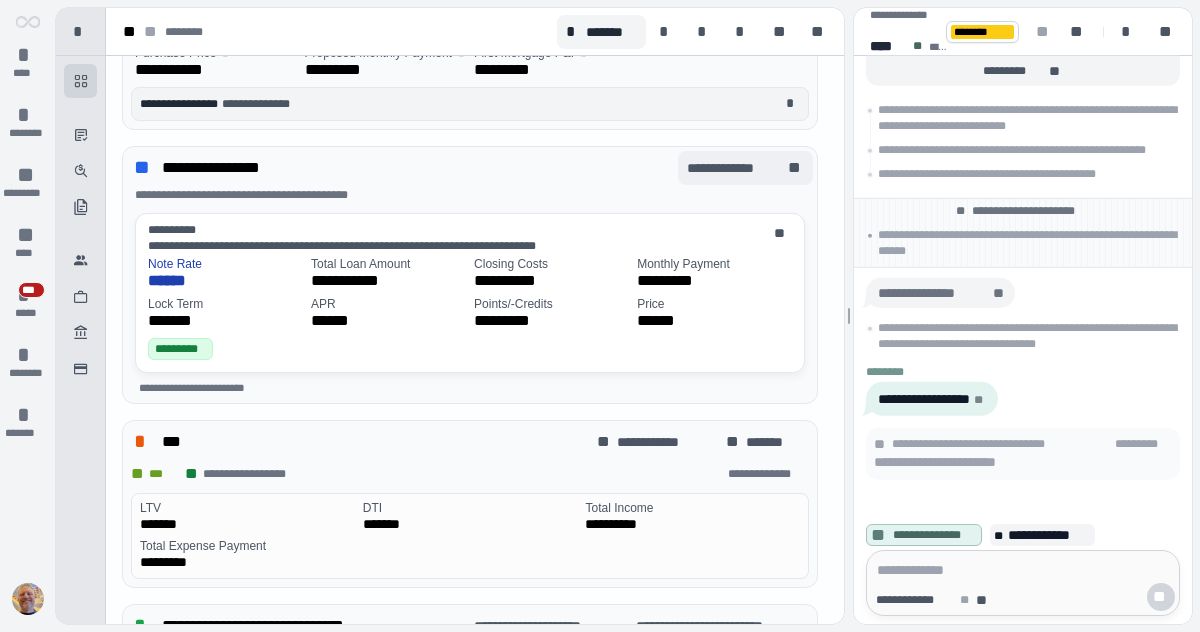 click on "**********" at bounding box center (735, 168) 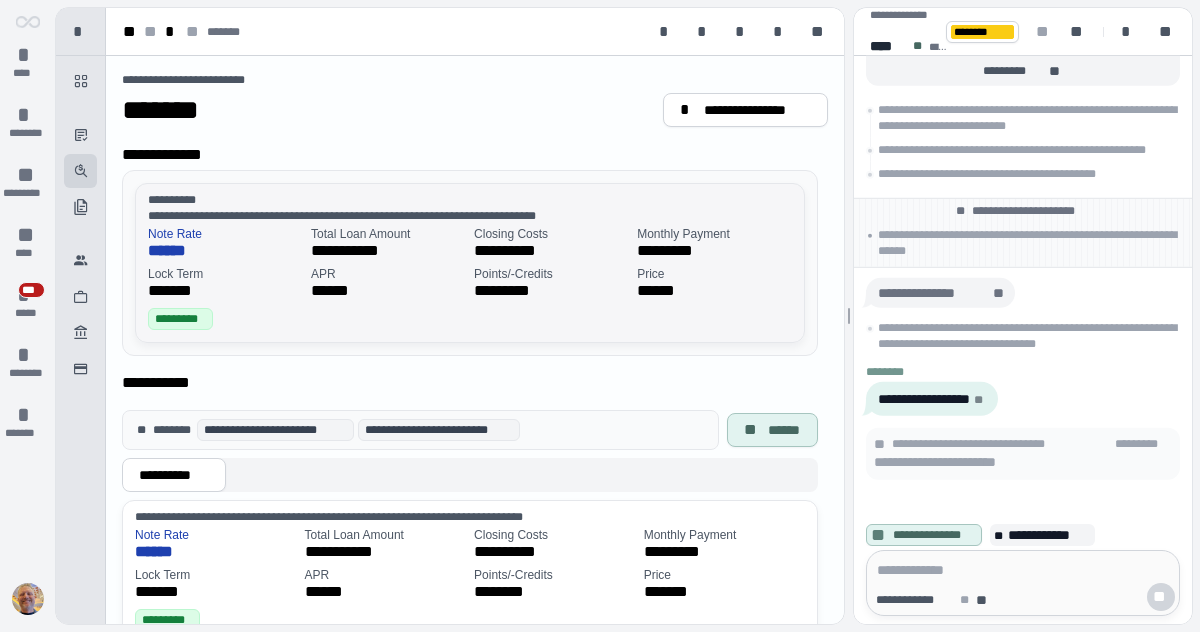 click on "**********" at bounding box center [358, 251] 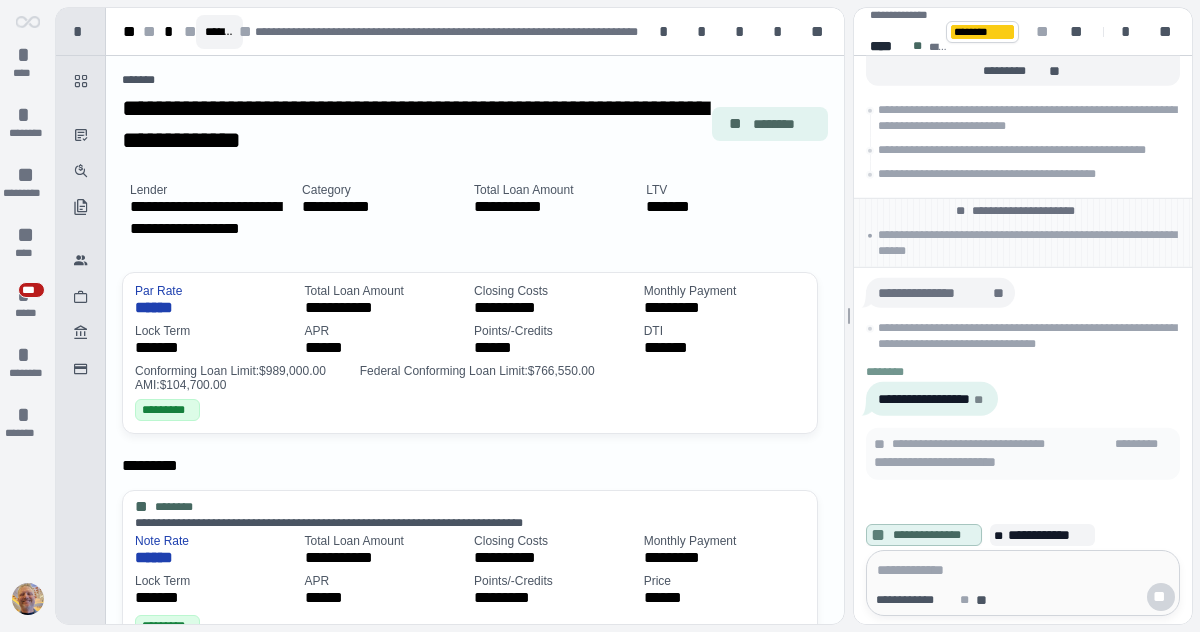 click on "*******" at bounding box center (220, 32) 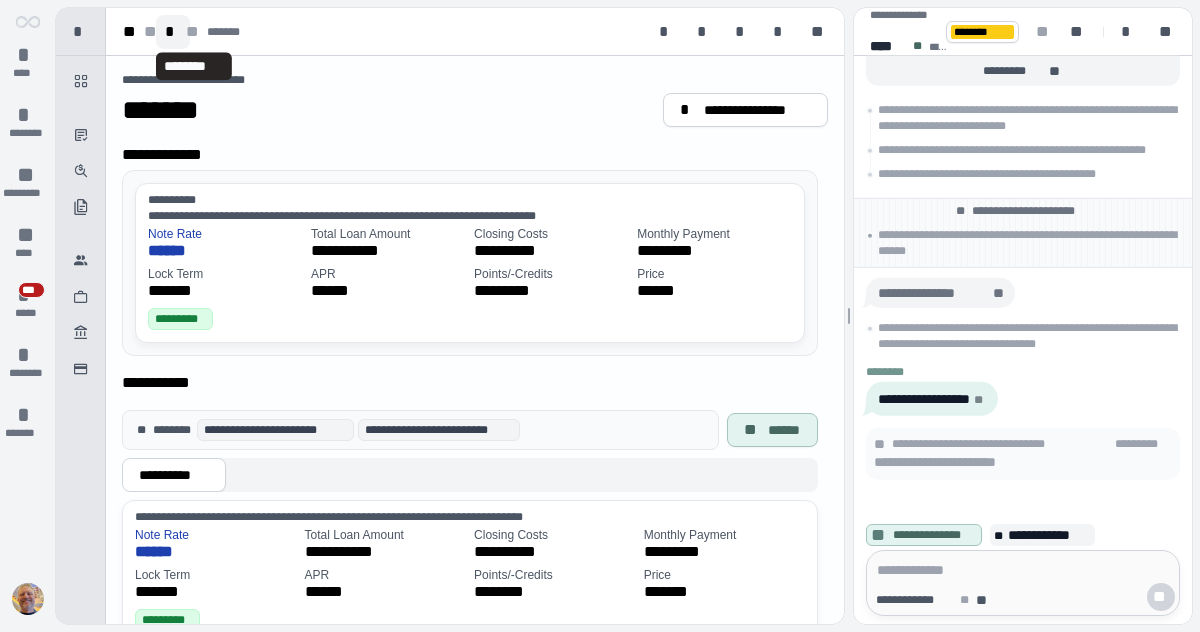 click on "*" at bounding box center [173, 32] 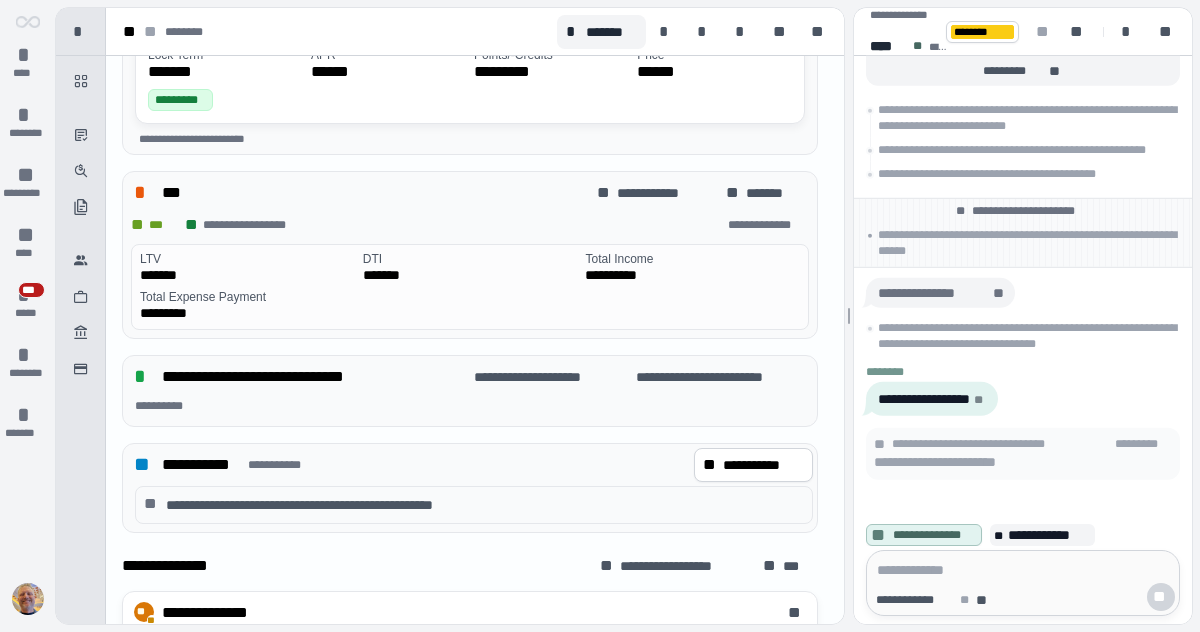 scroll, scrollTop: 771, scrollLeft: 0, axis: vertical 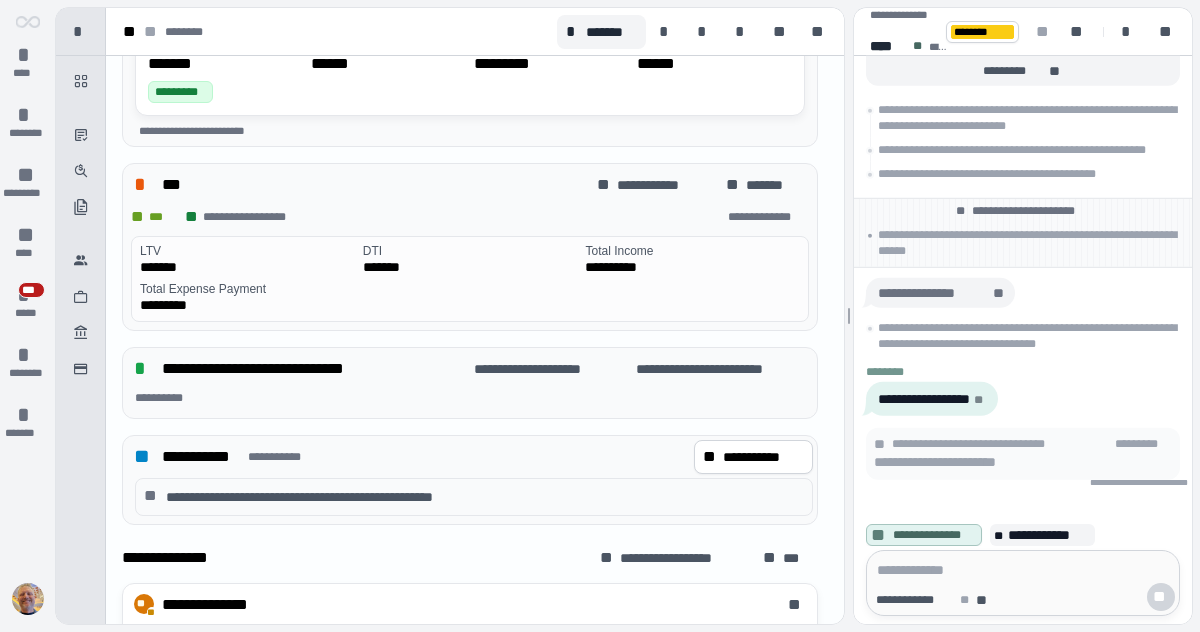click on "**********" at bounding box center [274, 369] 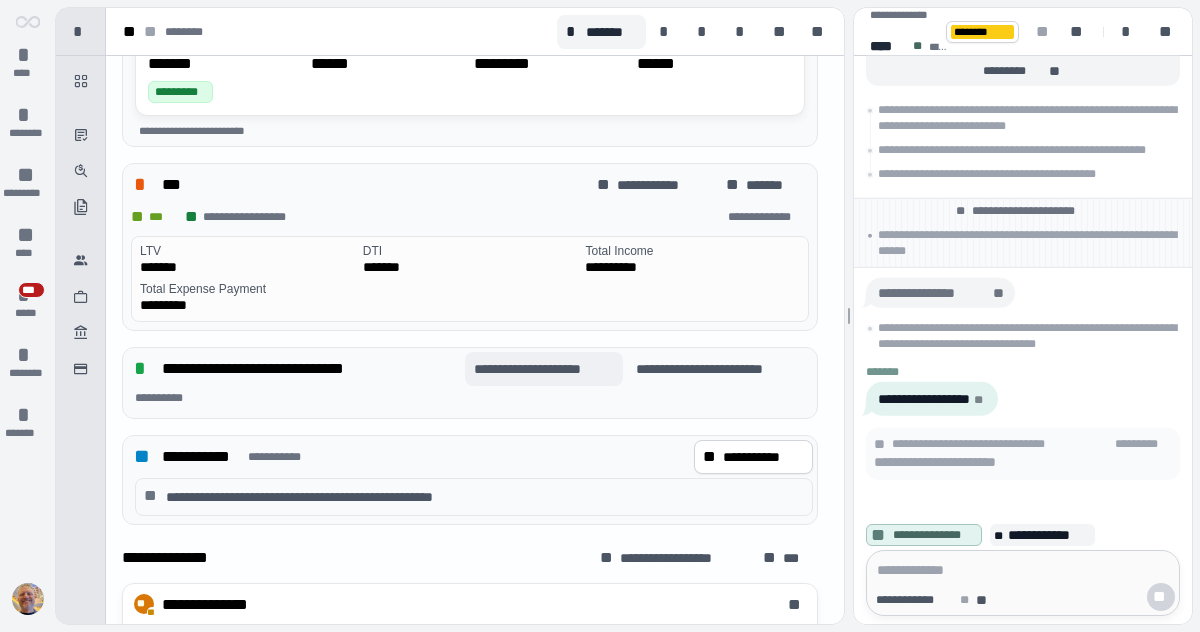 click on "**********" at bounding box center (544, 369) 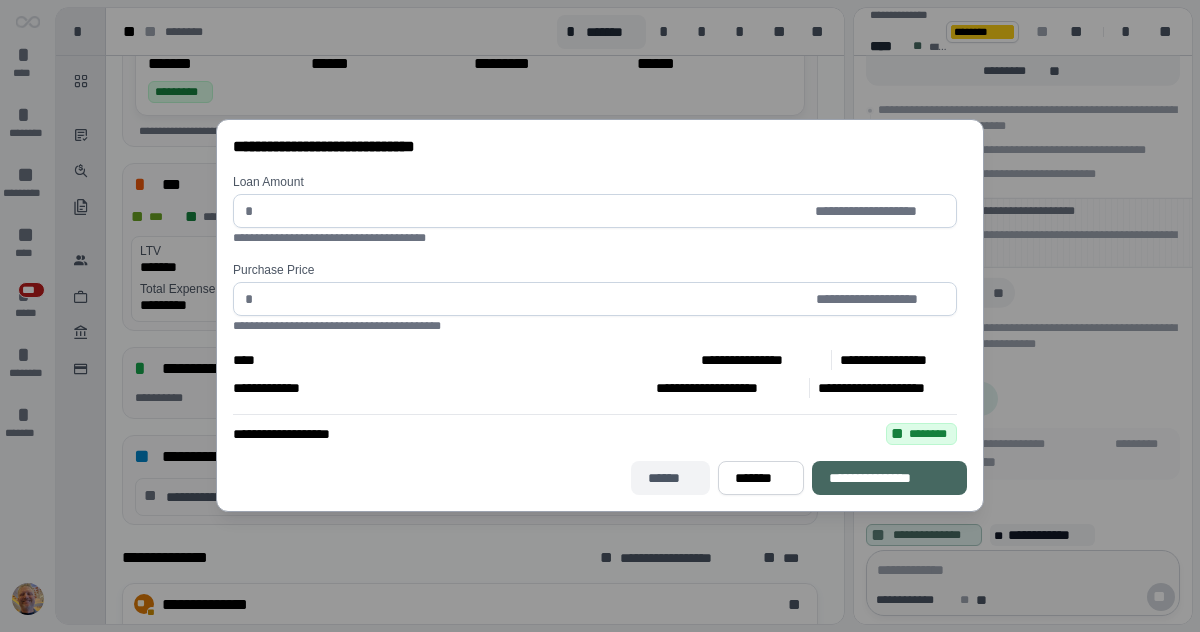 click on "******" at bounding box center (670, 478) 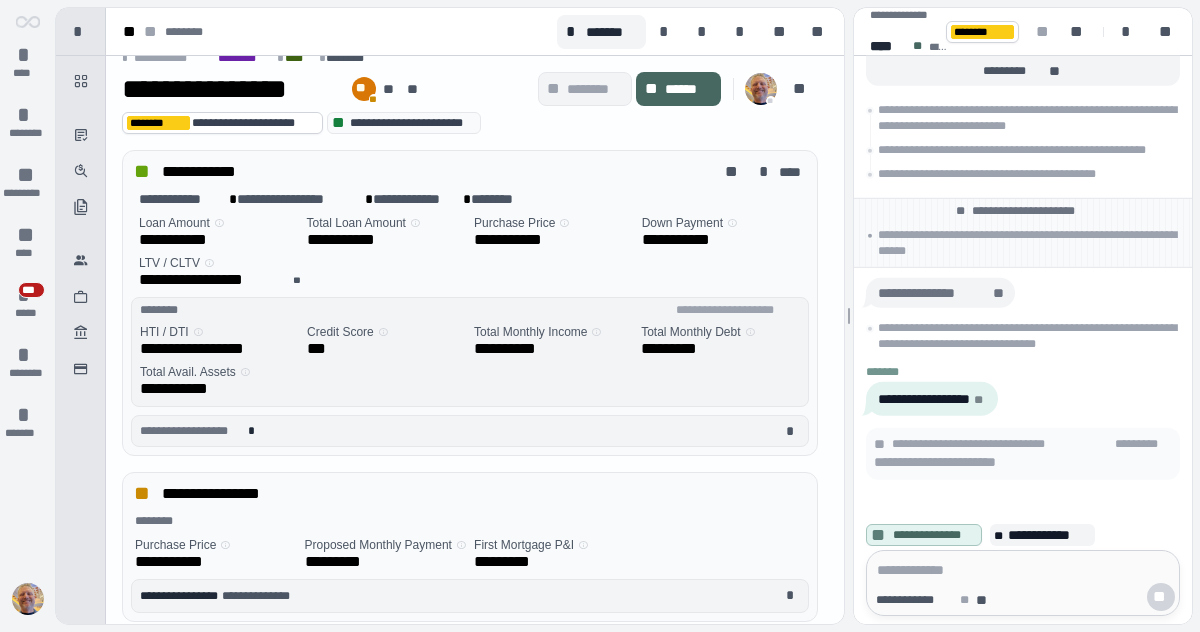 scroll, scrollTop: 0, scrollLeft: 0, axis: both 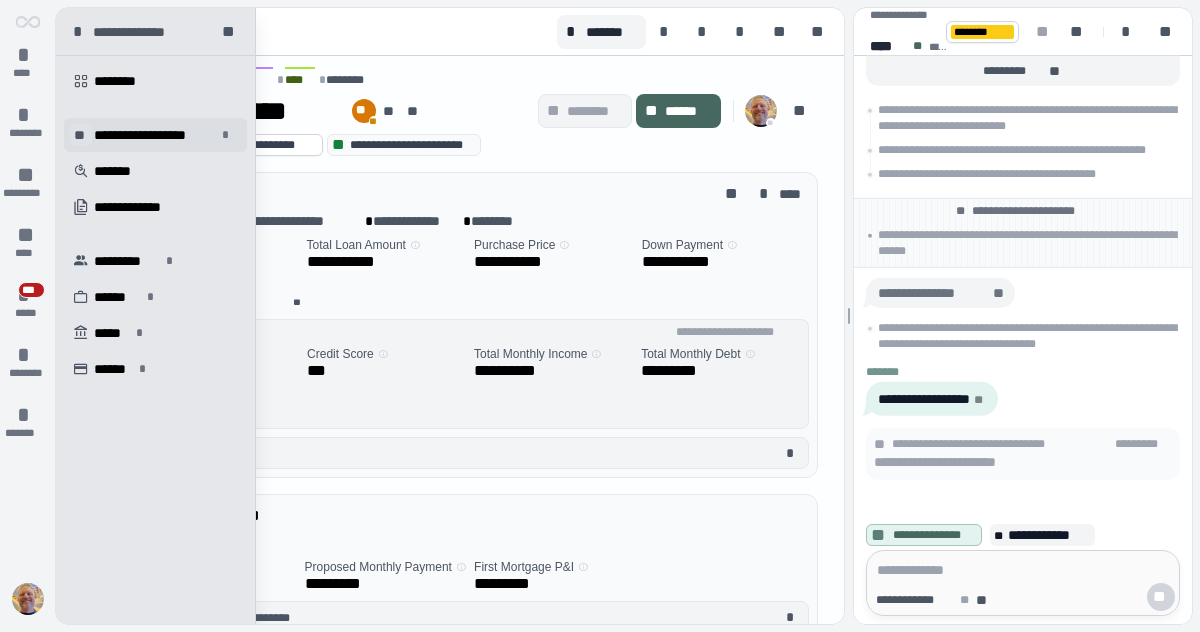 click on "**" at bounding box center (81, 135) 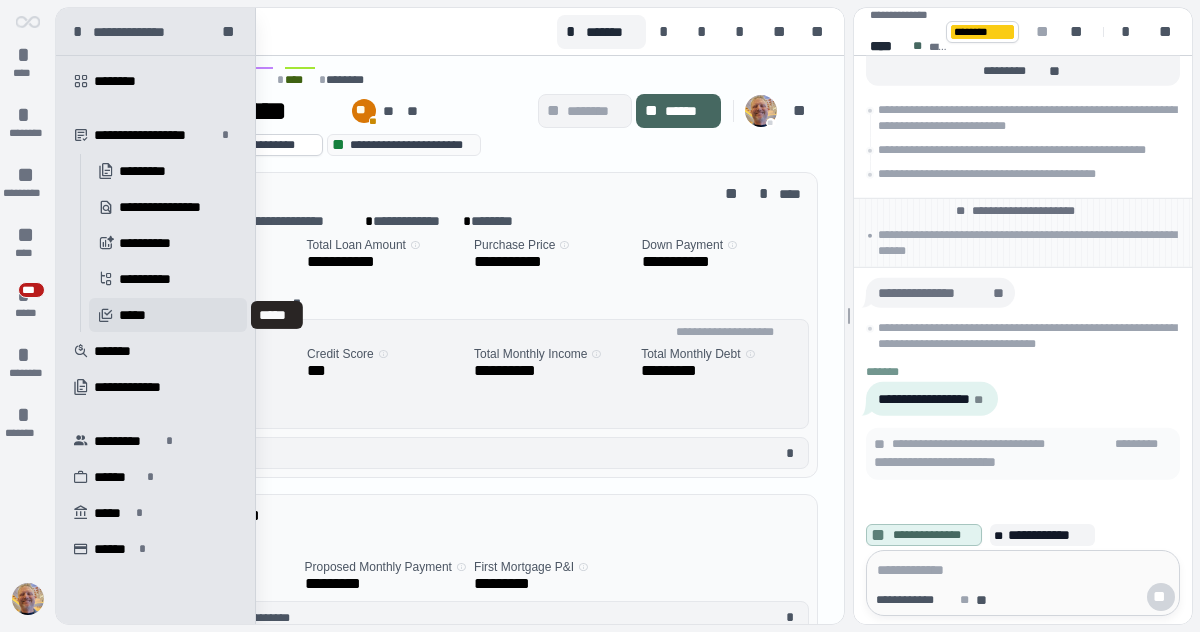 click on "*****" at bounding box center (137, 315) 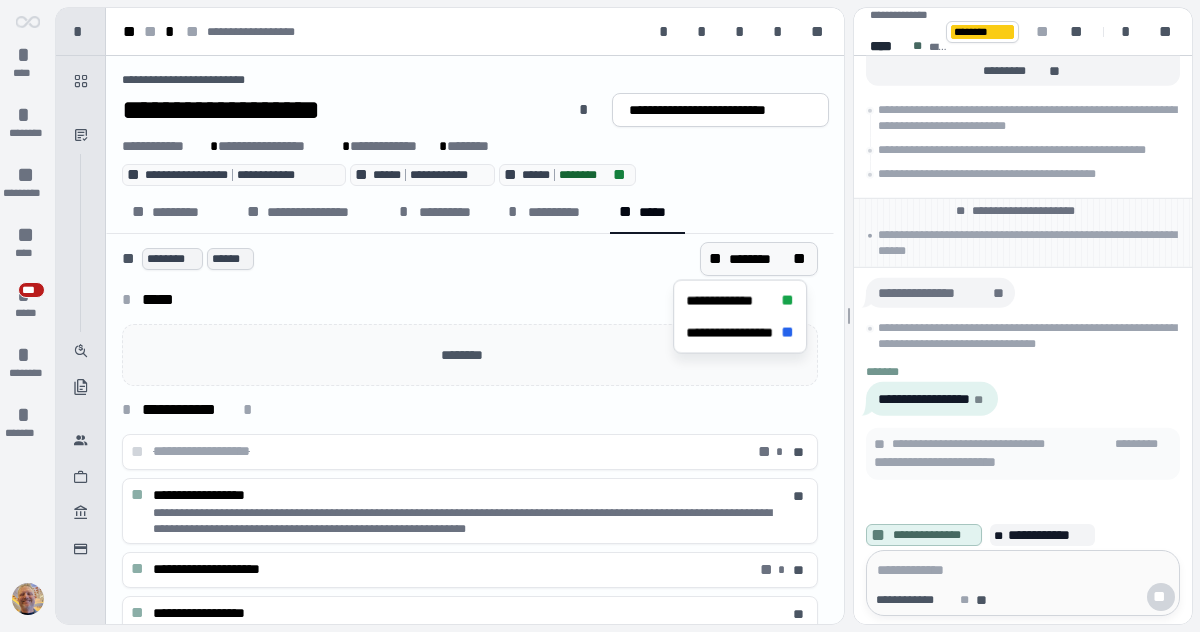click on "**" at bounding box center (801, 259) 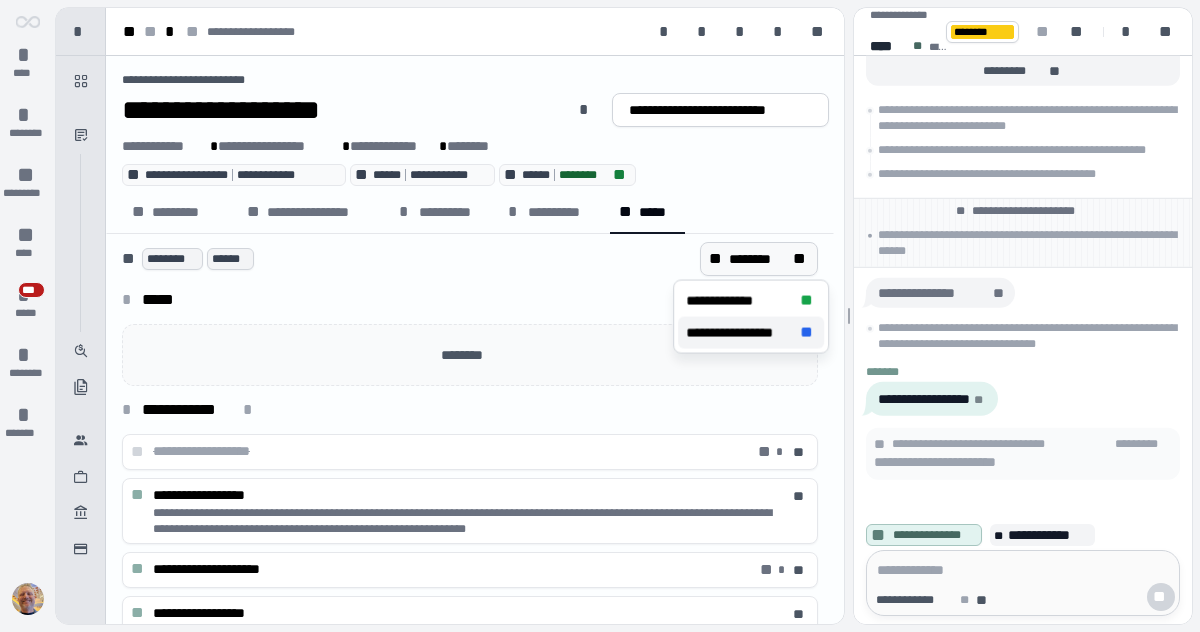 click on "**********" at bounding box center [739, 333] 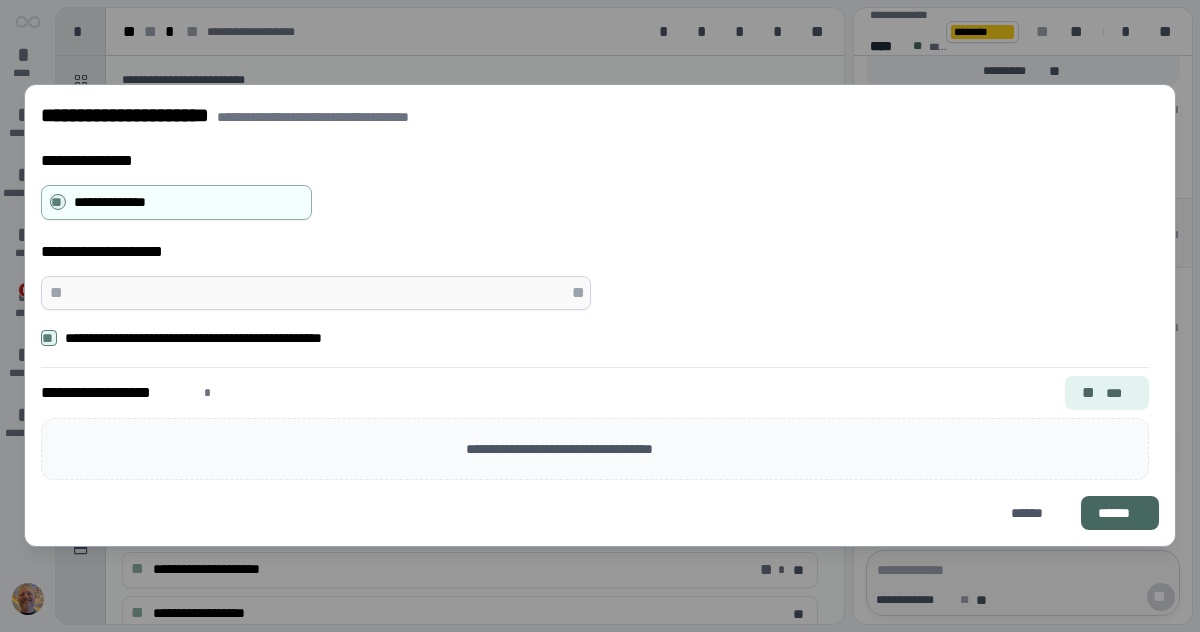 click on "**" at bounding box center [309, 293] 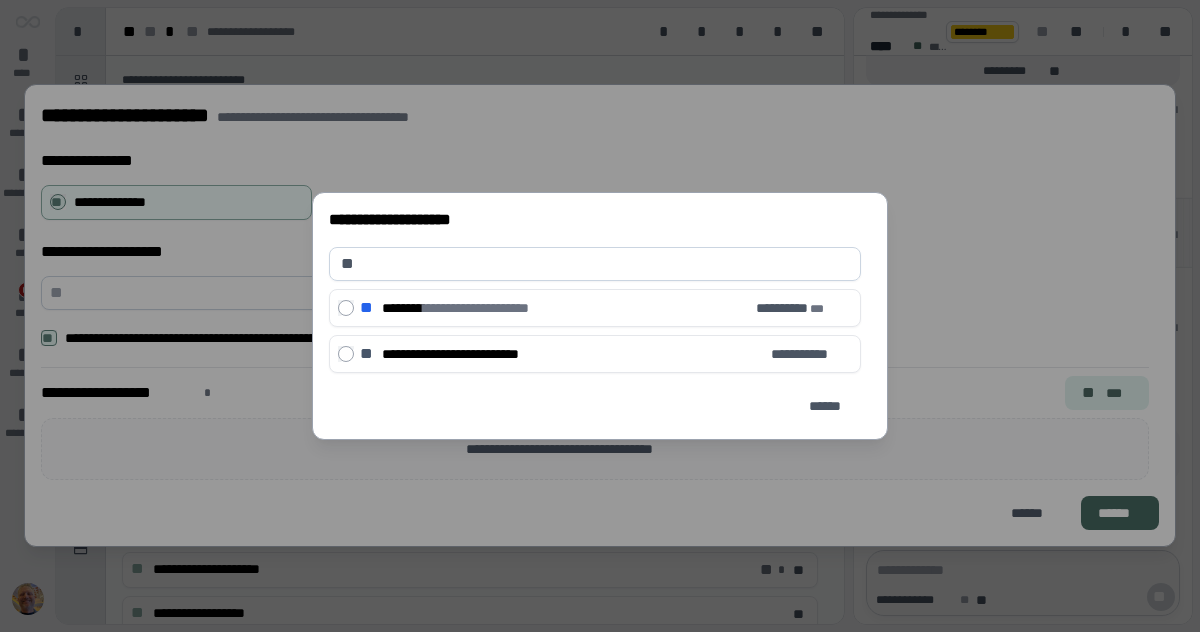 click on "[FIRST] [LAST] [PHONE] [EMAIL] [ADDRESS] [CITY] [STATE] [ZIP] [COUNTRY]" at bounding box center [600, 316] 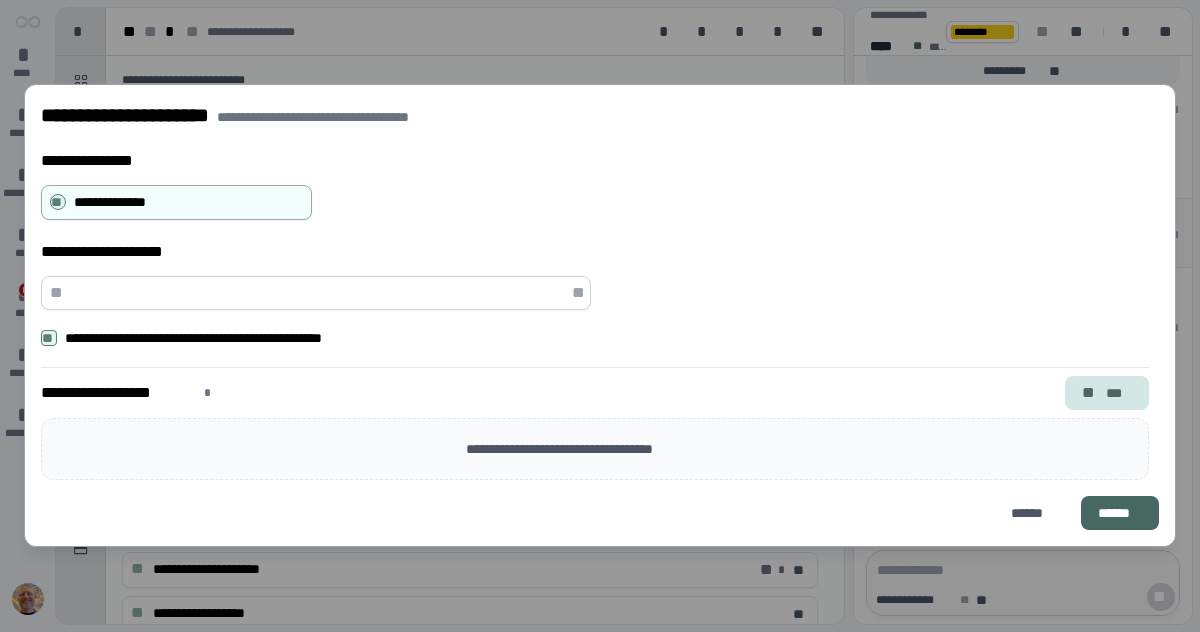 click on "***" at bounding box center [1119, 393] 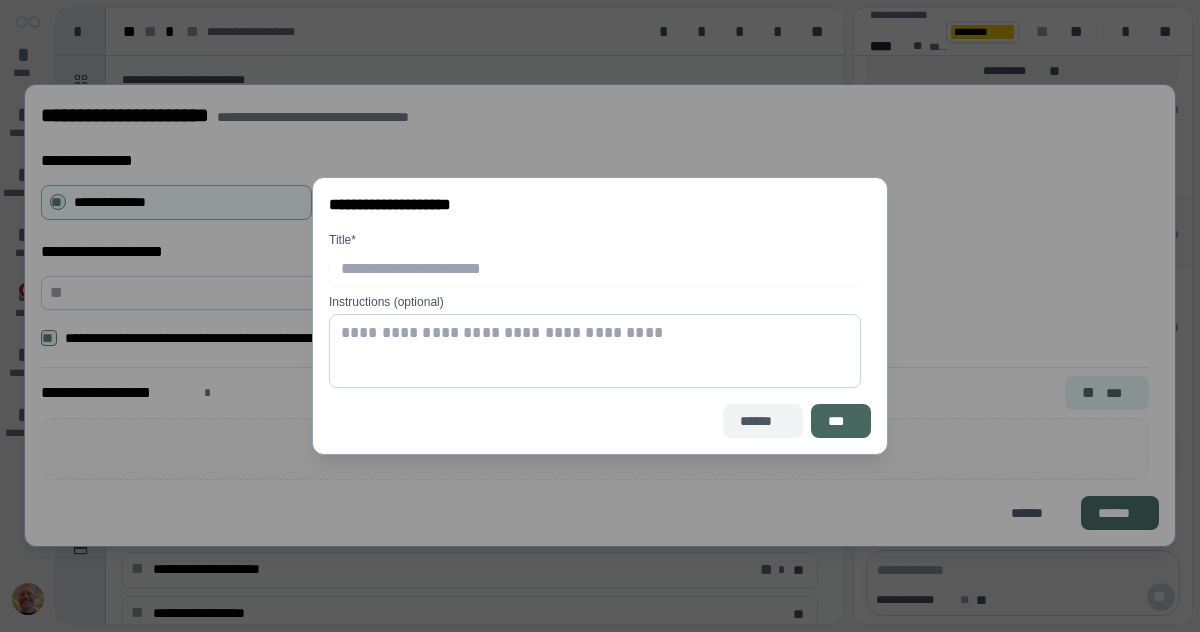 click on "******" at bounding box center (762, 421) 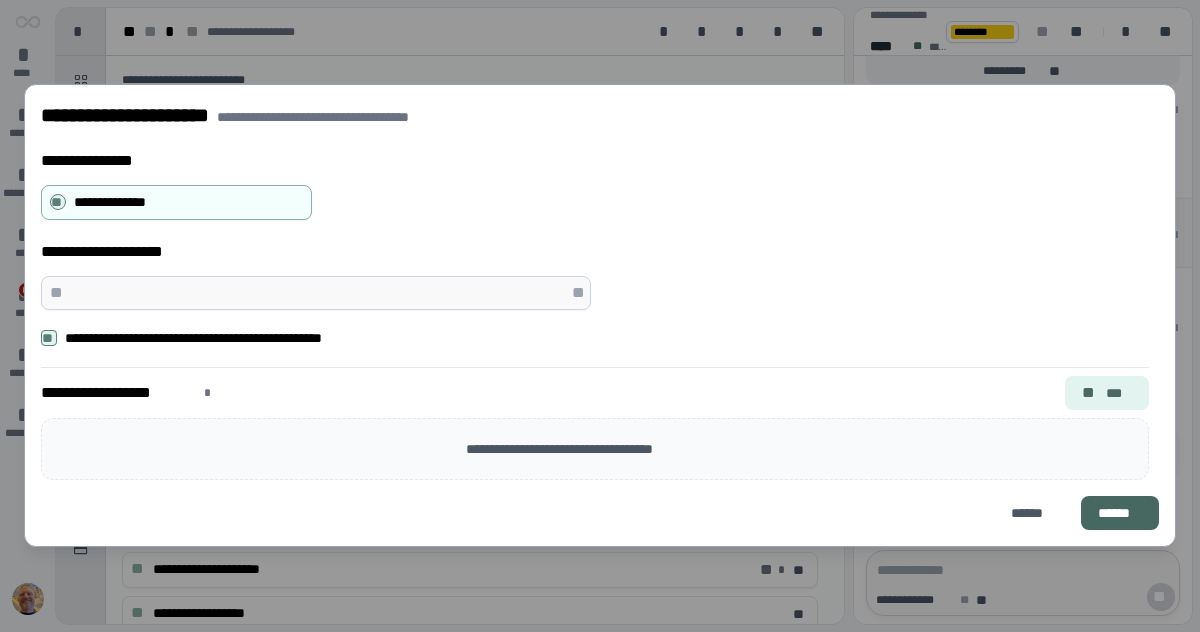 click on "** **" at bounding box center [316, 293] 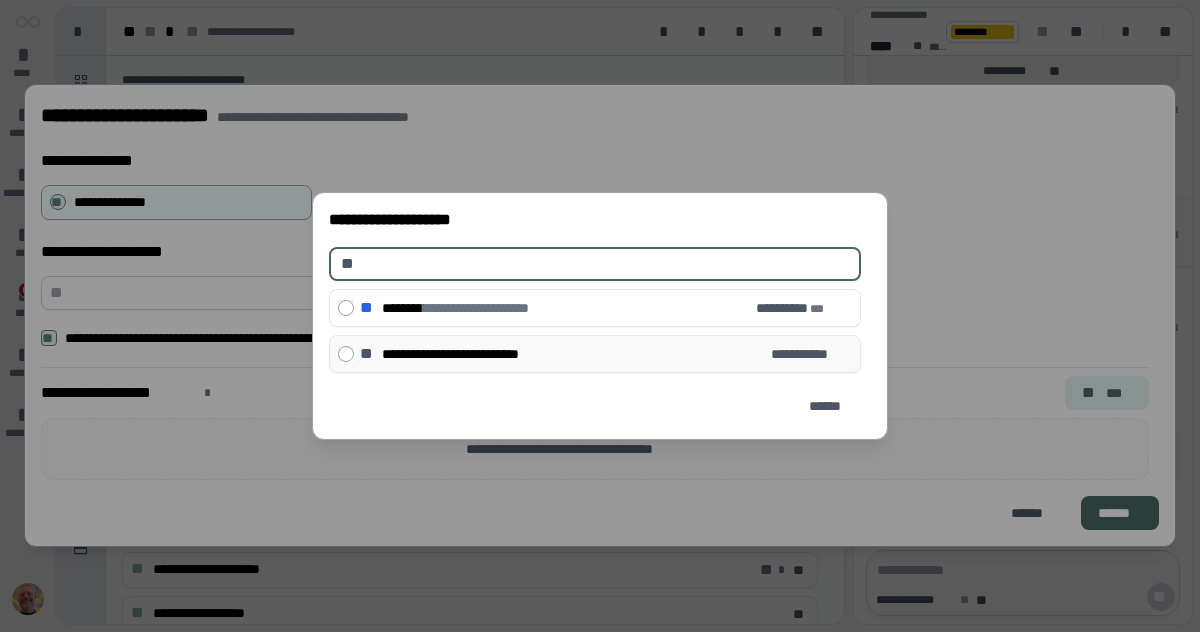 click on "[FIRST] [LAST]" at bounding box center [476, 354] 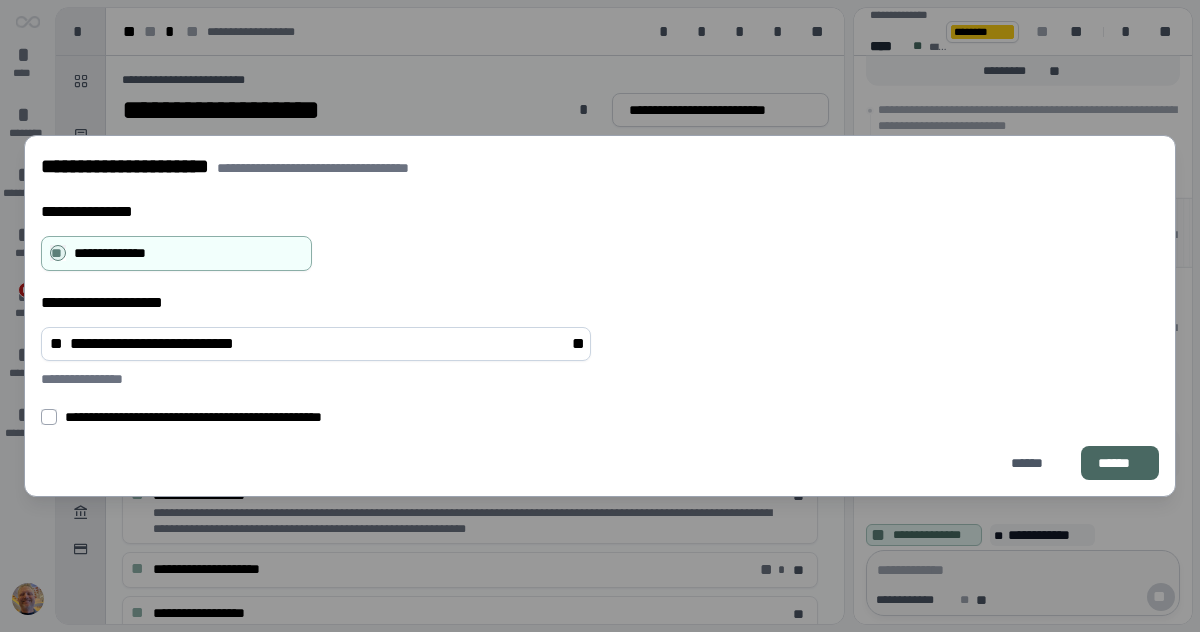 click on "******" at bounding box center (1120, 463) 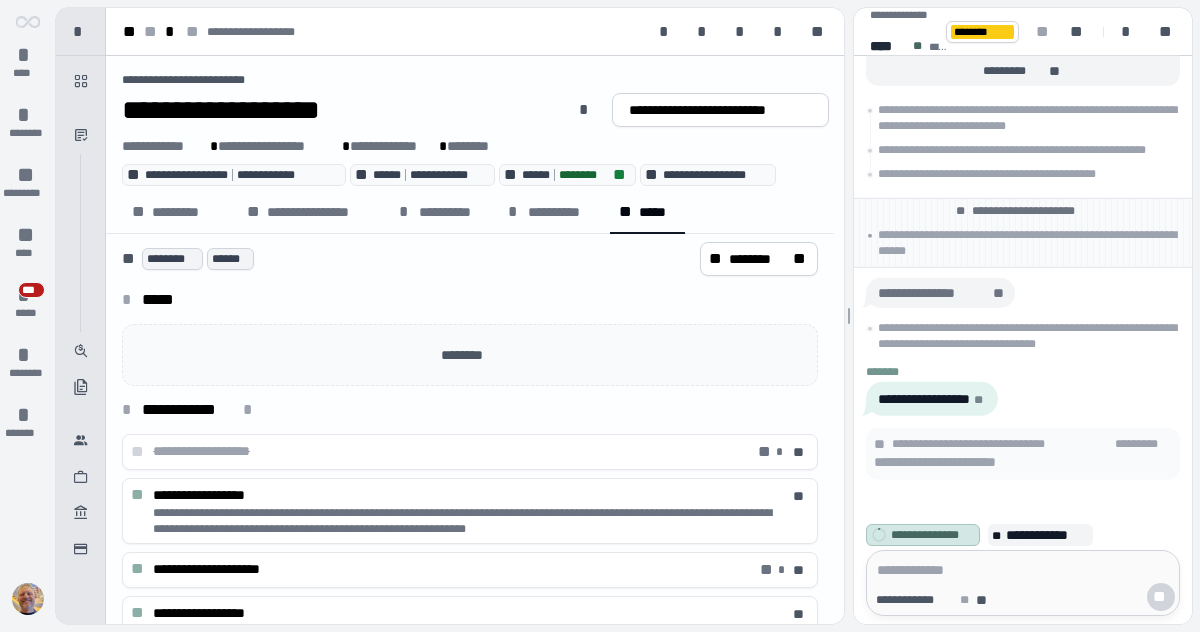 click on "**********" at bounding box center (932, 535) 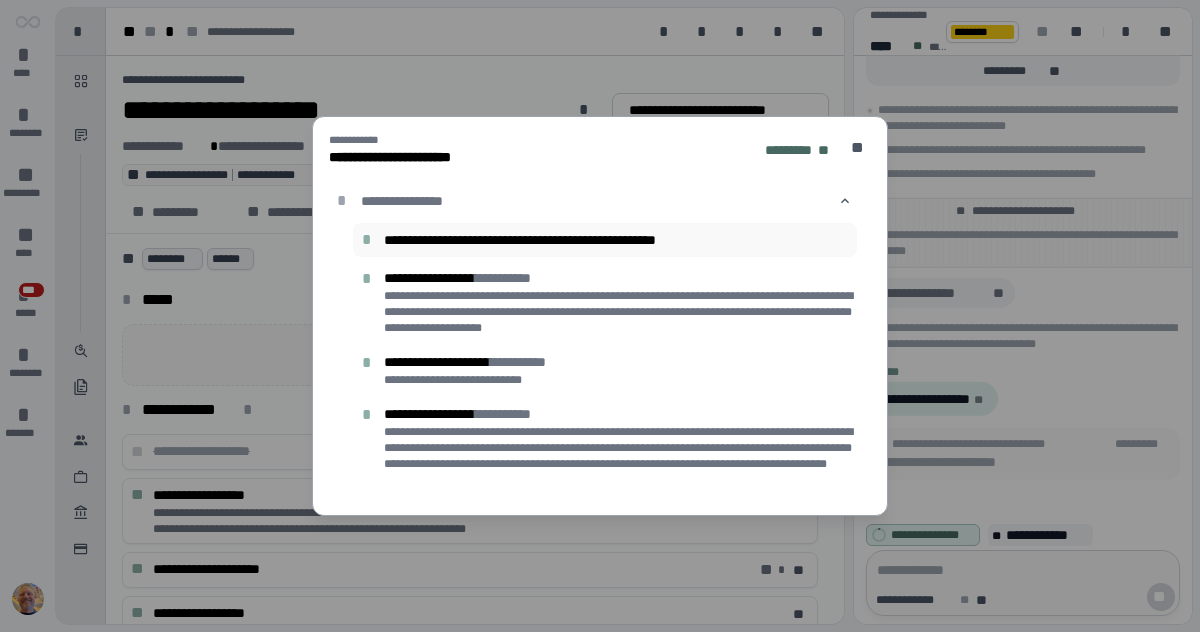 click on "**********" at bounding box center [621, 240] 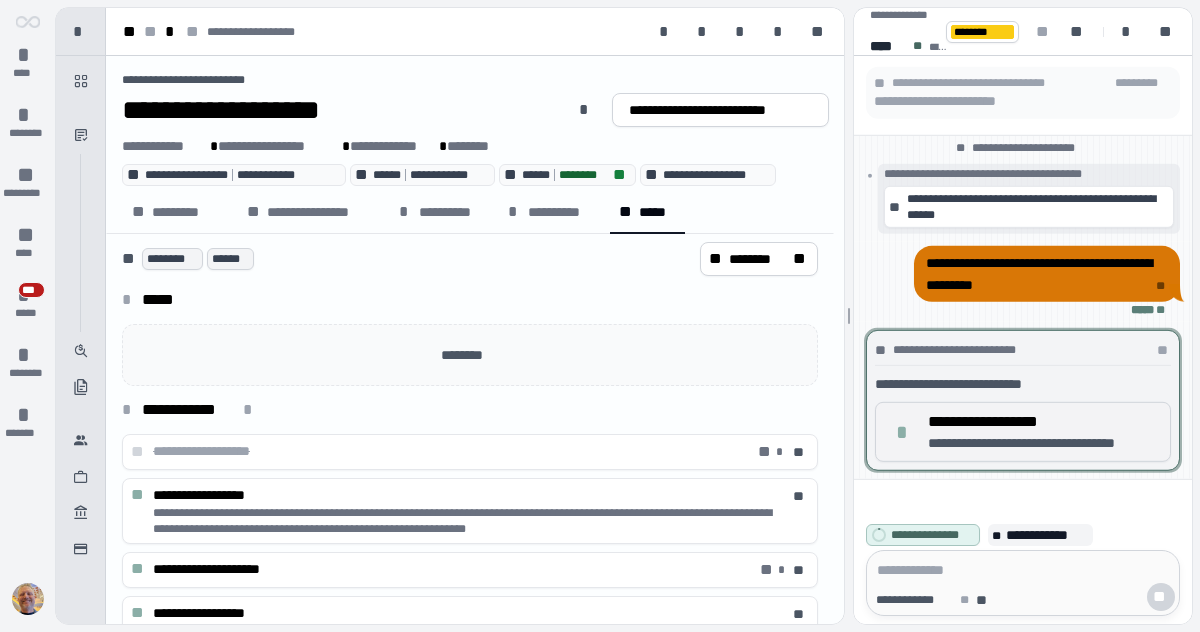 click on "**********" at bounding box center (997, 422) 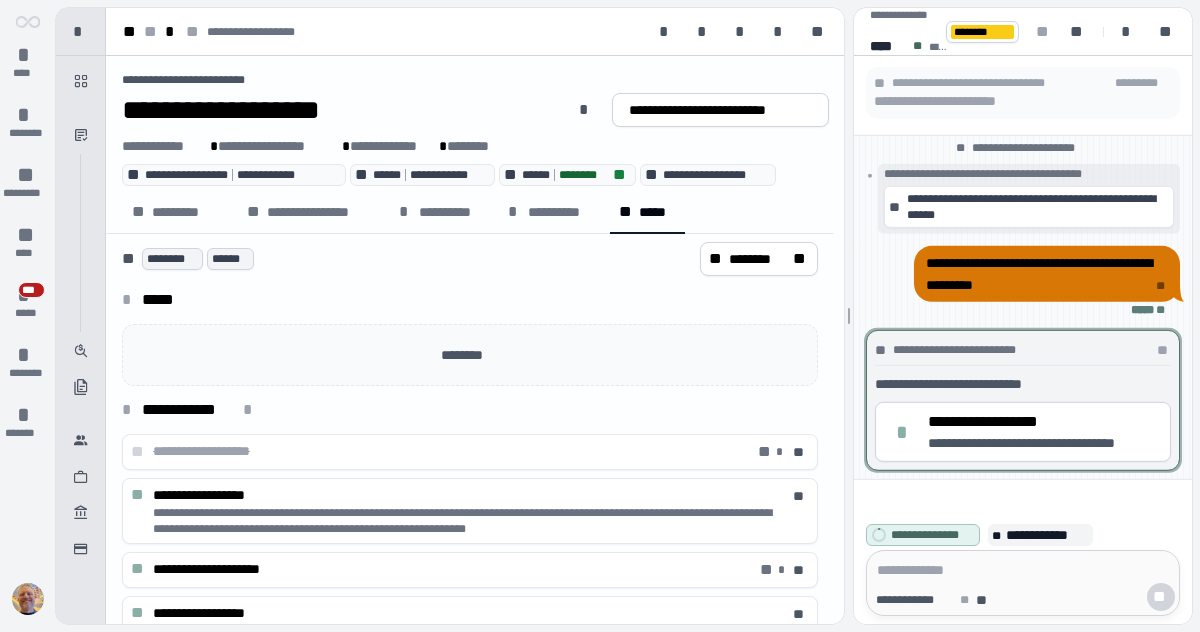 scroll, scrollTop: 1, scrollLeft: 0, axis: vertical 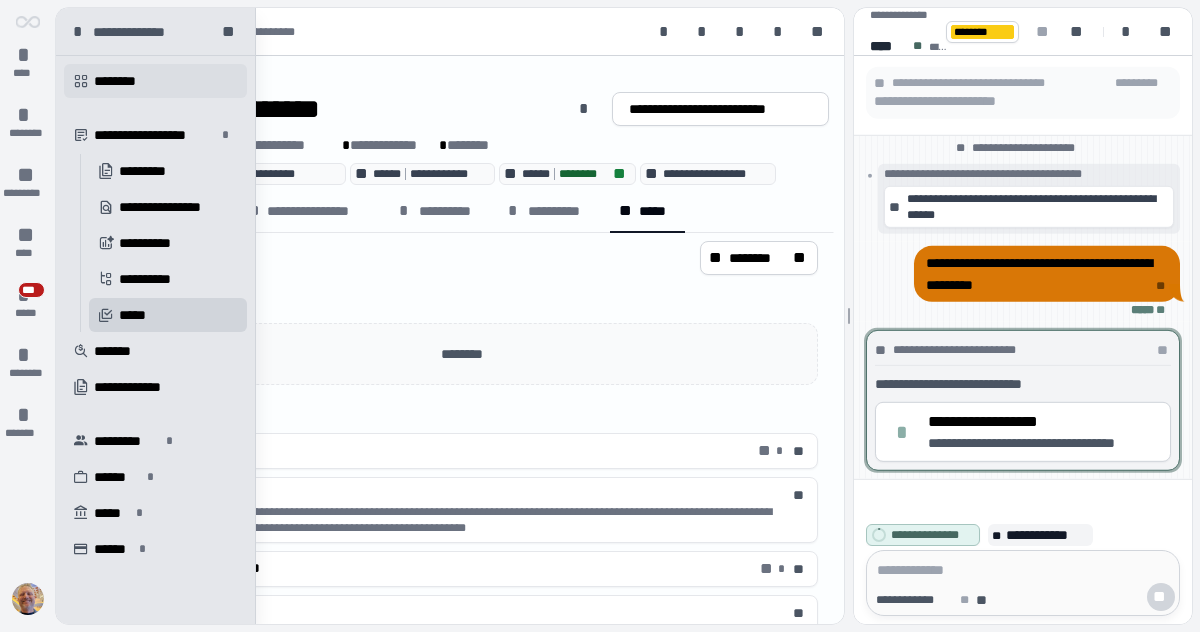 click on "********" at bounding box center (124, 81) 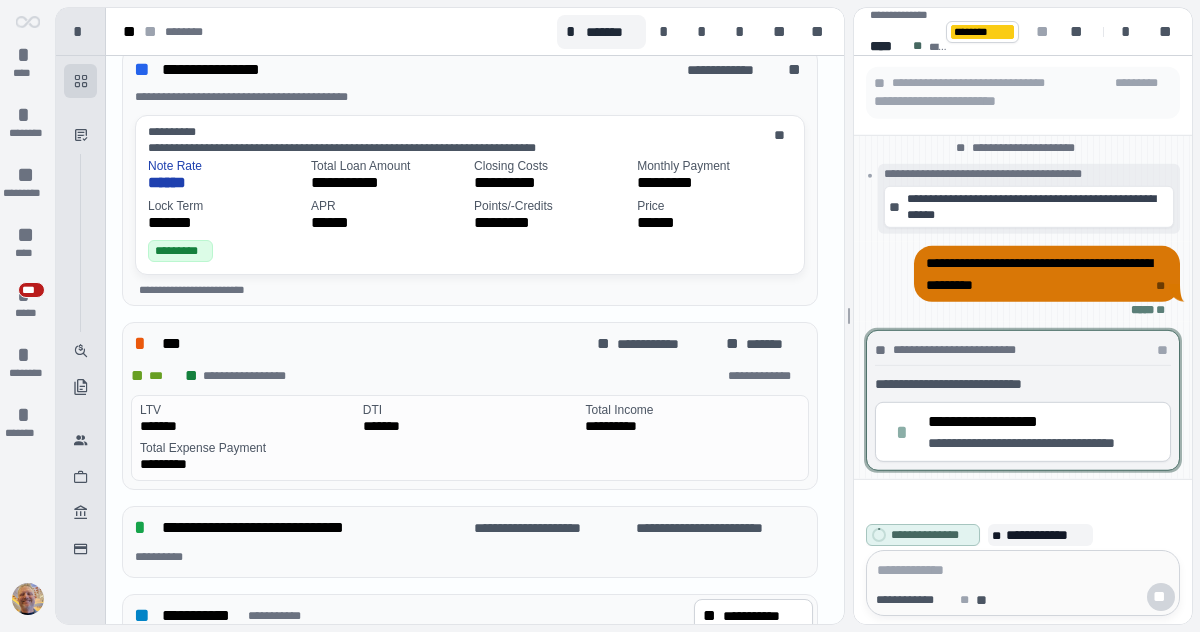 scroll, scrollTop: 650, scrollLeft: 0, axis: vertical 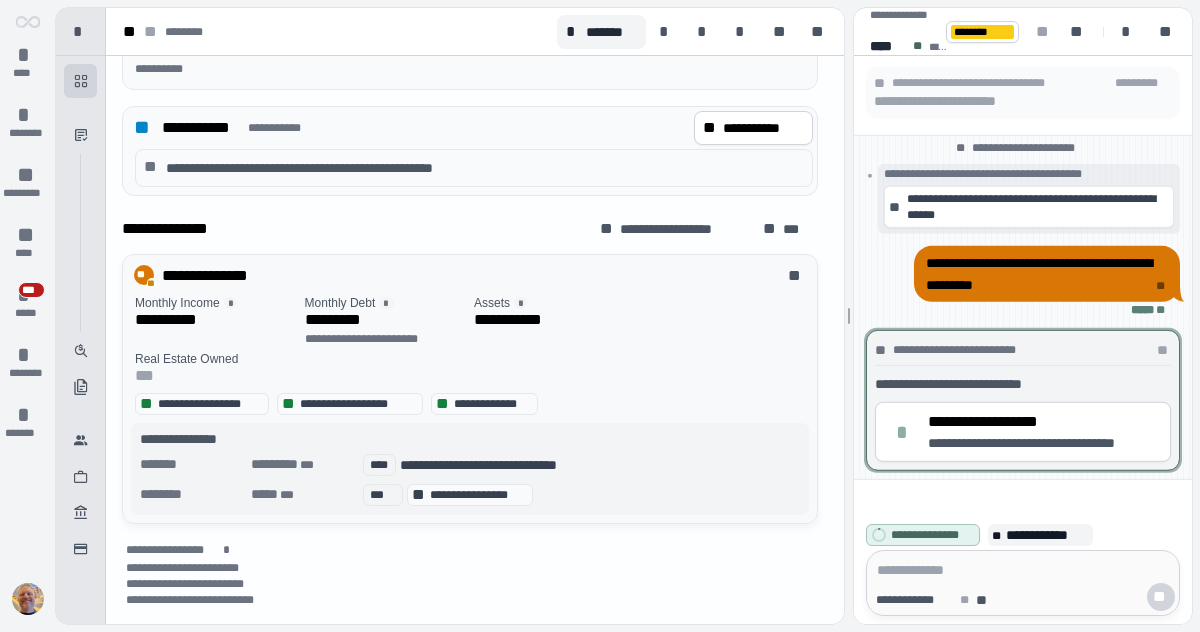 click on "Monthly Income [NUMBER] Monthly Debt [NUMBER] [NUMBER] [NUMBER] Assets [NUMBER] Real Estate Owned [NUMBER]" at bounding box center (474, 341) 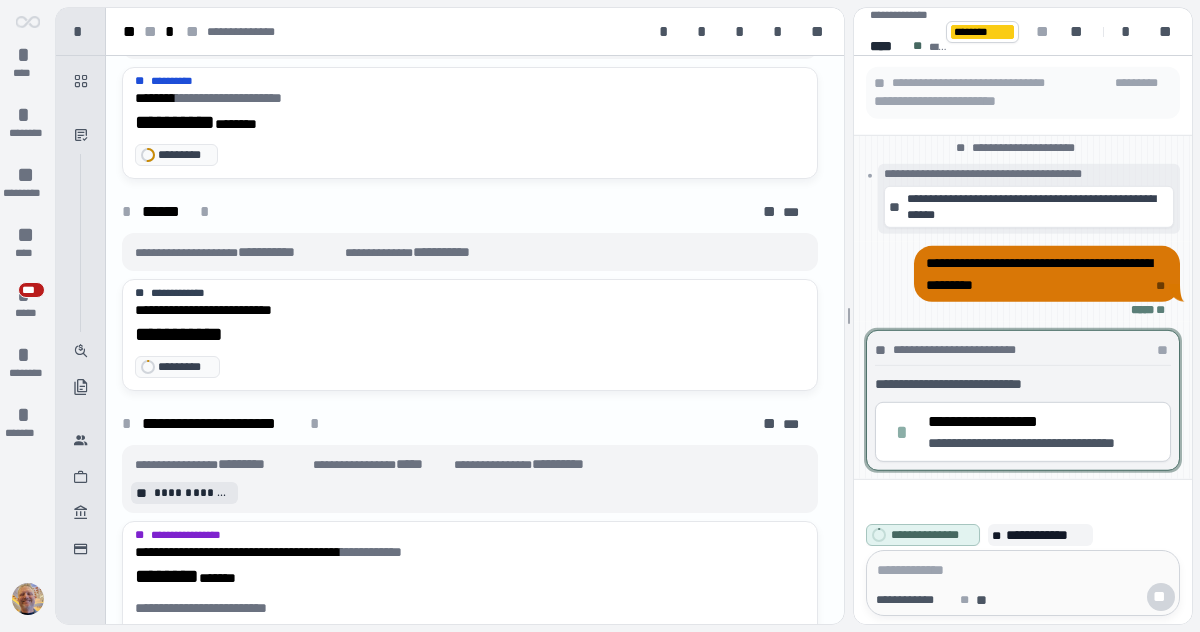 scroll, scrollTop: 0, scrollLeft: 0, axis: both 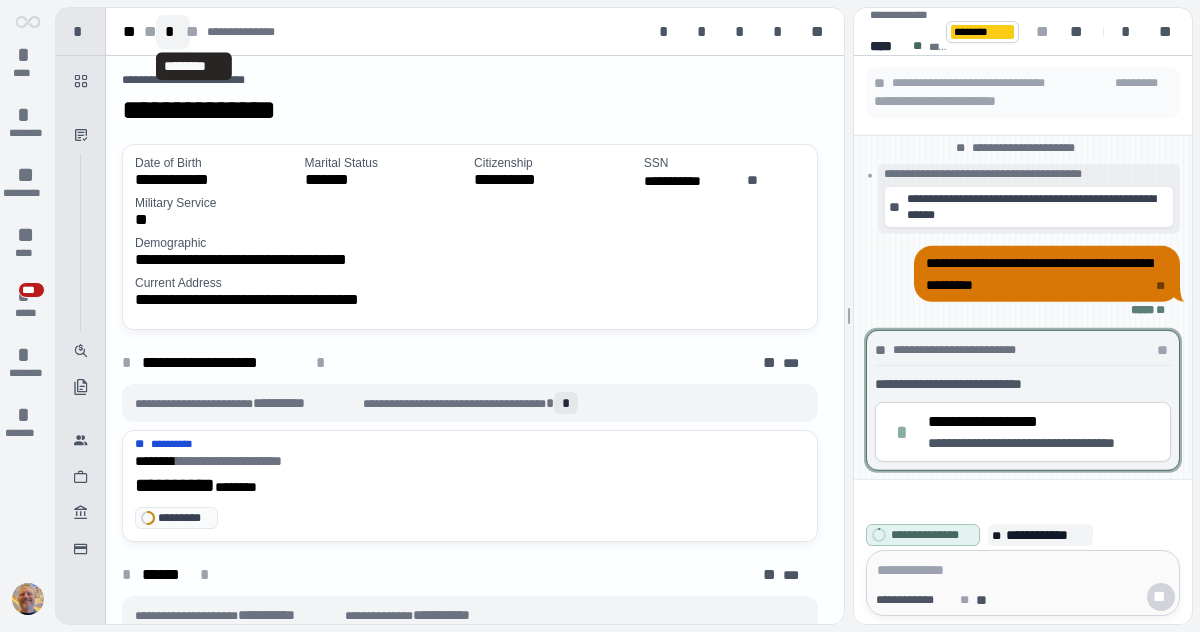 click on "*" at bounding box center [173, 32] 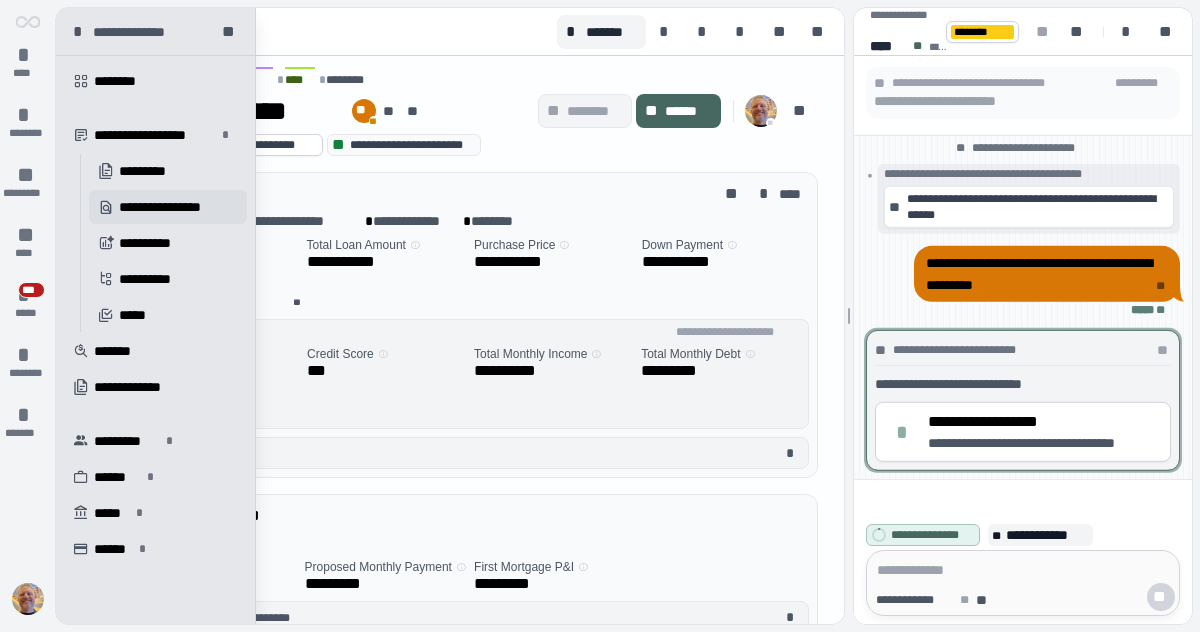 click on "**********" at bounding box center [173, 207] 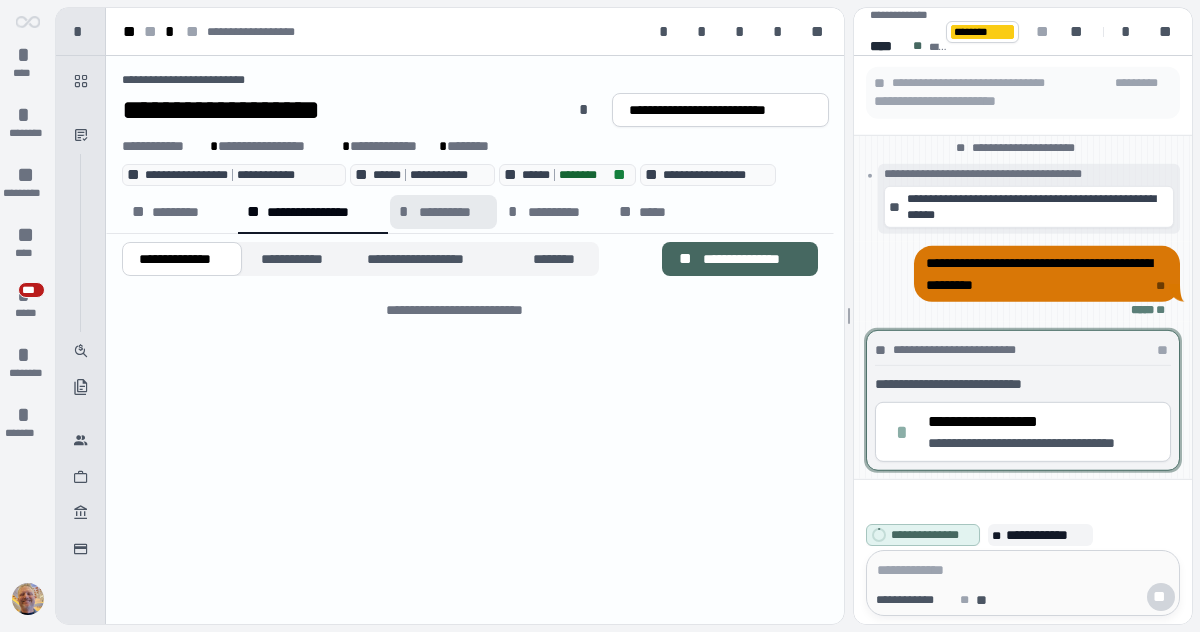 click on "**********" at bounding box center (453, 212) 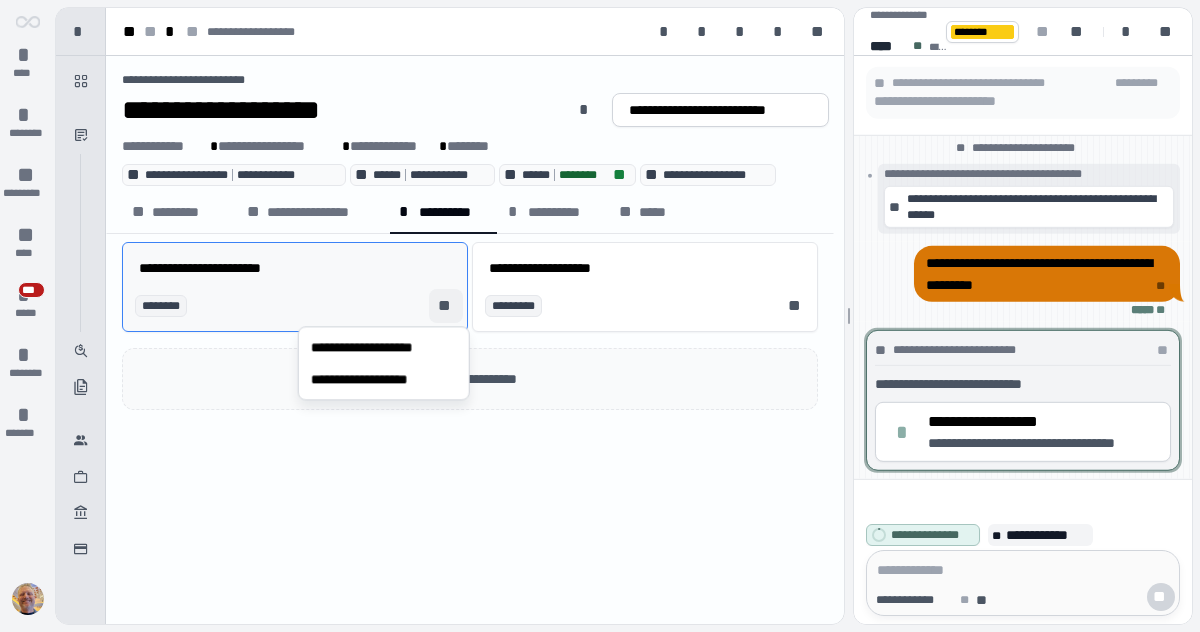 click on "**" at bounding box center (446, 306) 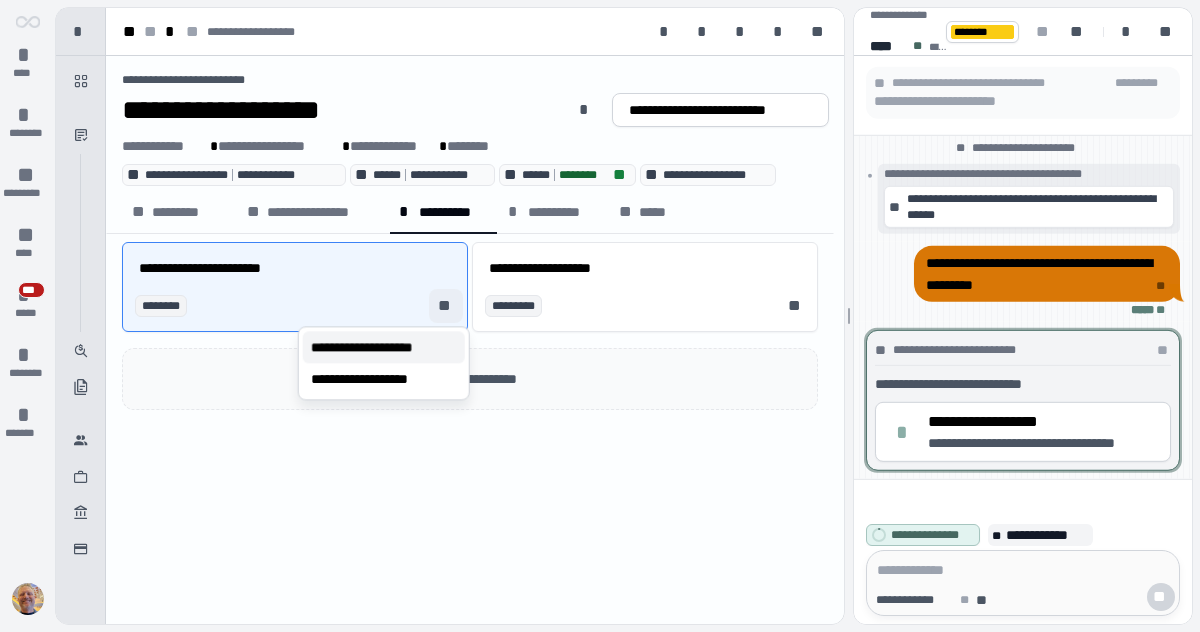 click on "**********" at bounding box center (382, 347) 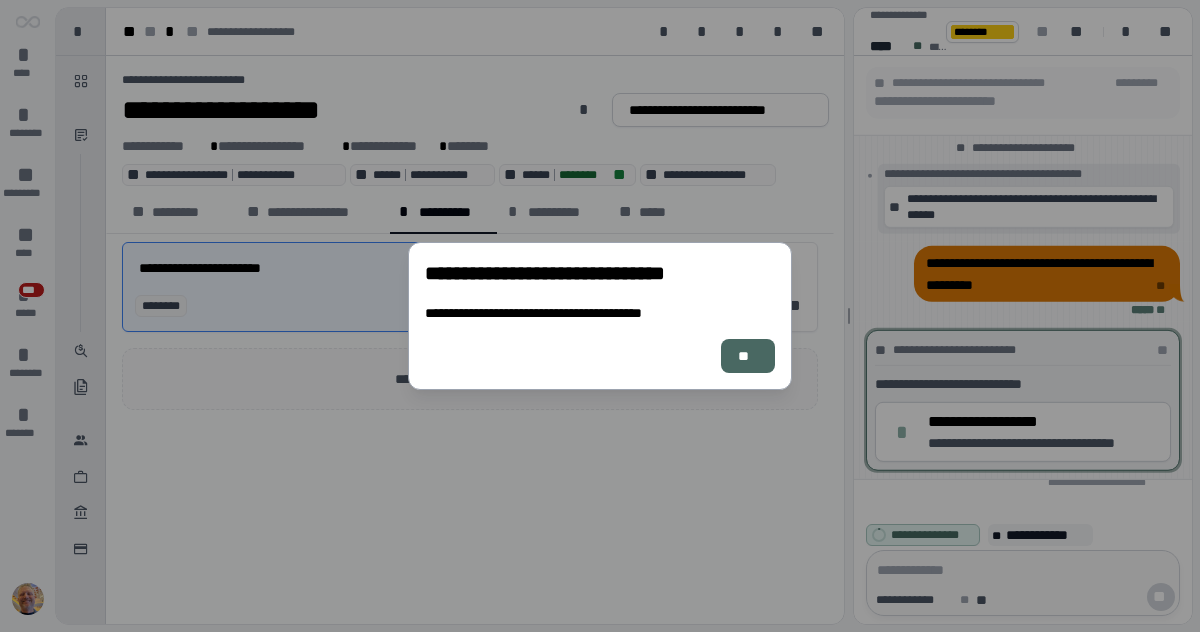 click on "**" at bounding box center (748, 356) 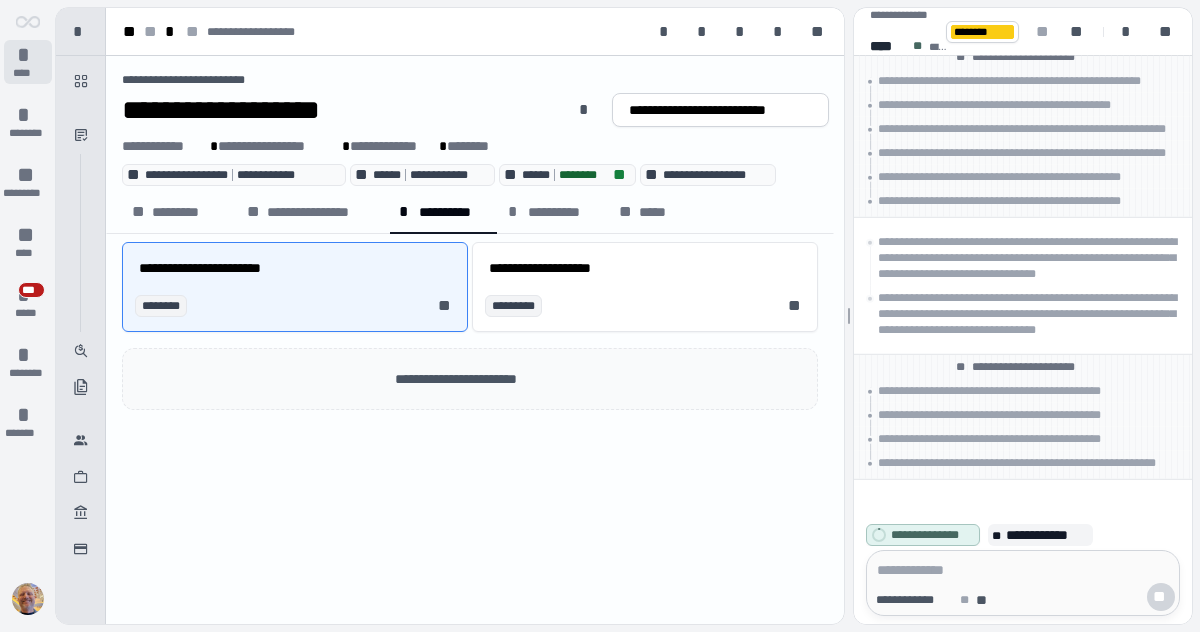 click on "*" at bounding box center [28, 55] 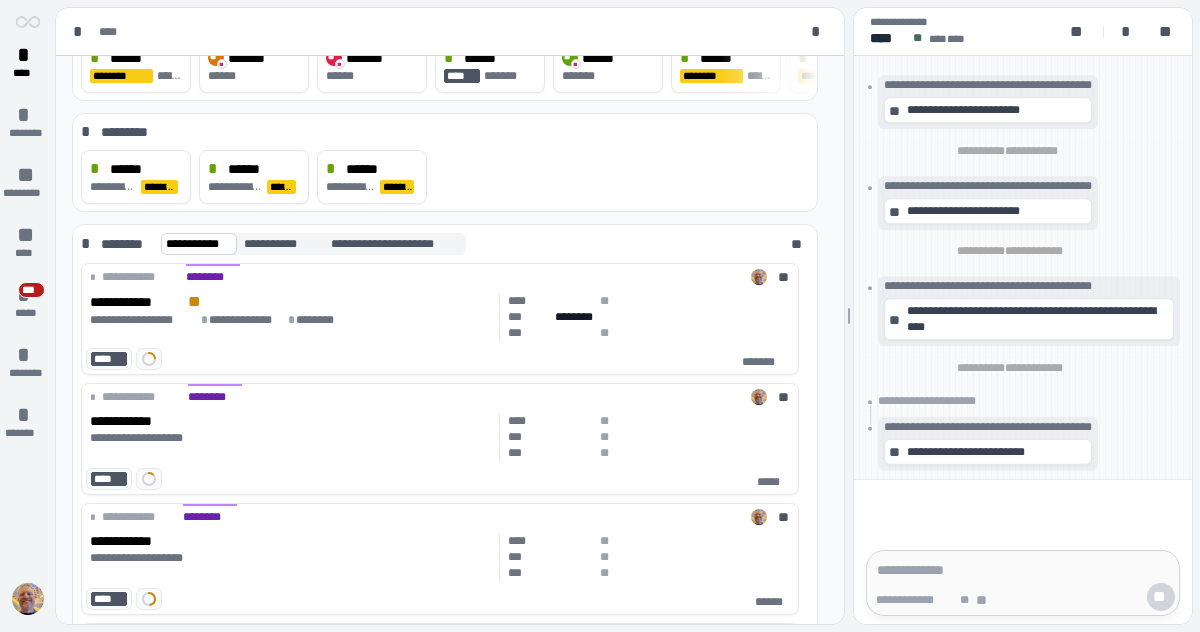 scroll, scrollTop: 169, scrollLeft: 0, axis: vertical 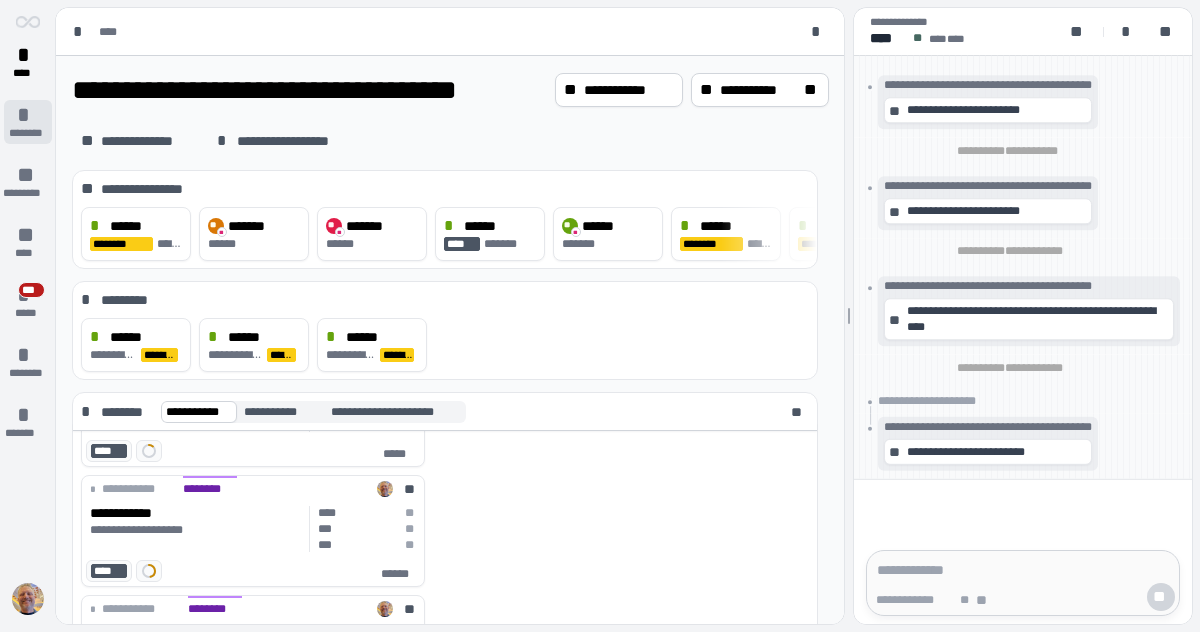 click on "*" at bounding box center [28, 115] 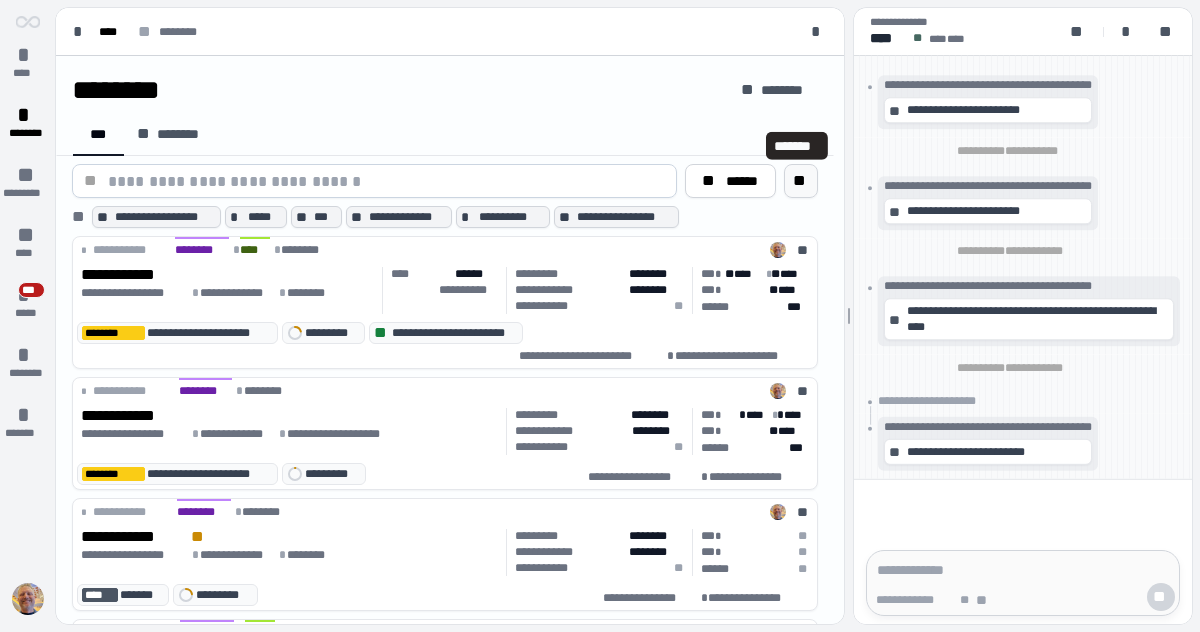 click on "**" at bounding box center (801, 181) 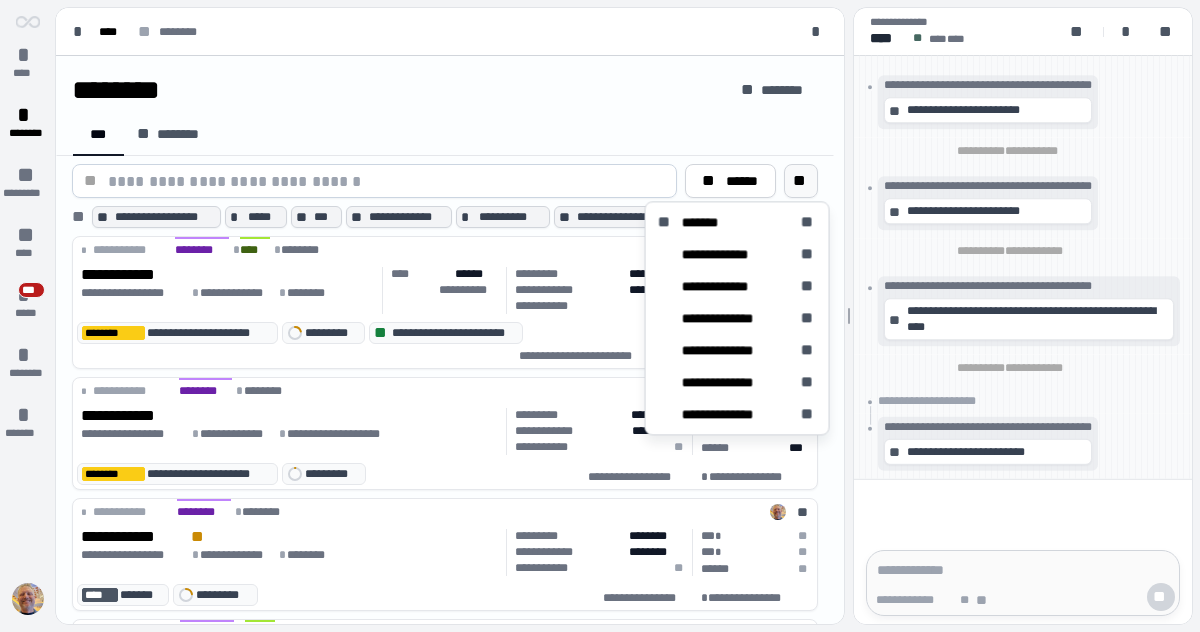 click on "[NUMBER] [STREET]
[CITY], [STATE] [ZIP]
[COUNTRY] [ADDRESS]" at bounding box center (445, 136) 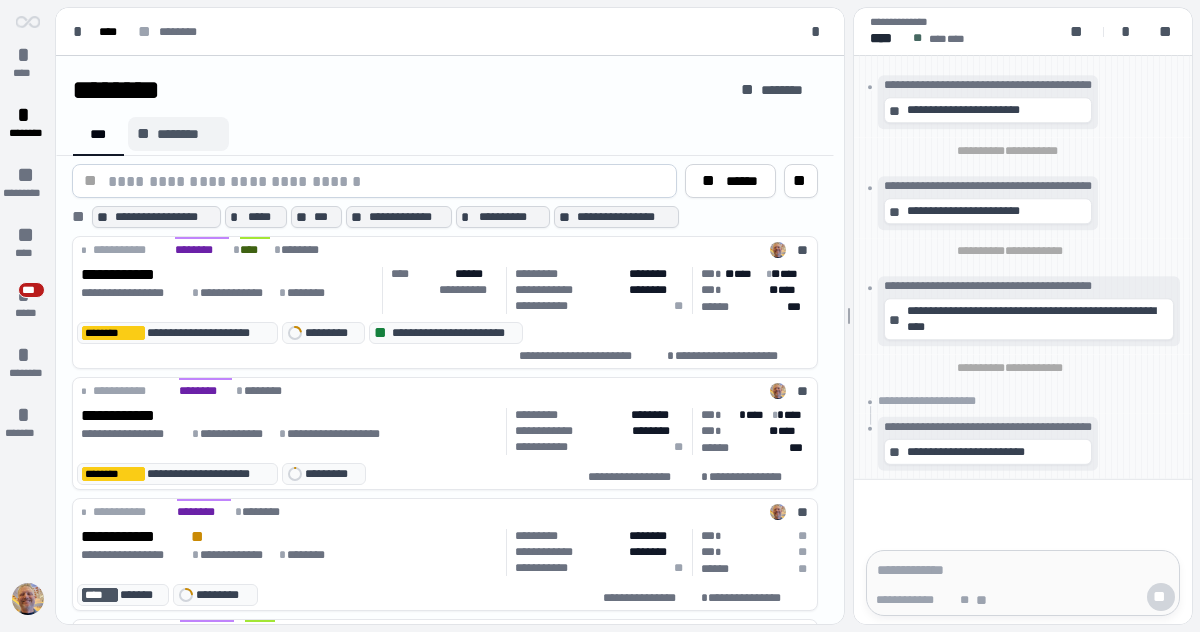 click on "********" at bounding box center [188, 134] 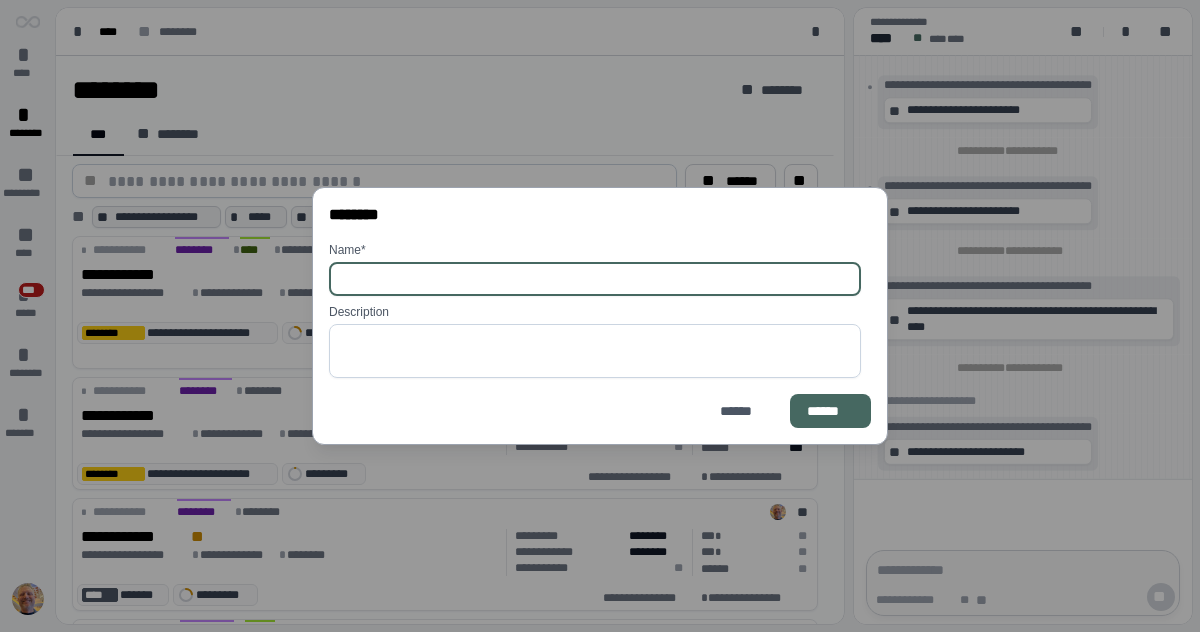 click at bounding box center (595, 279) 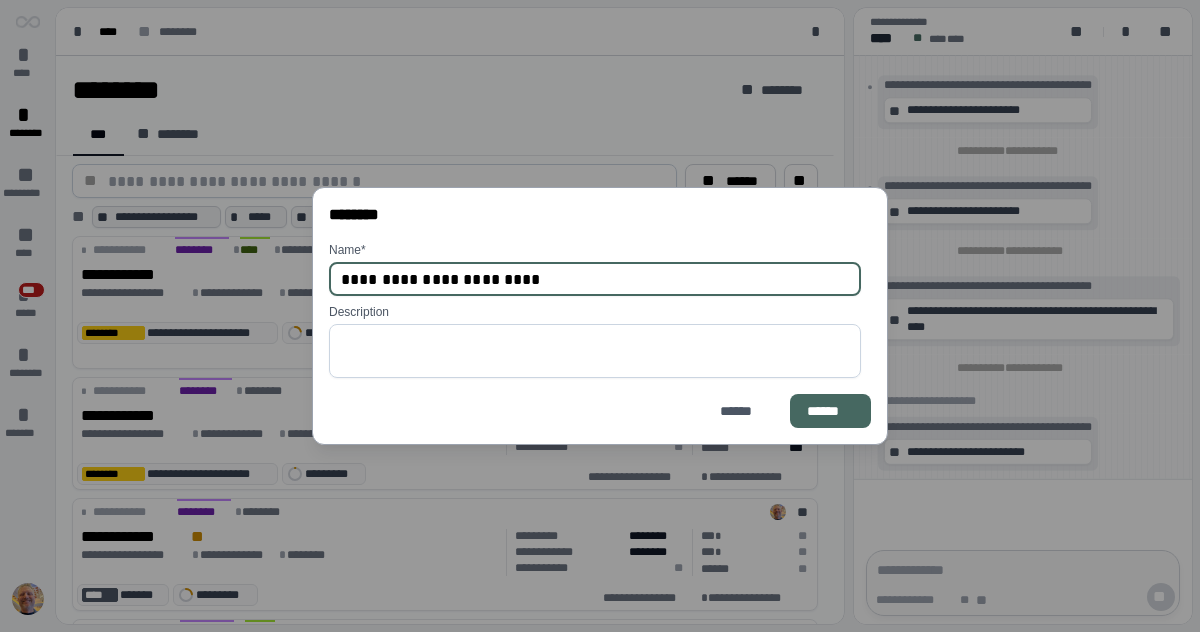 type on "**********" 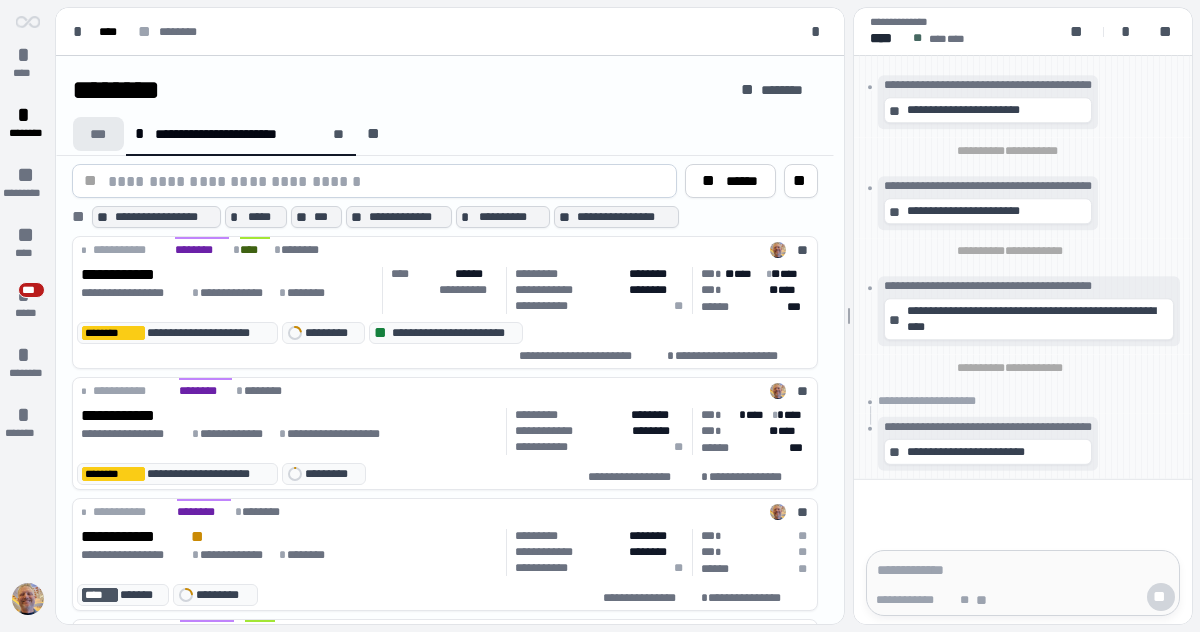 click on "***" at bounding box center (98, 134) 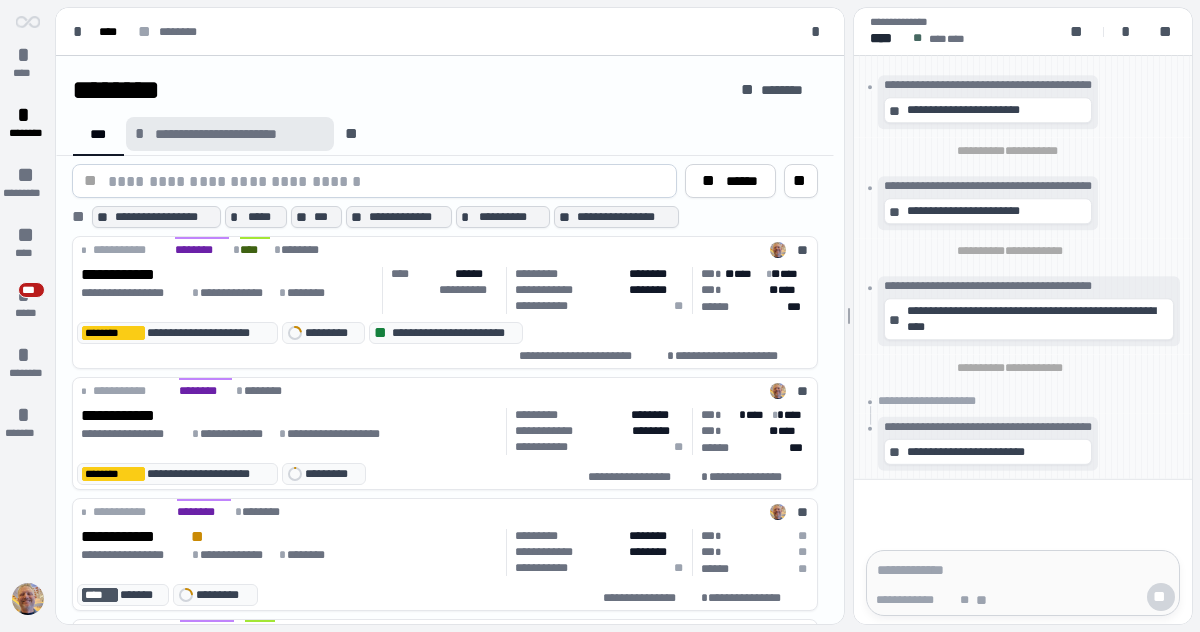 click on "**********" at bounding box center [240, 134] 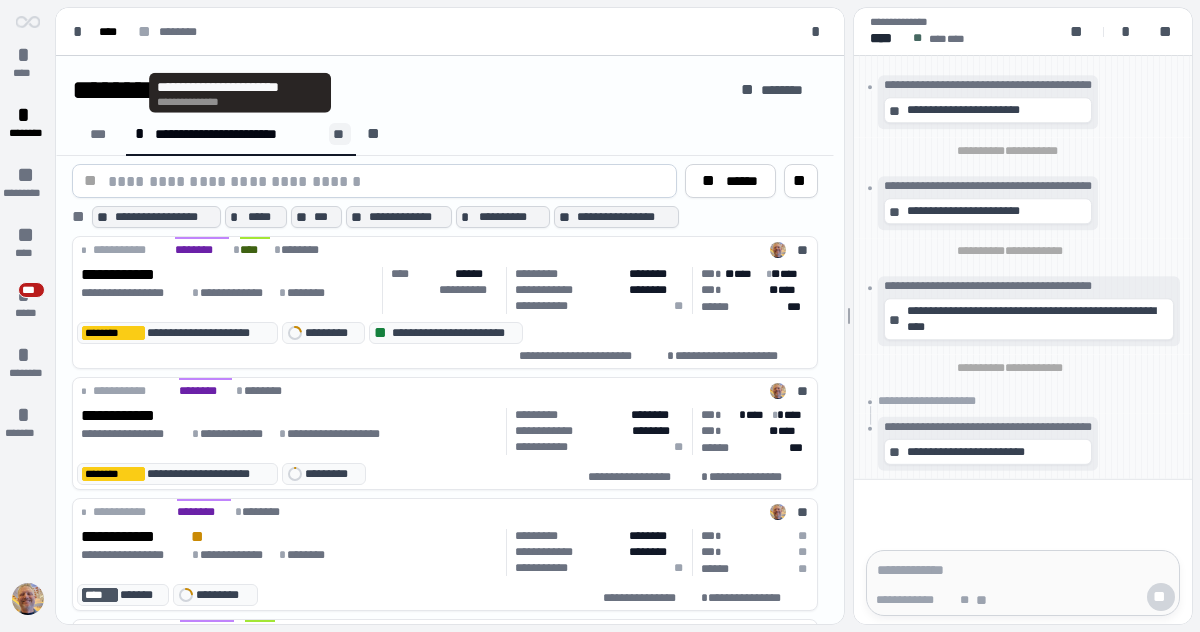 click on "**" at bounding box center (340, 134) 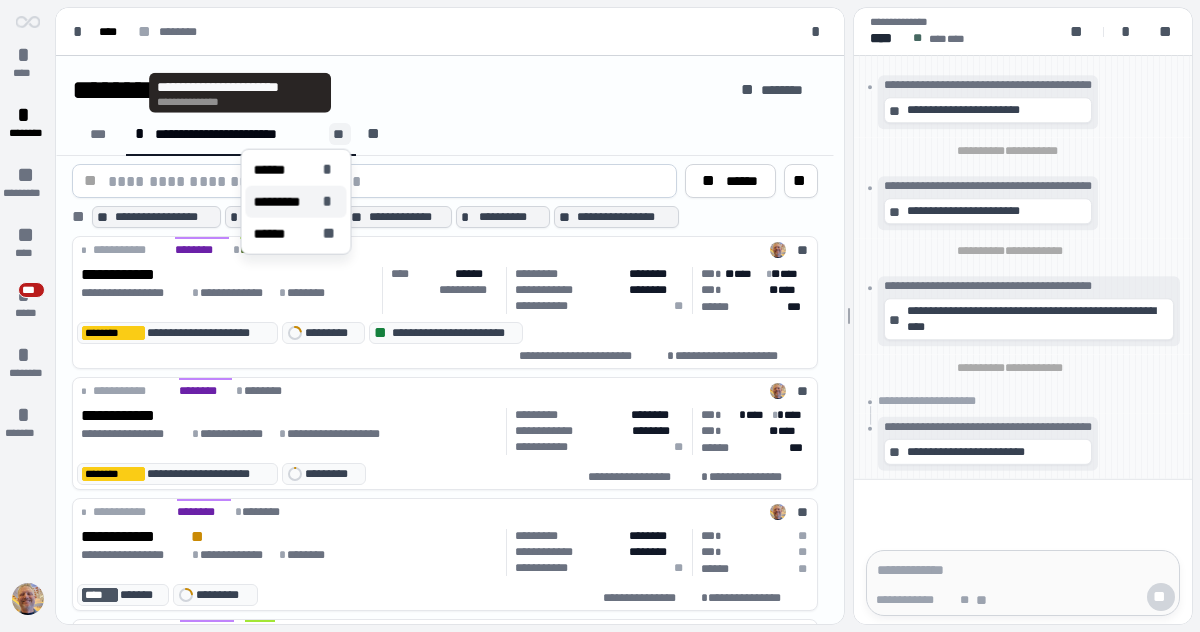 click on "*********" at bounding box center [283, 202] 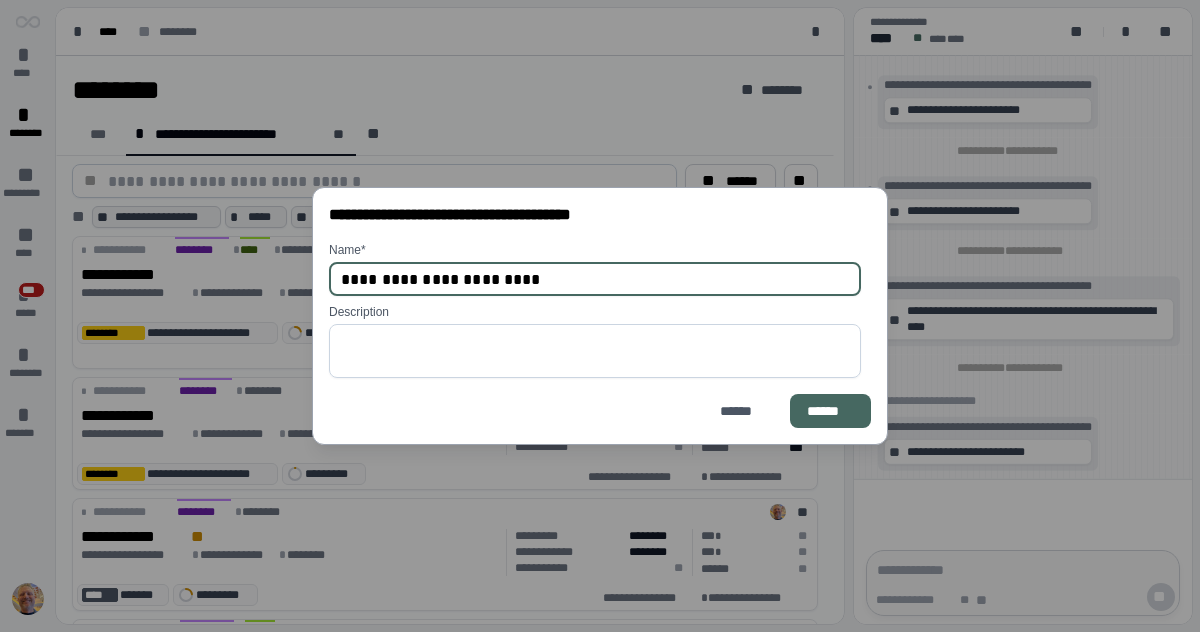 click on "**********" at bounding box center [595, 279] 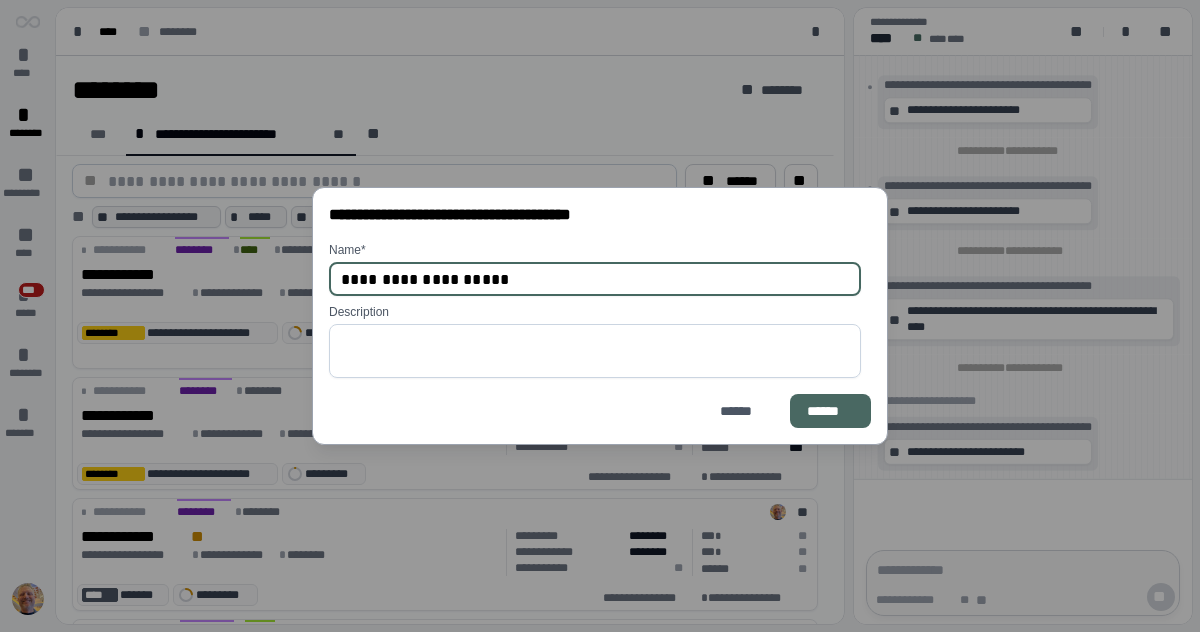 type on "**********" 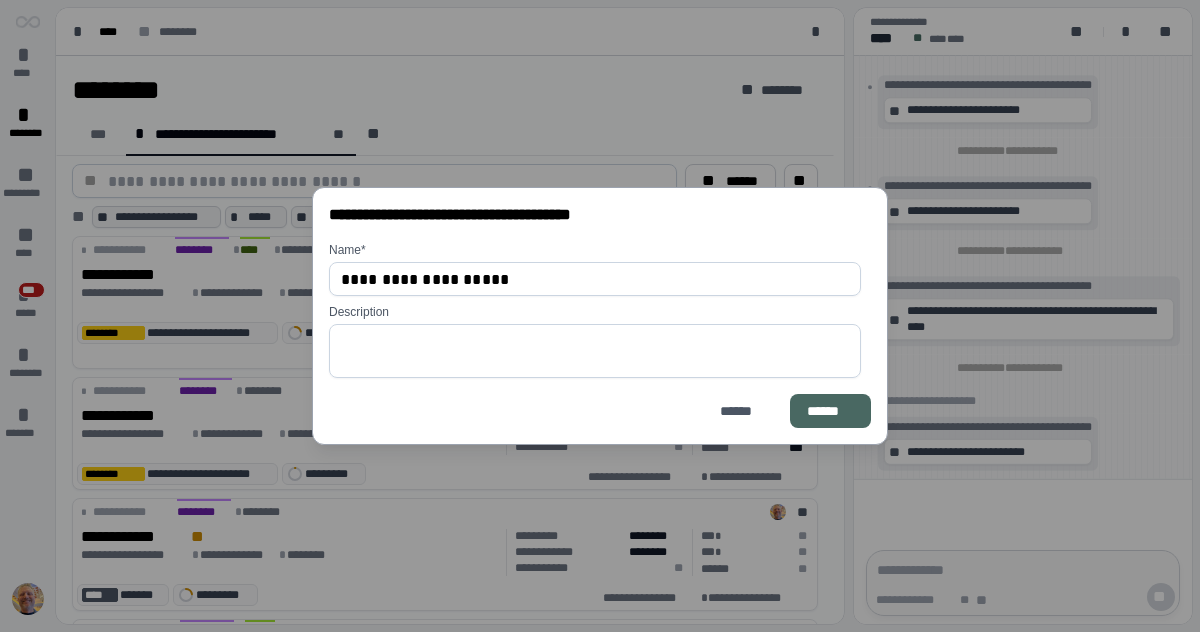 click on "******" at bounding box center [830, 411] 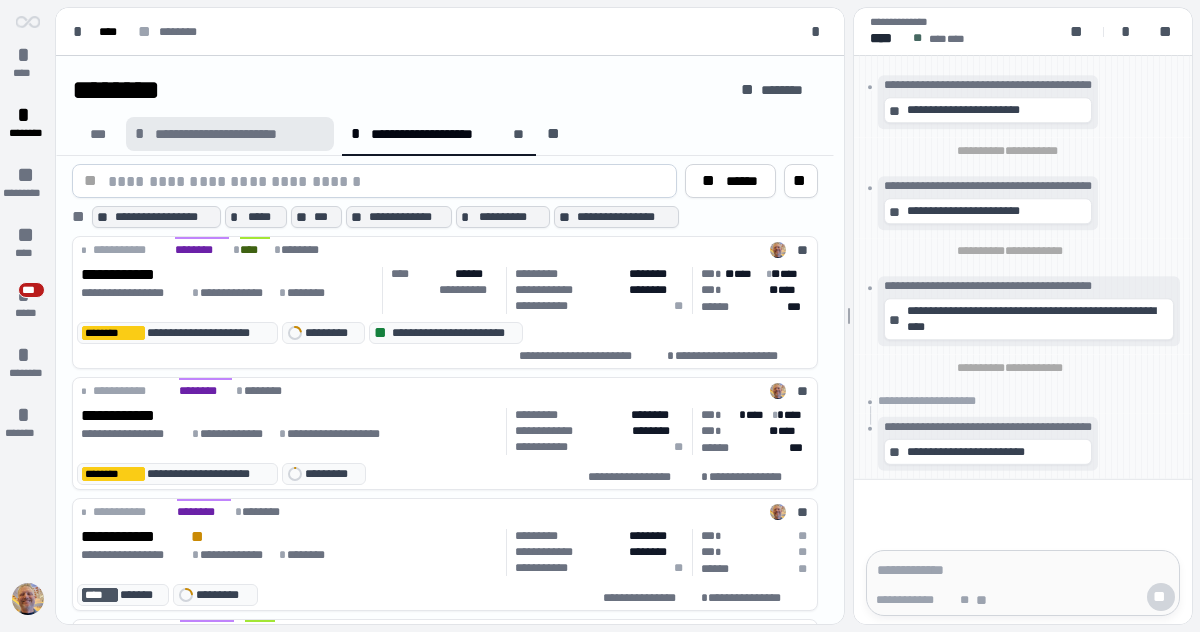 click on "**********" at bounding box center (240, 134) 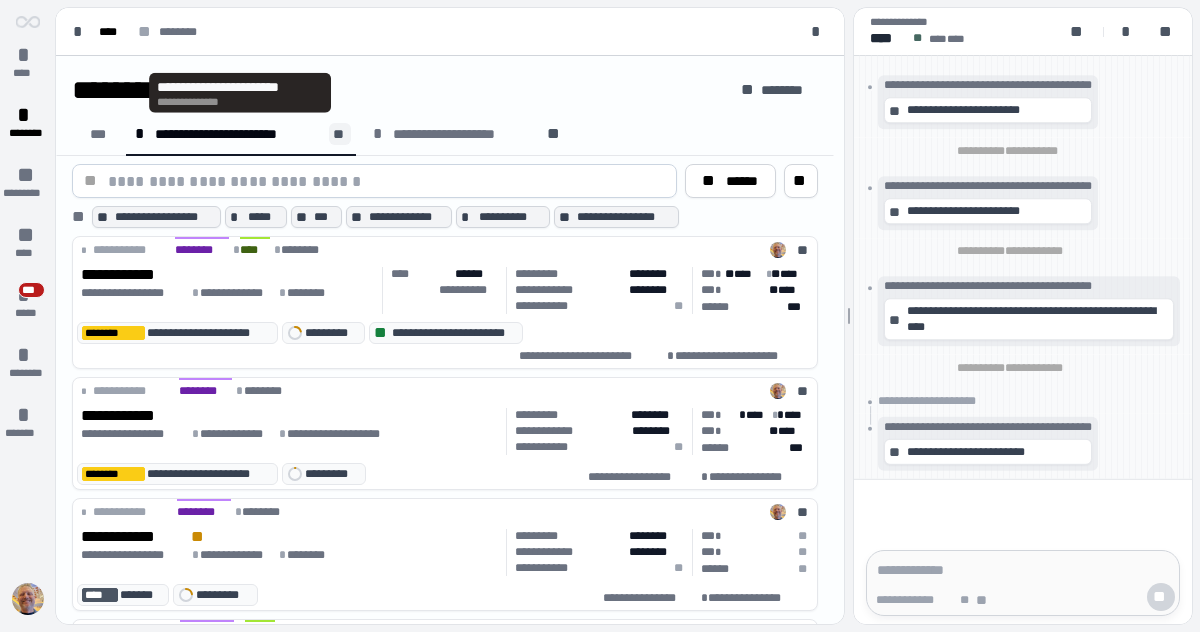 click on "**" at bounding box center [340, 134] 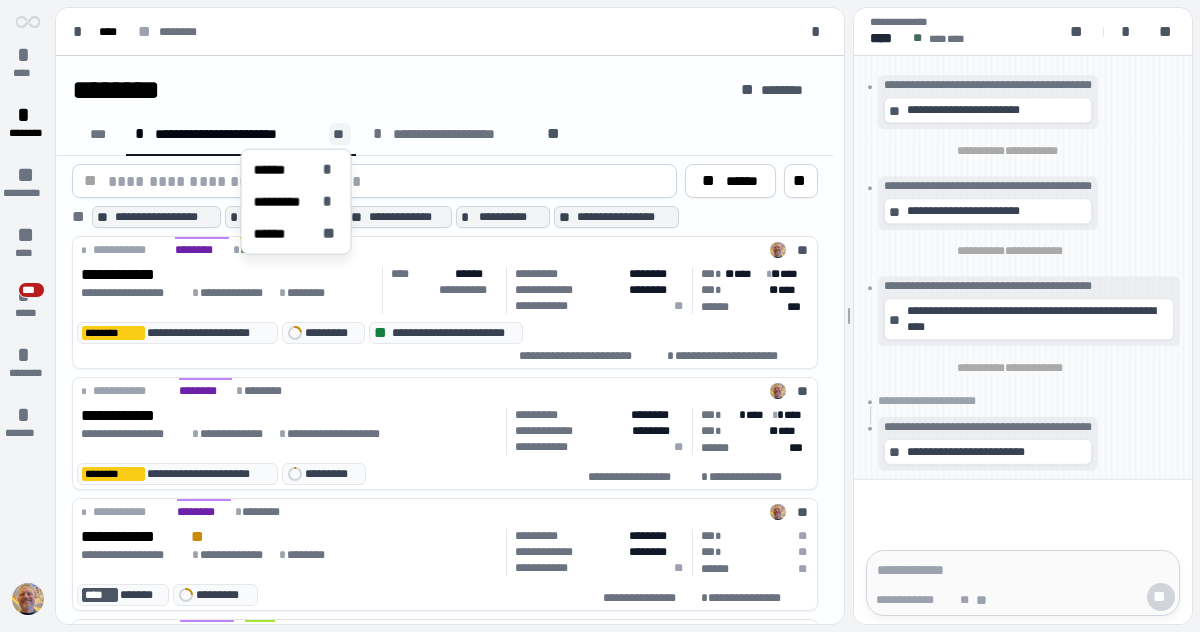 click on "********" at bounding box center [398, 90] 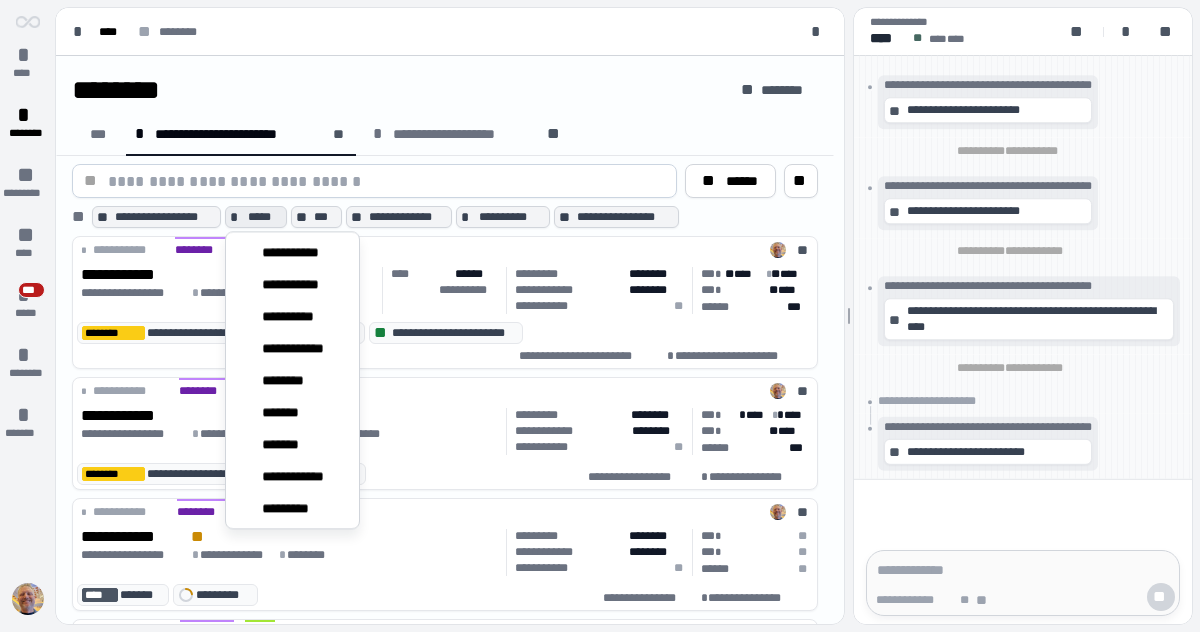 click on "*****" at bounding box center (264, 217) 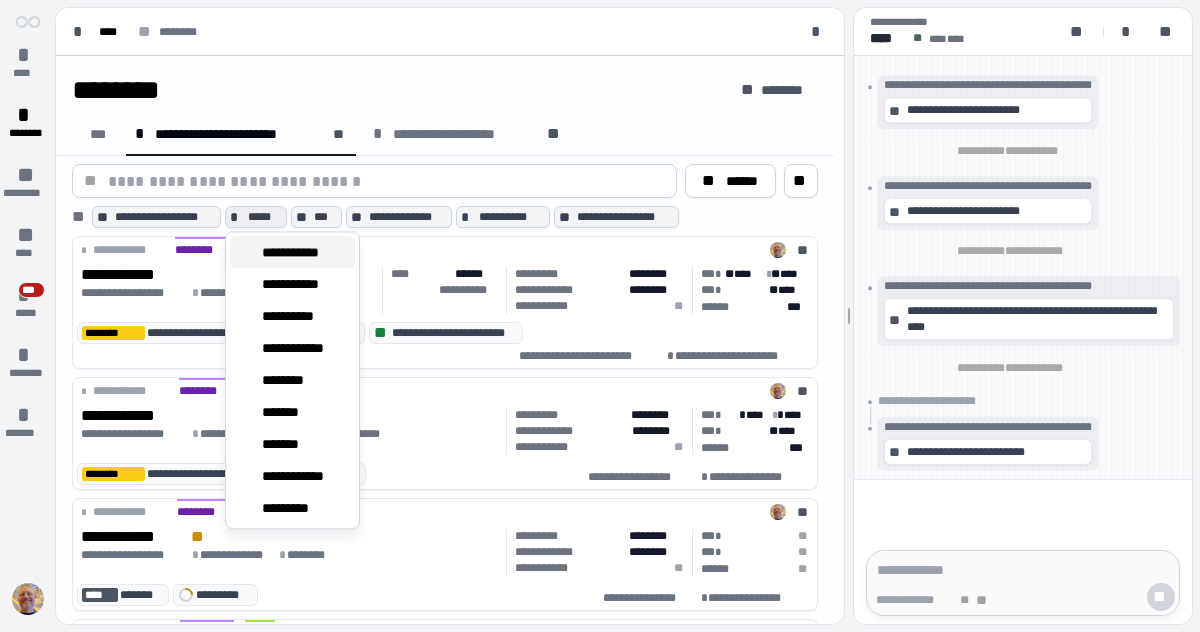 click on "**********" at bounding box center [299, 252] 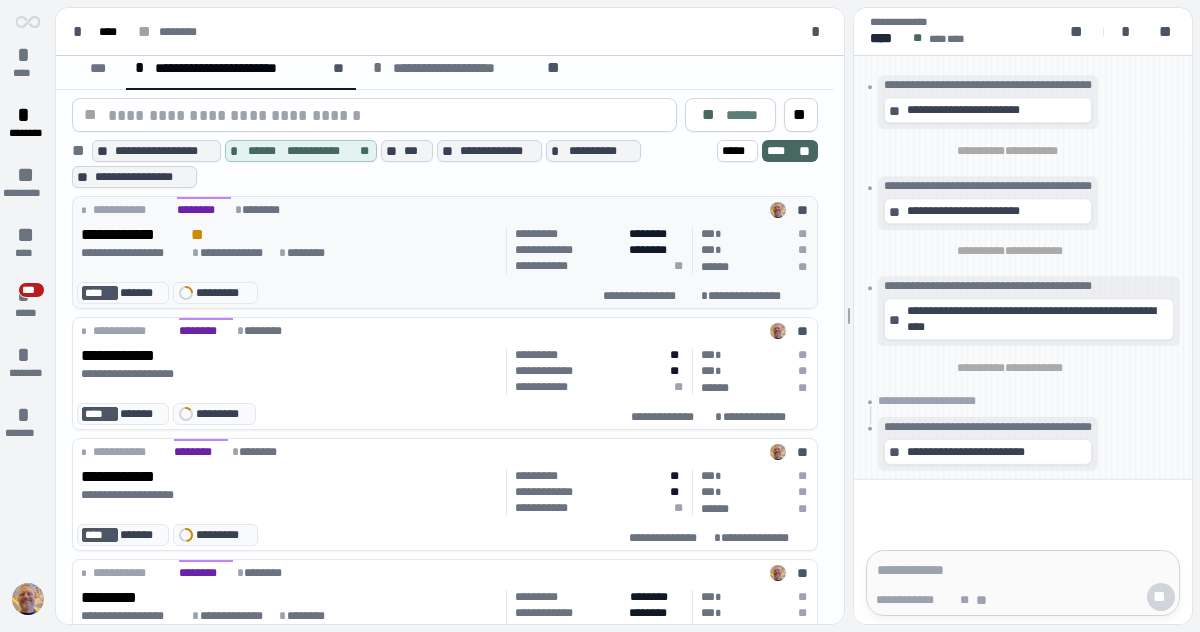 scroll, scrollTop: 0, scrollLeft: 0, axis: both 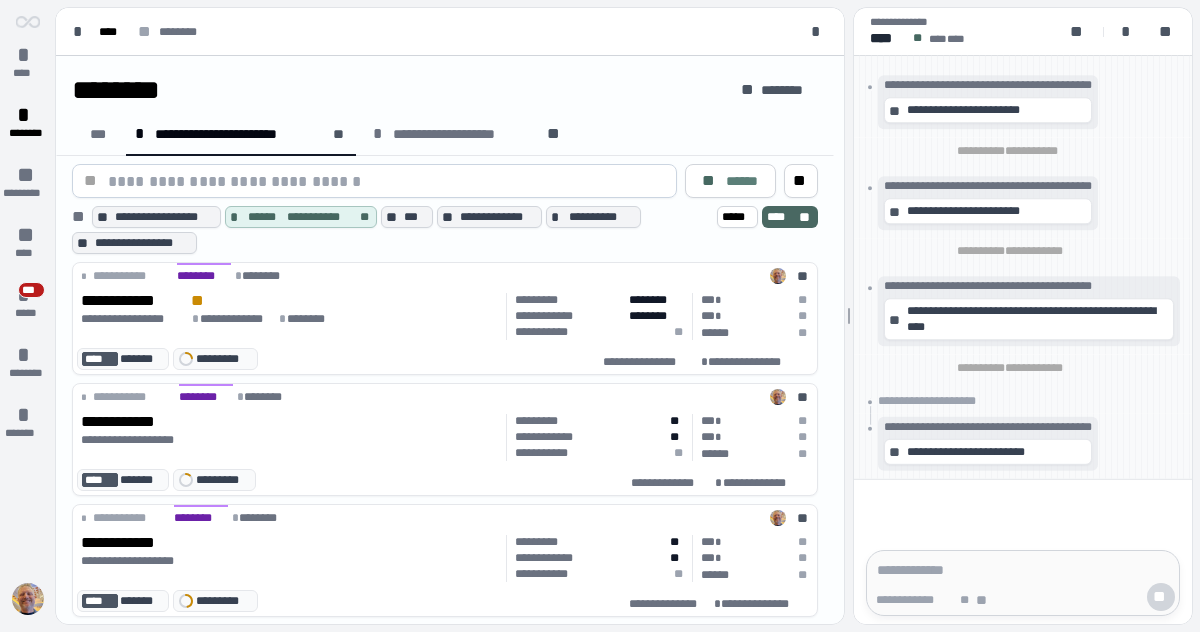 click on "**" at bounding box center [806, 217] 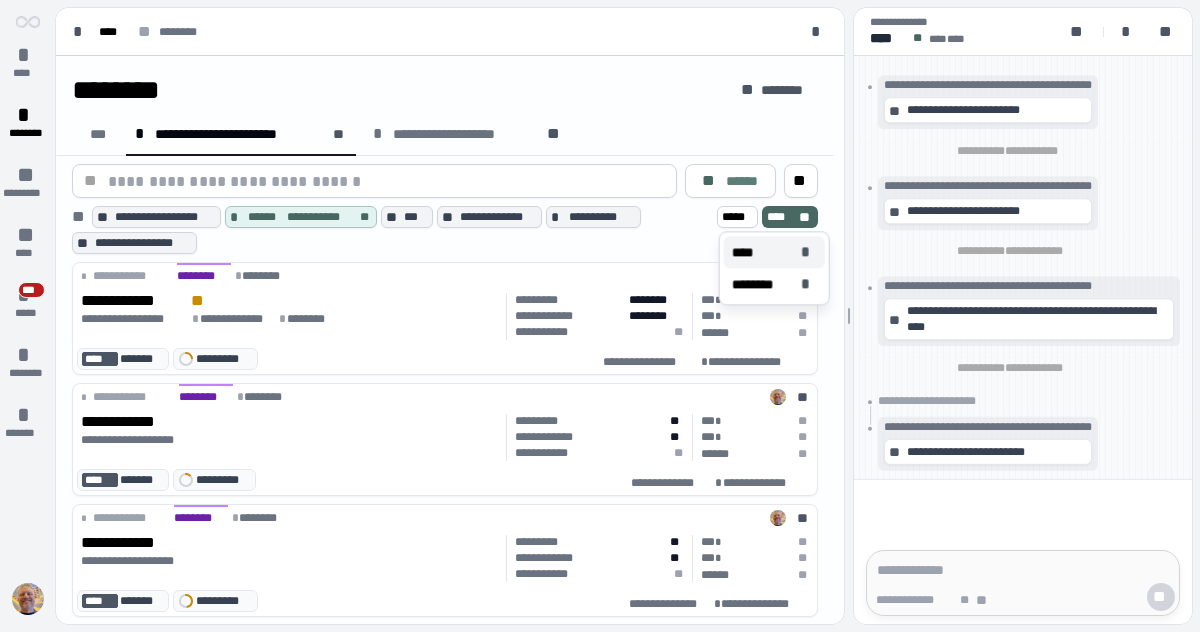 click on "****" at bounding box center (747, 252) 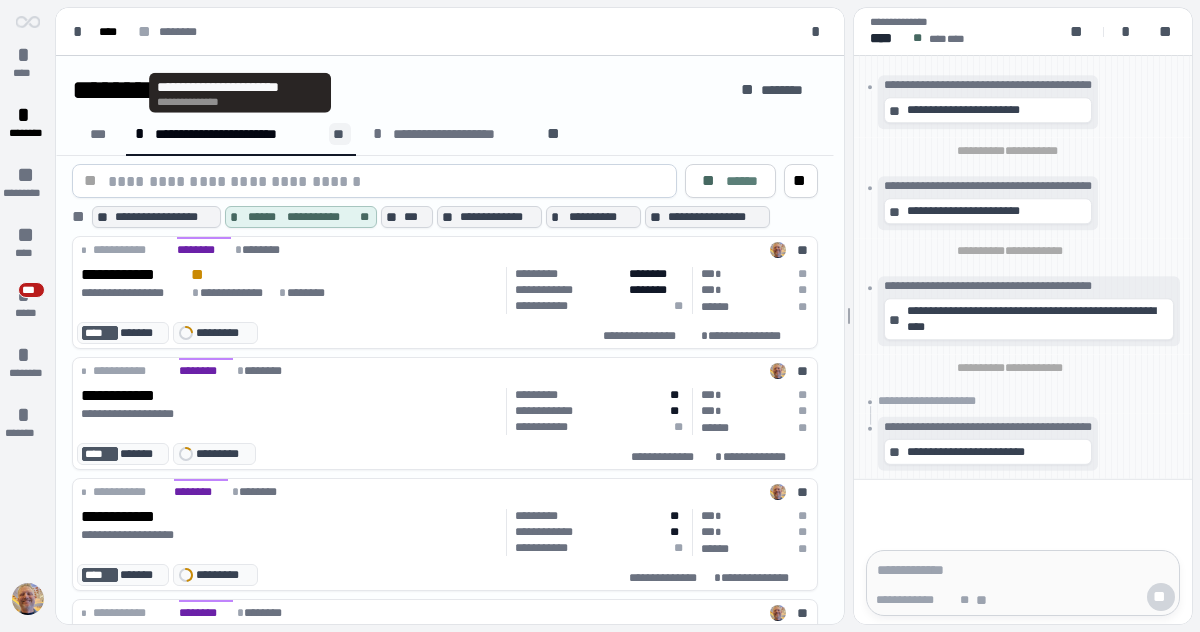 click on "**" at bounding box center (340, 134) 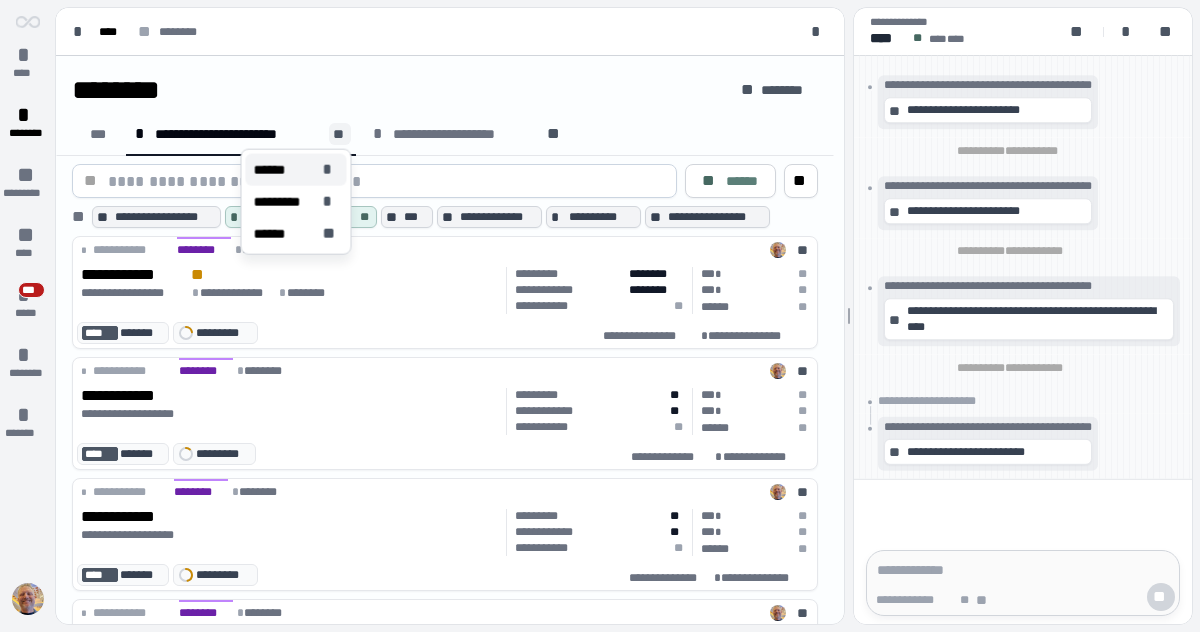 click on "******" at bounding box center [279, 170] 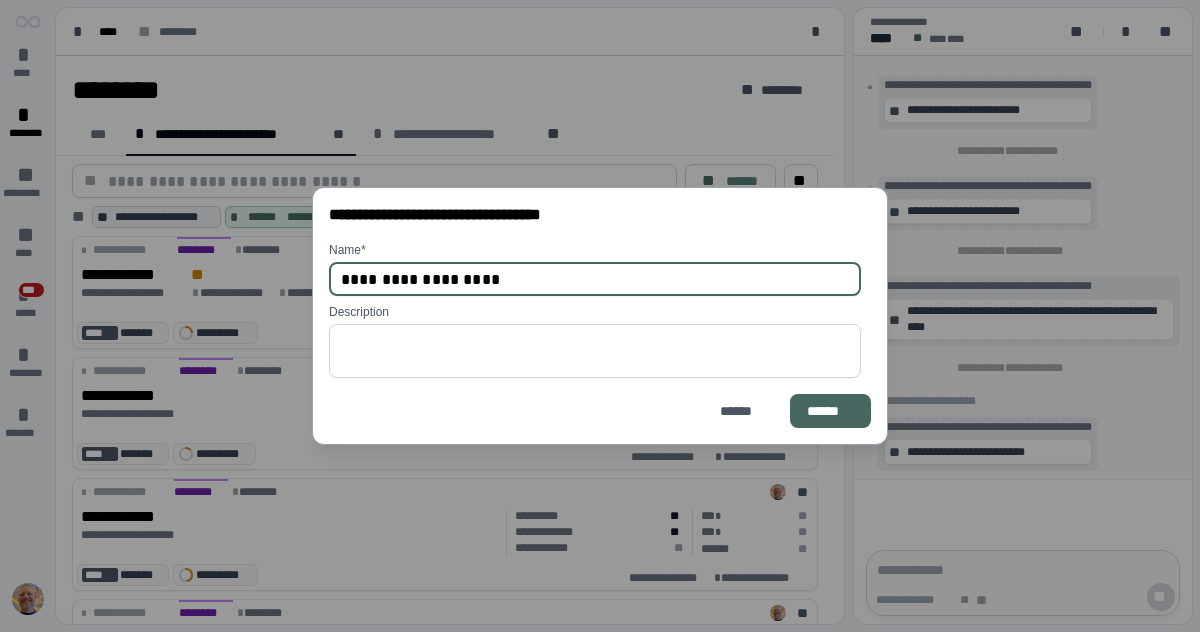 type on "**********" 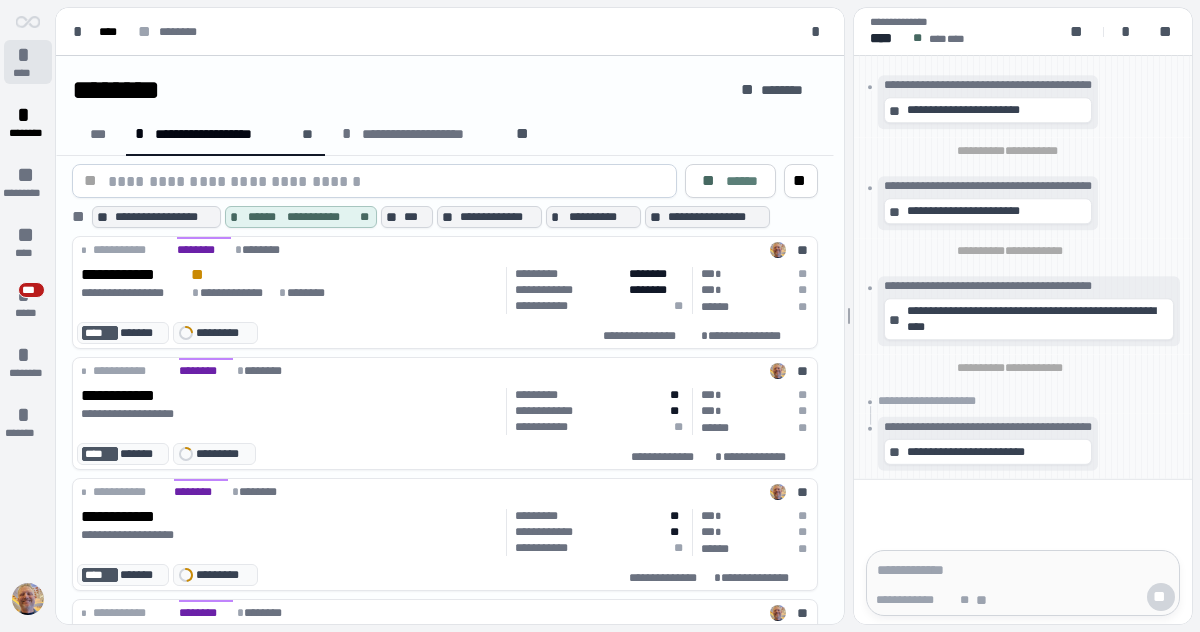 click on "*" at bounding box center (28, 55) 